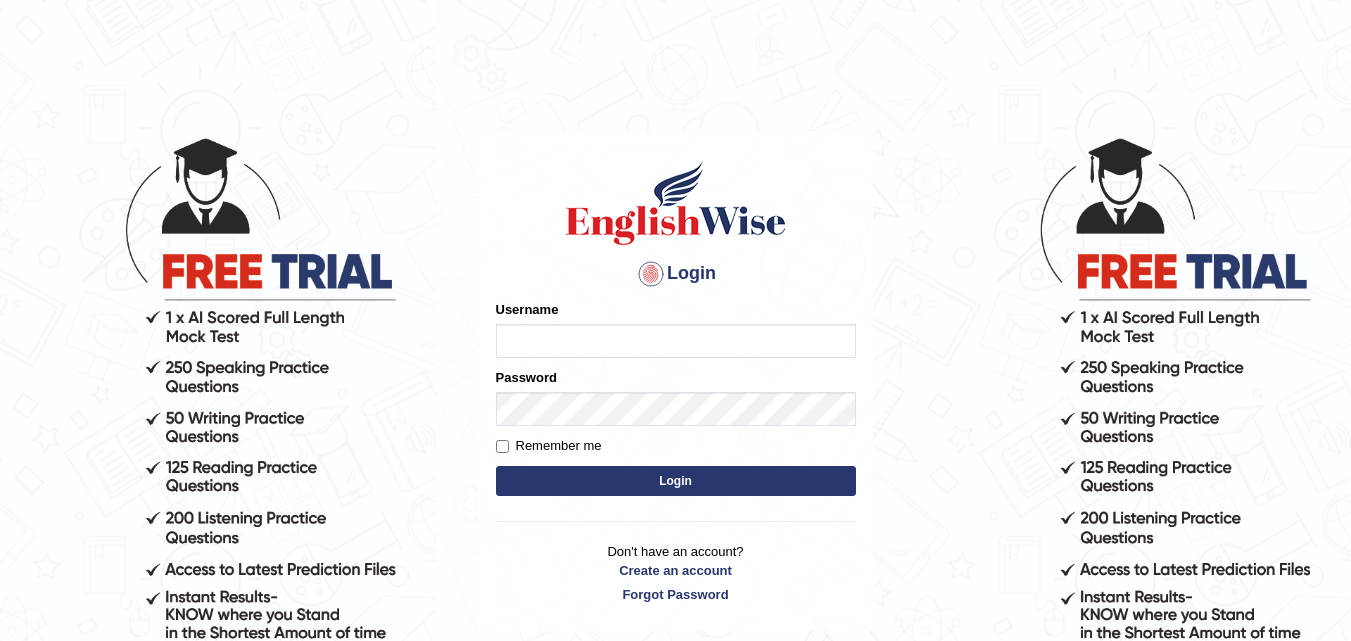 scroll, scrollTop: 0, scrollLeft: 0, axis: both 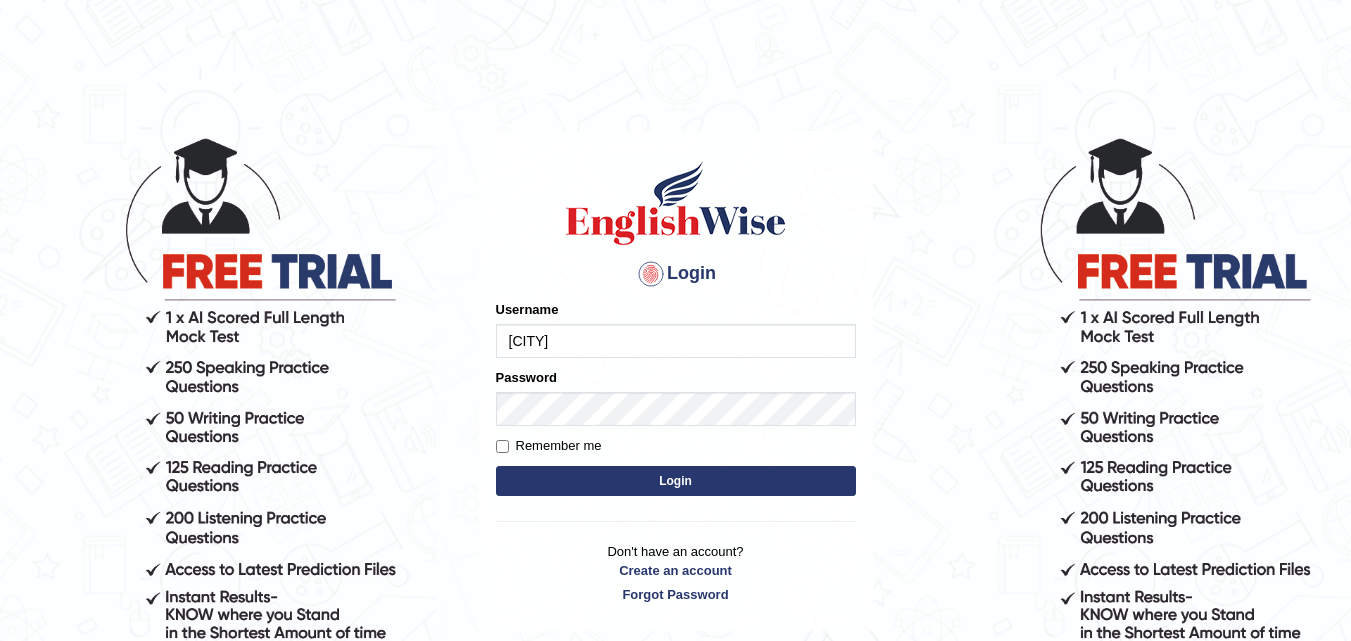 type on "[CITY]" 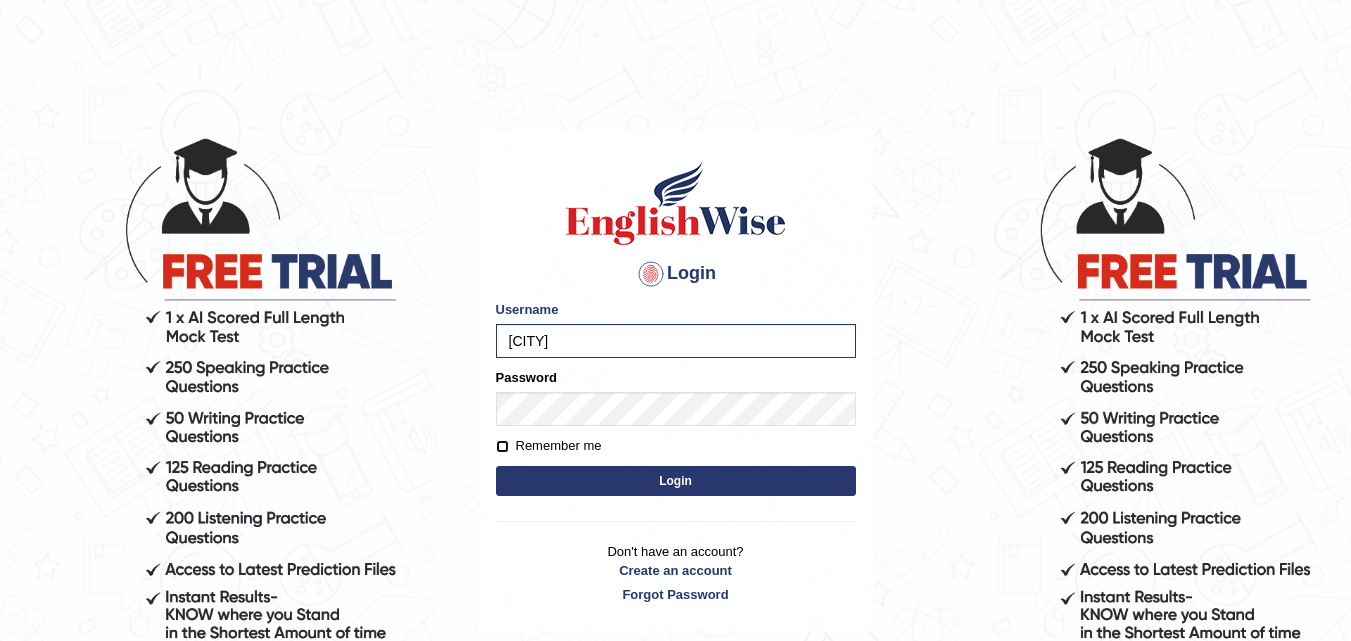 click on "Remember me" at bounding box center (502, 446) 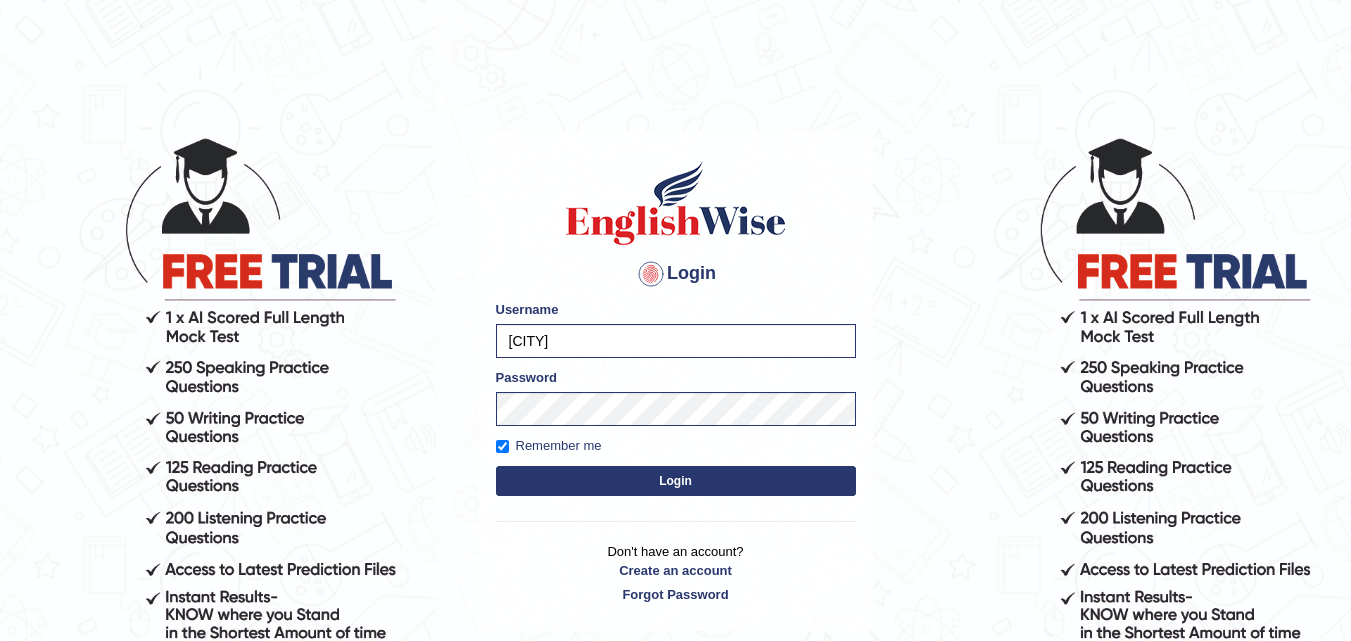 click on "Login" at bounding box center [676, 481] 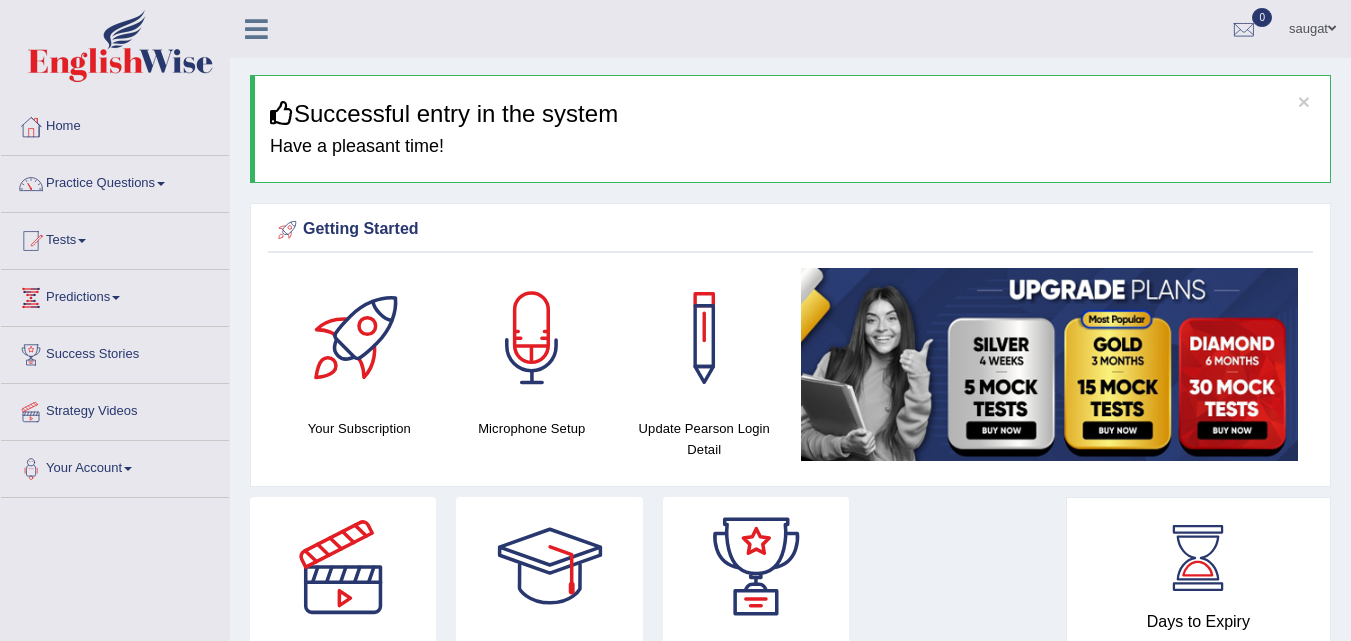 scroll, scrollTop: 0, scrollLeft: 0, axis: both 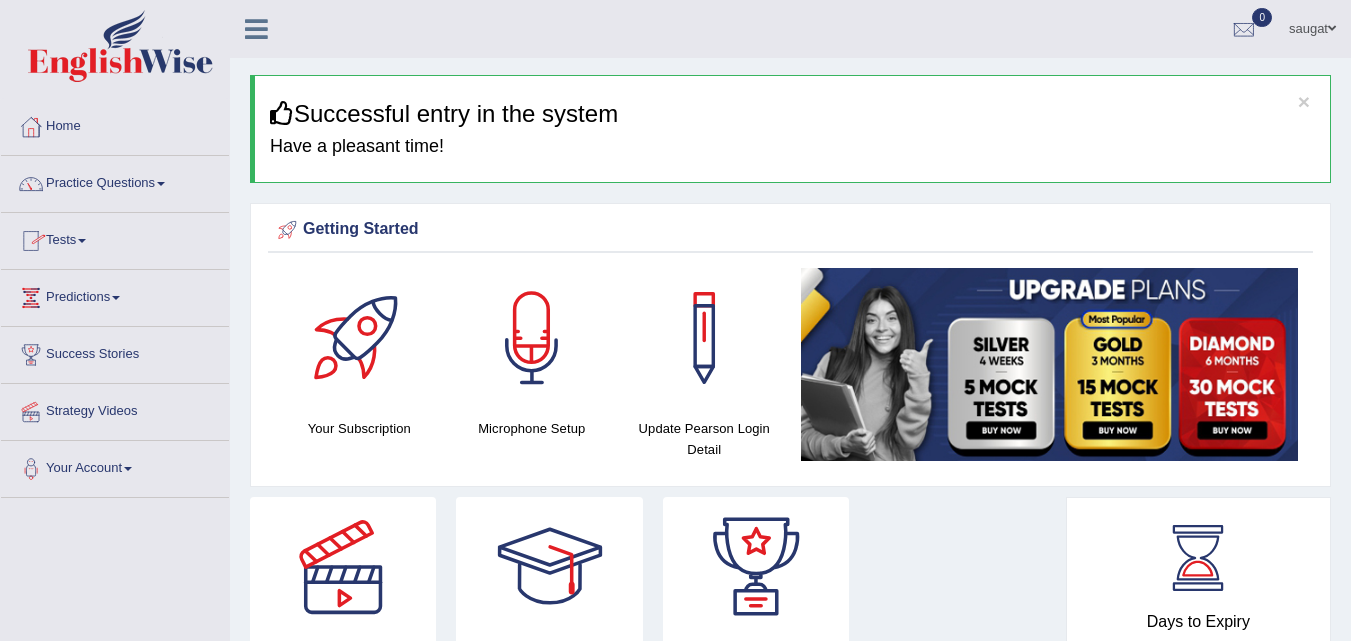 click on "Practice Questions" at bounding box center [115, 181] 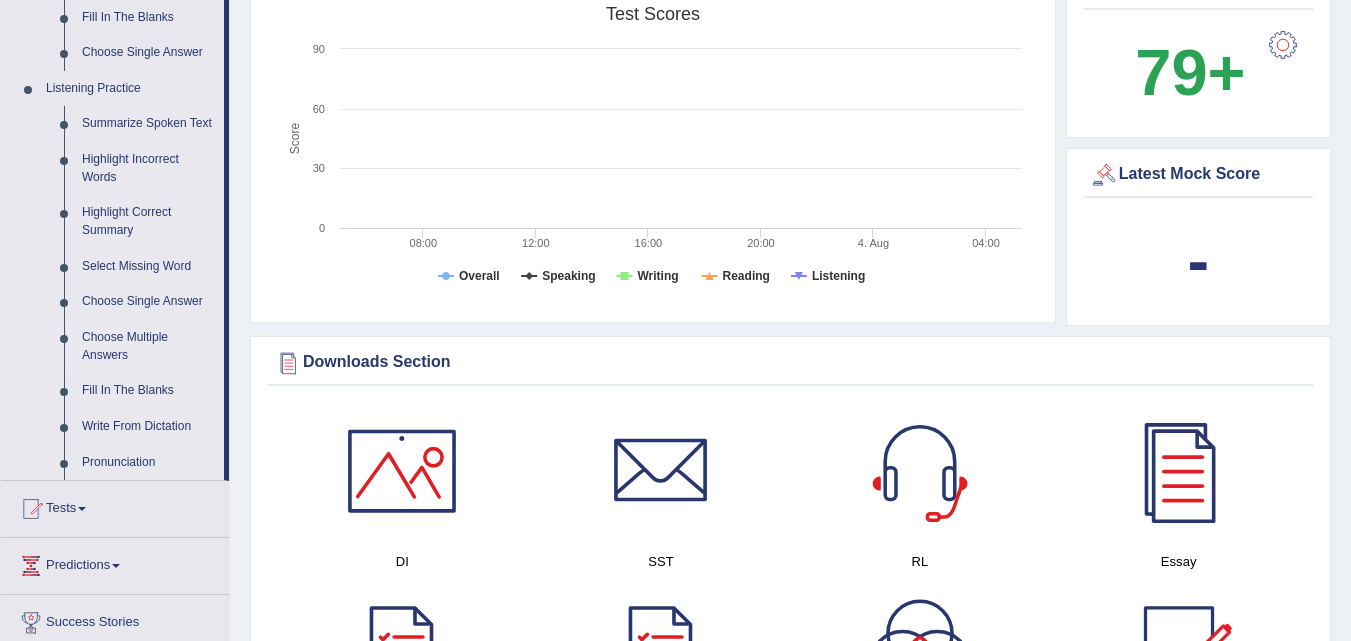 scroll, scrollTop: 700, scrollLeft: 0, axis: vertical 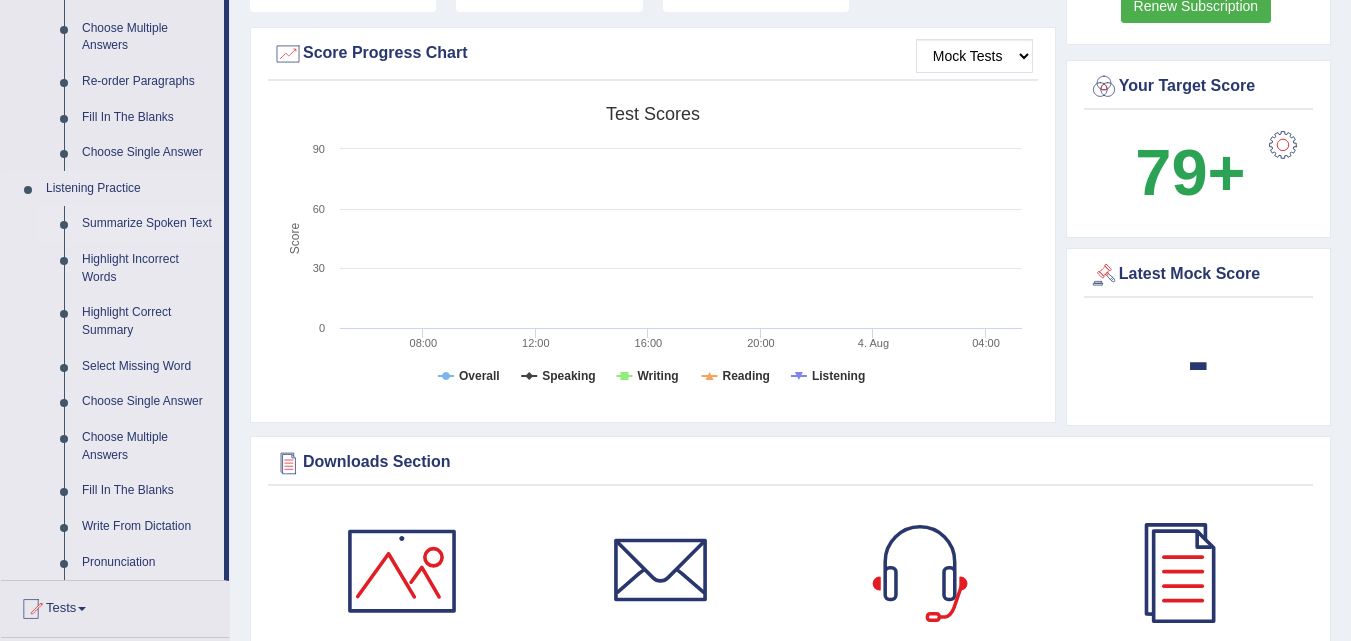 click on "Summarize Spoken Text" at bounding box center (148, 224) 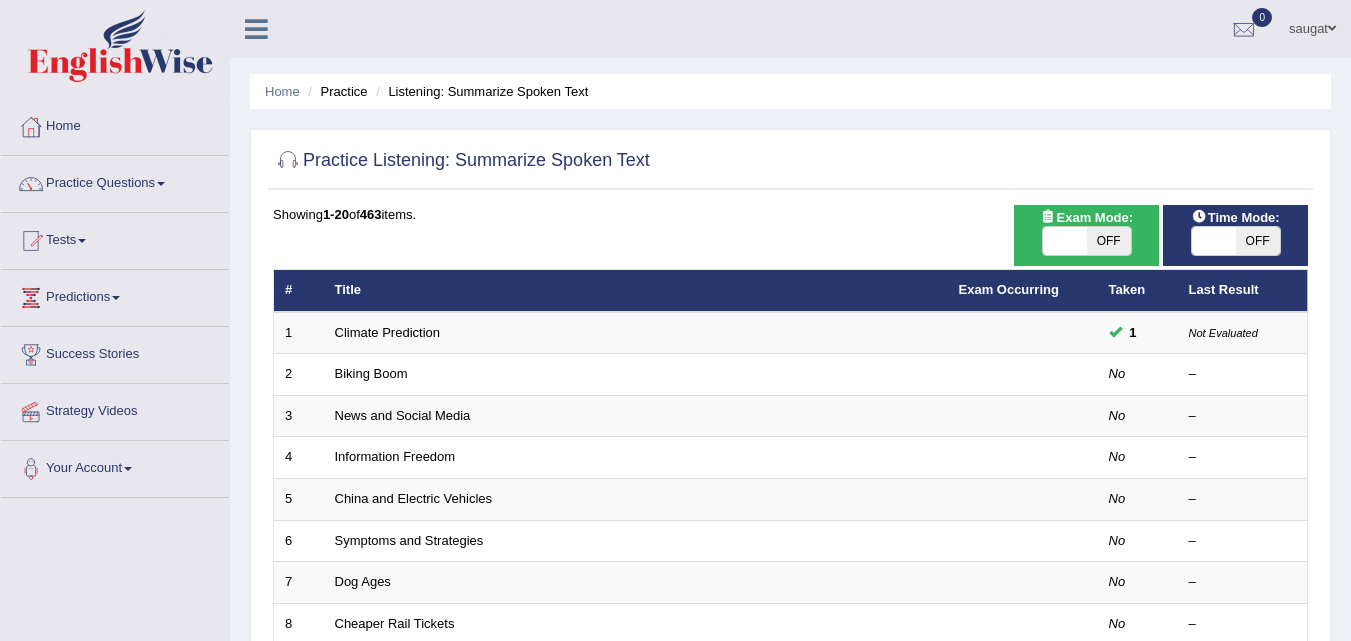 scroll, scrollTop: 0, scrollLeft: 0, axis: both 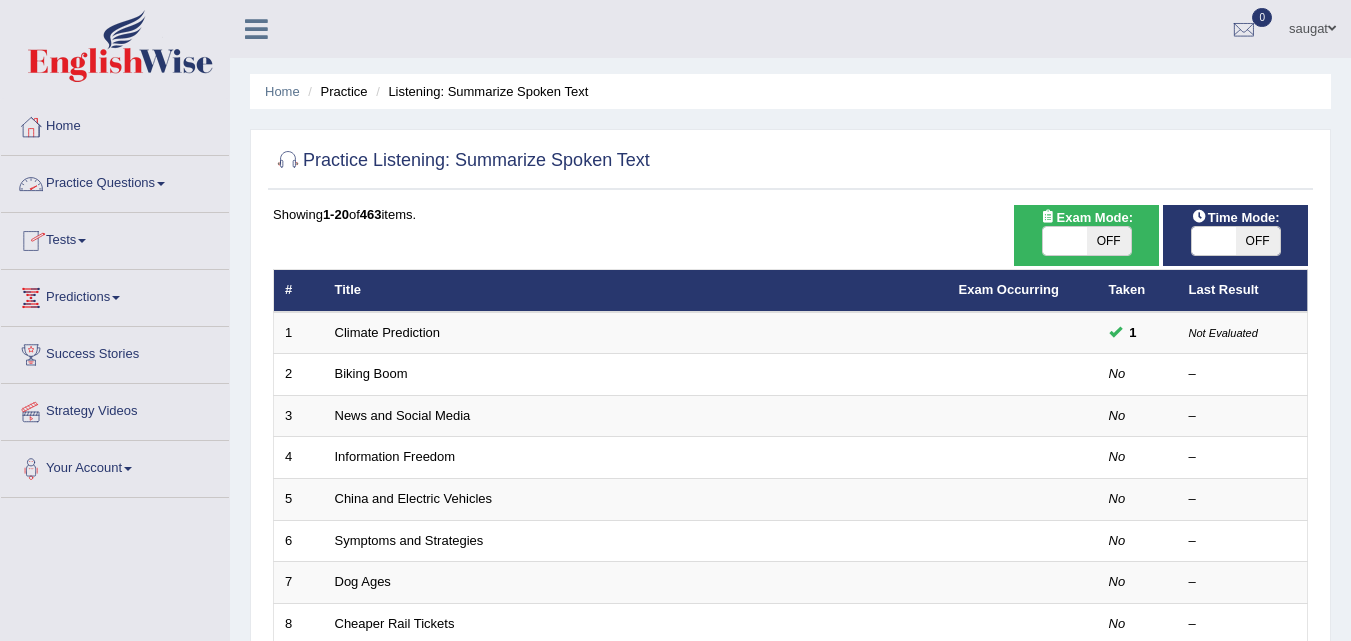 click on "Practice Questions" at bounding box center (115, 181) 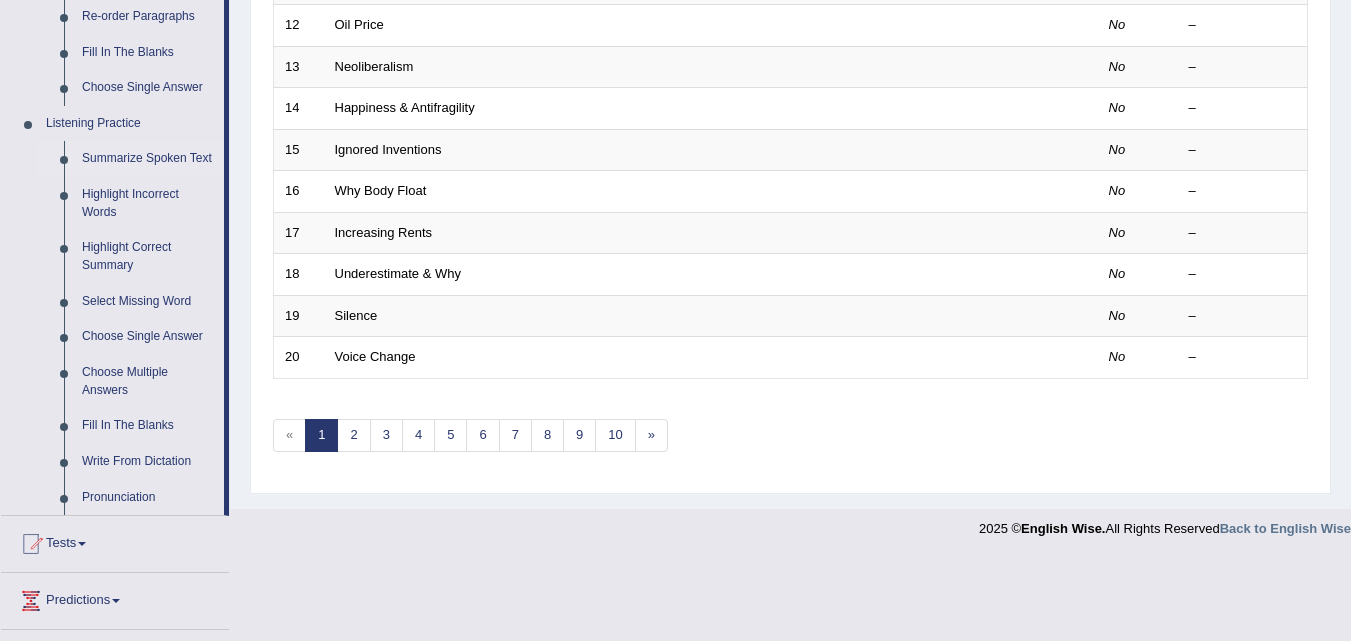 scroll, scrollTop: 800, scrollLeft: 0, axis: vertical 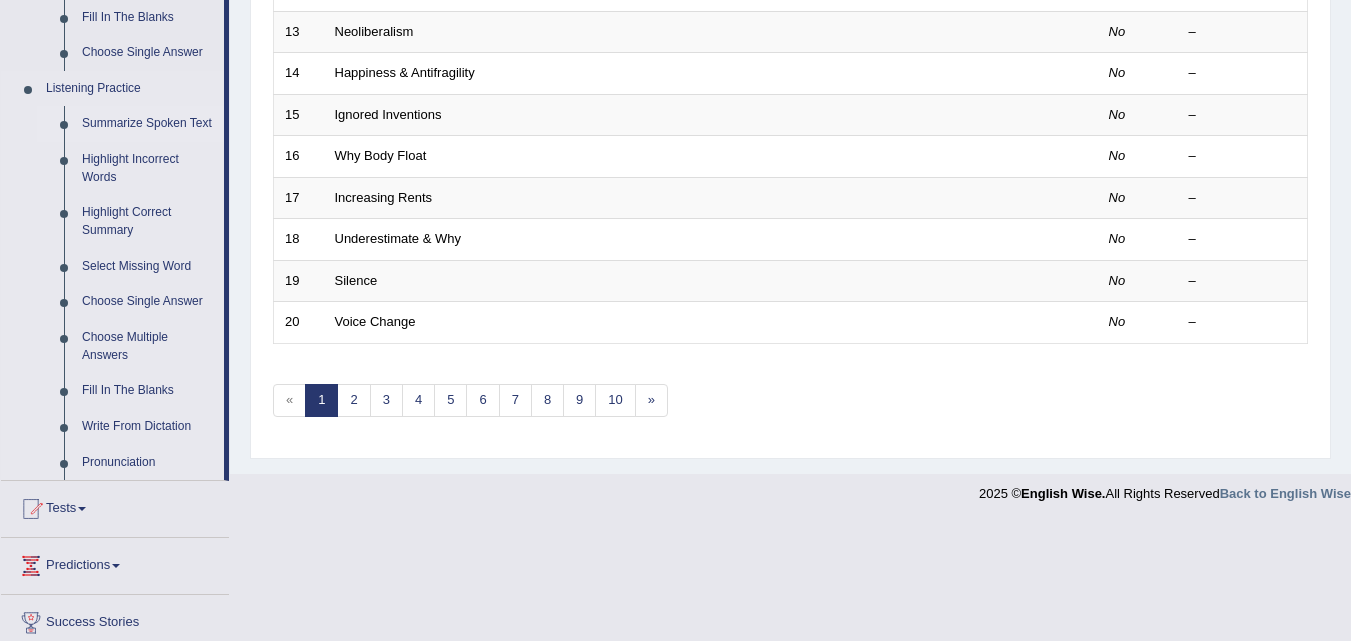 click on "Summarize Spoken Text" at bounding box center (148, 124) 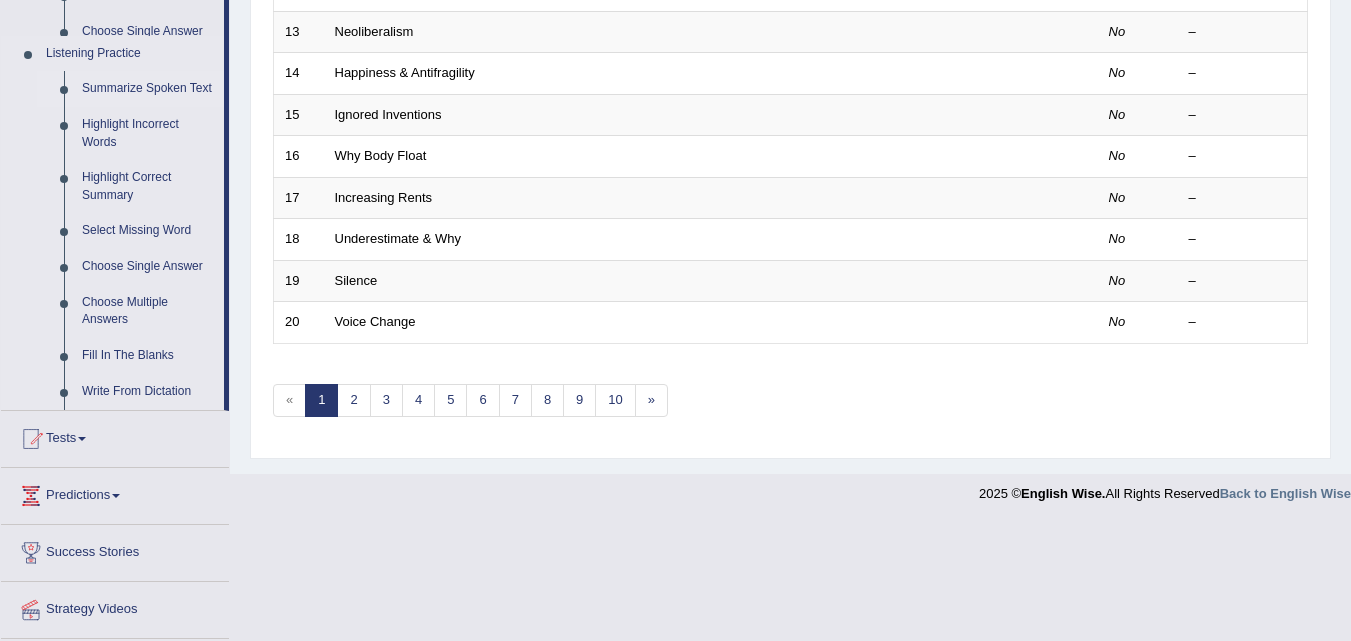 scroll, scrollTop: 716, scrollLeft: 0, axis: vertical 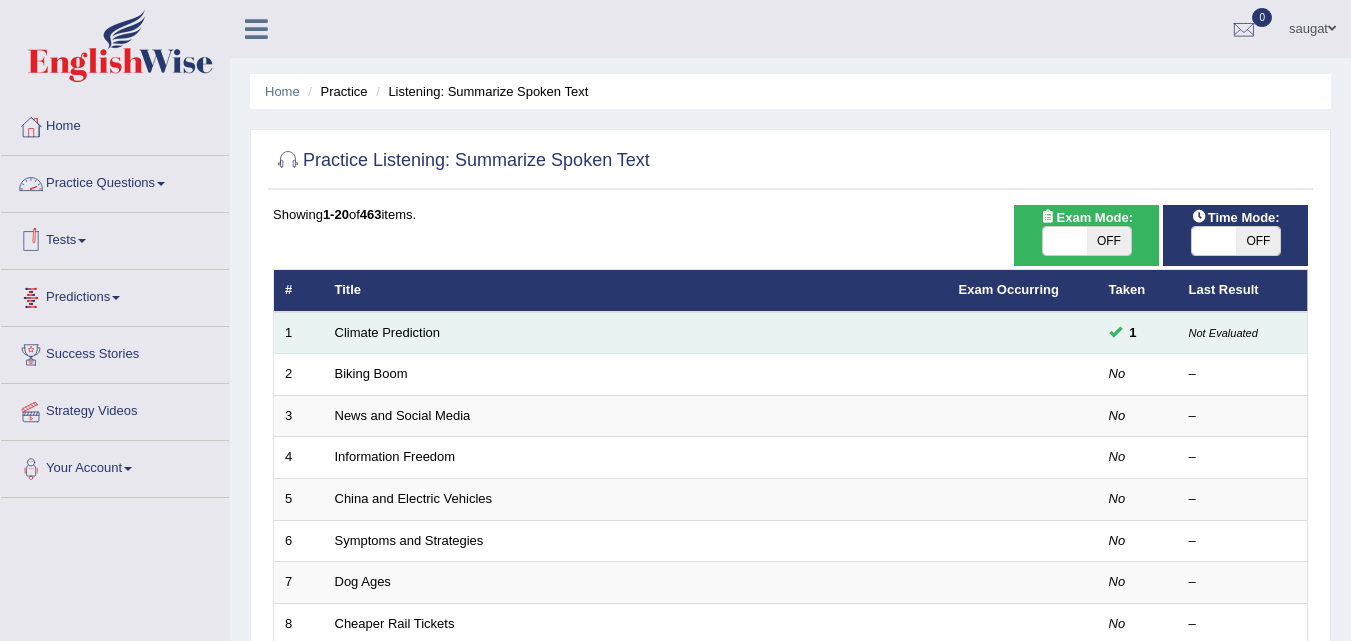 click on "1" at bounding box center (299, 333) 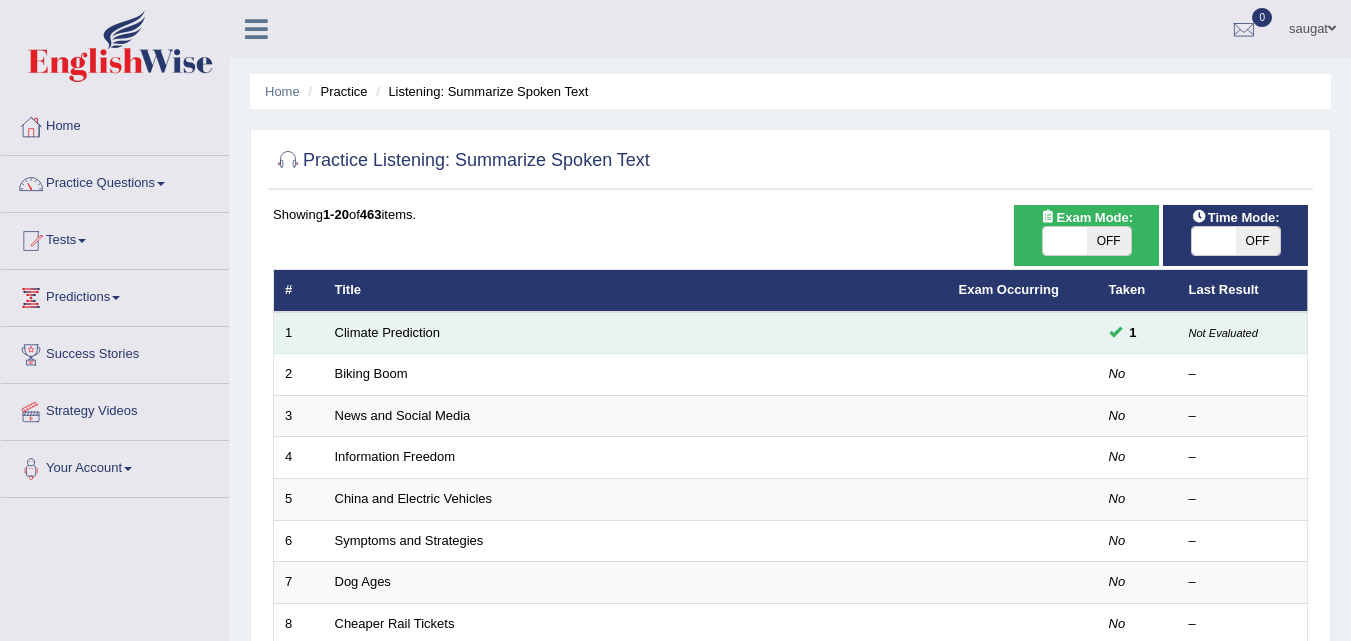 click on "1" at bounding box center (299, 333) 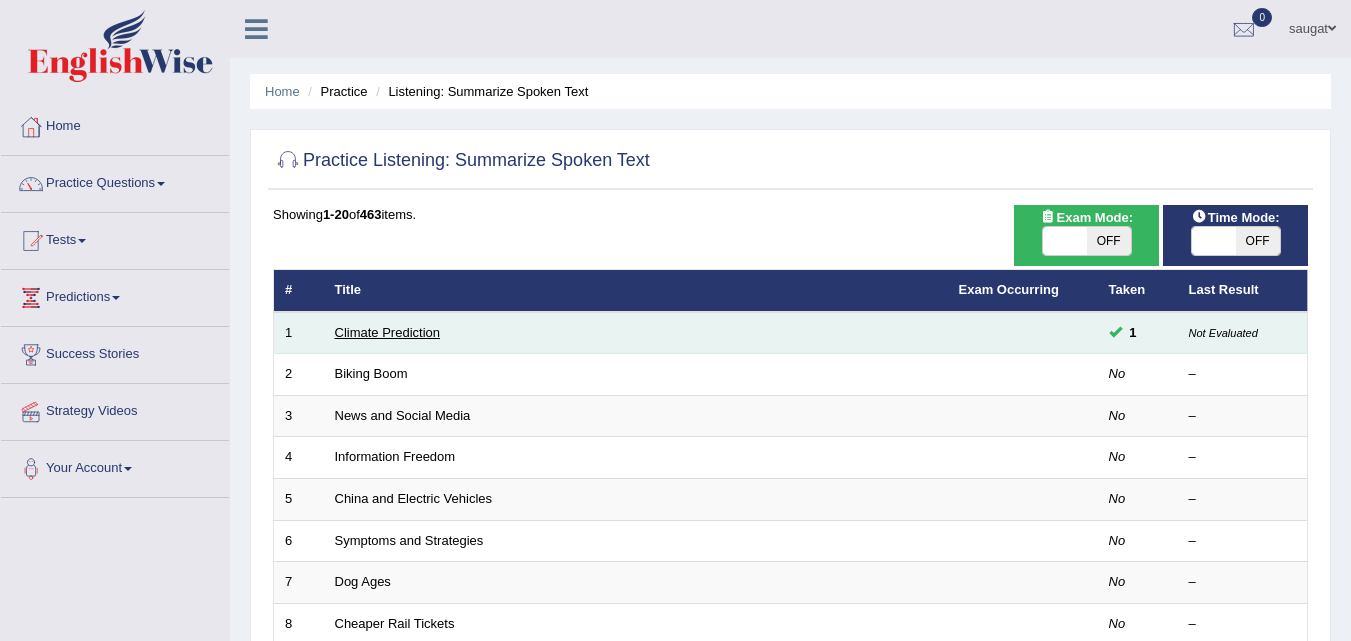 click on "Climate Prediction" at bounding box center [388, 332] 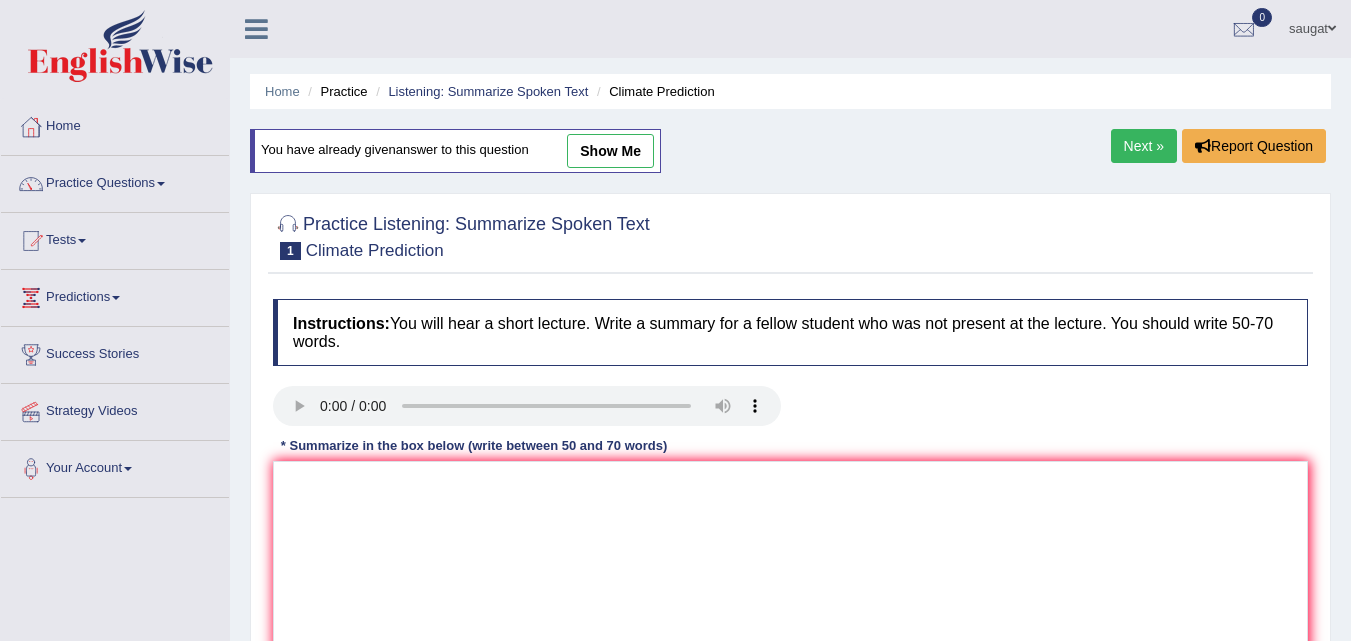 scroll, scrollTop: 0, scrollLeft: 0, axis: both 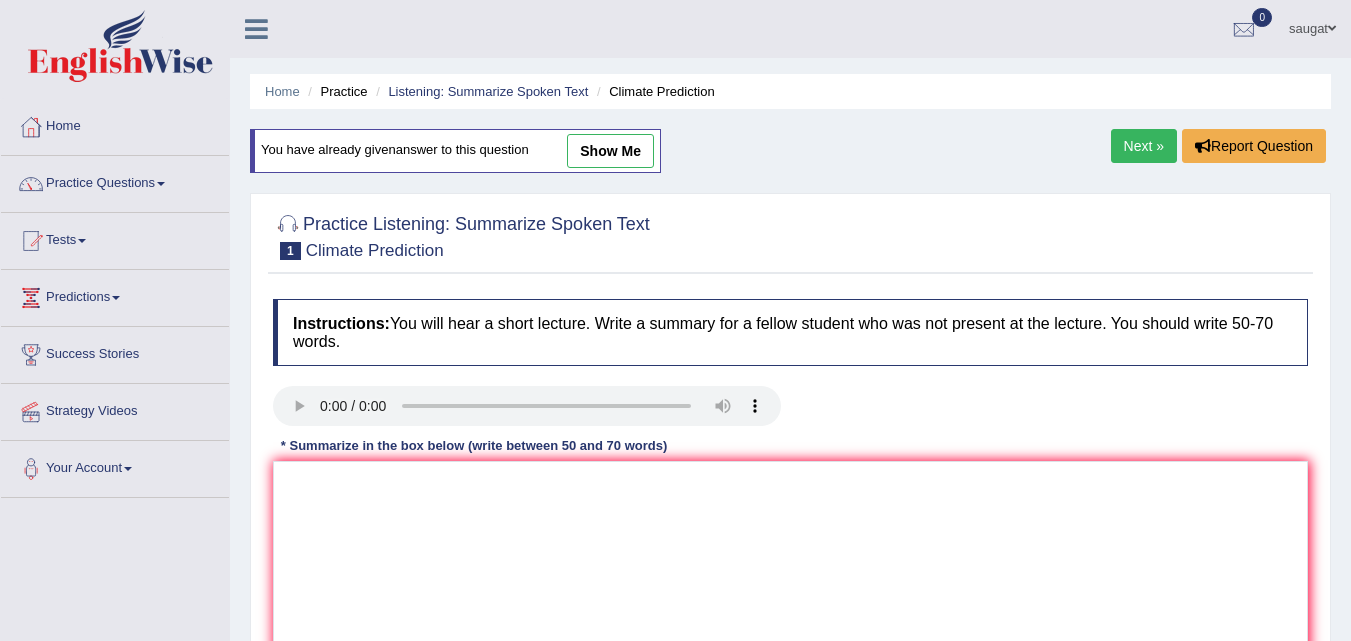 click on "Next »" at bounding box center (1144, 146) 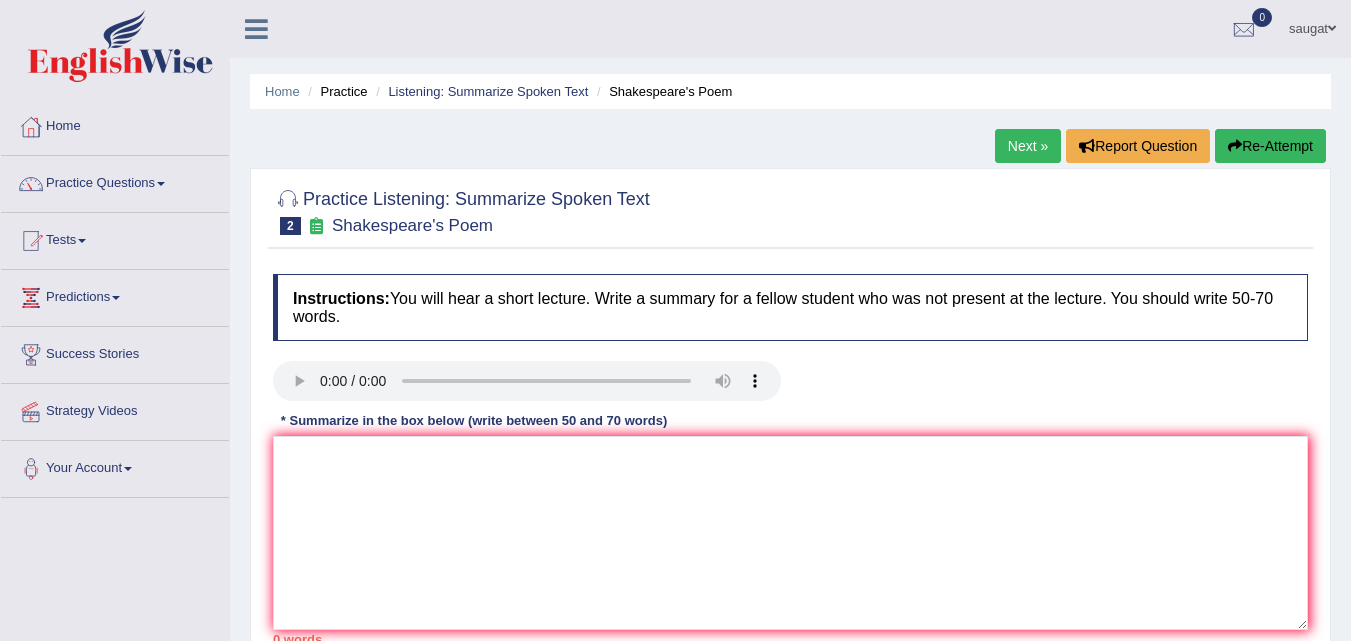 scroll, scrollTop: 0, scrollLeft: 0, axis: both 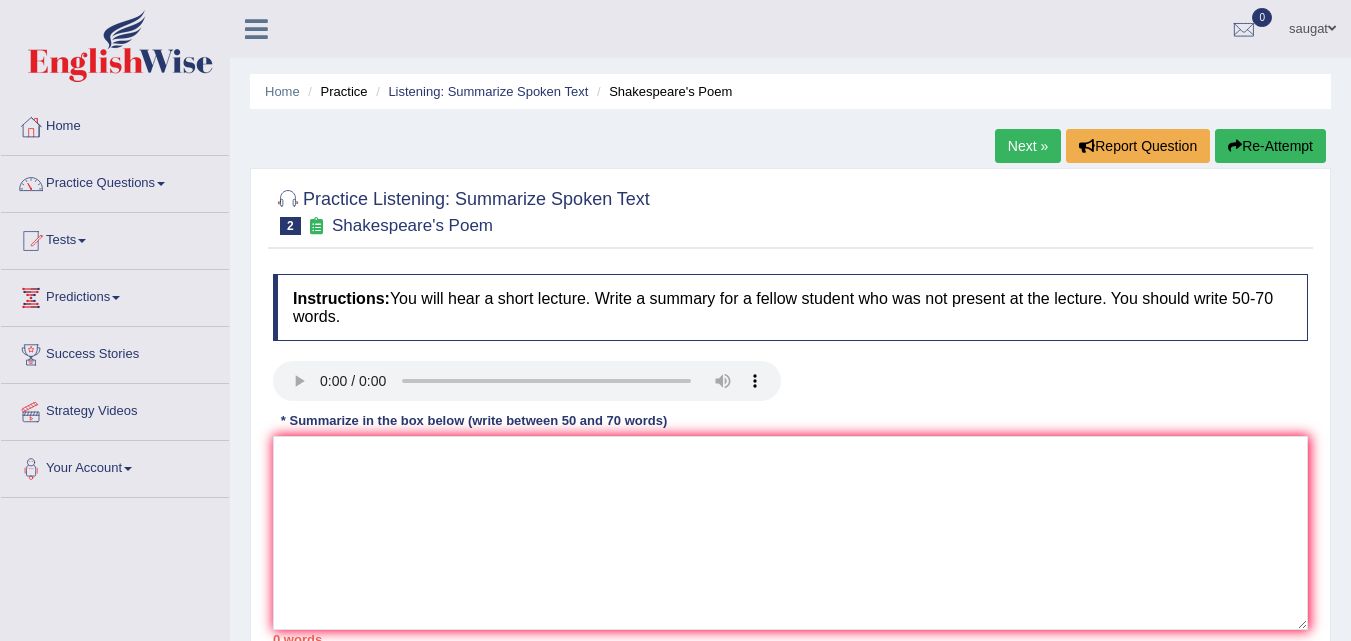 click on "Next »" at bounding box center [1028, 146] 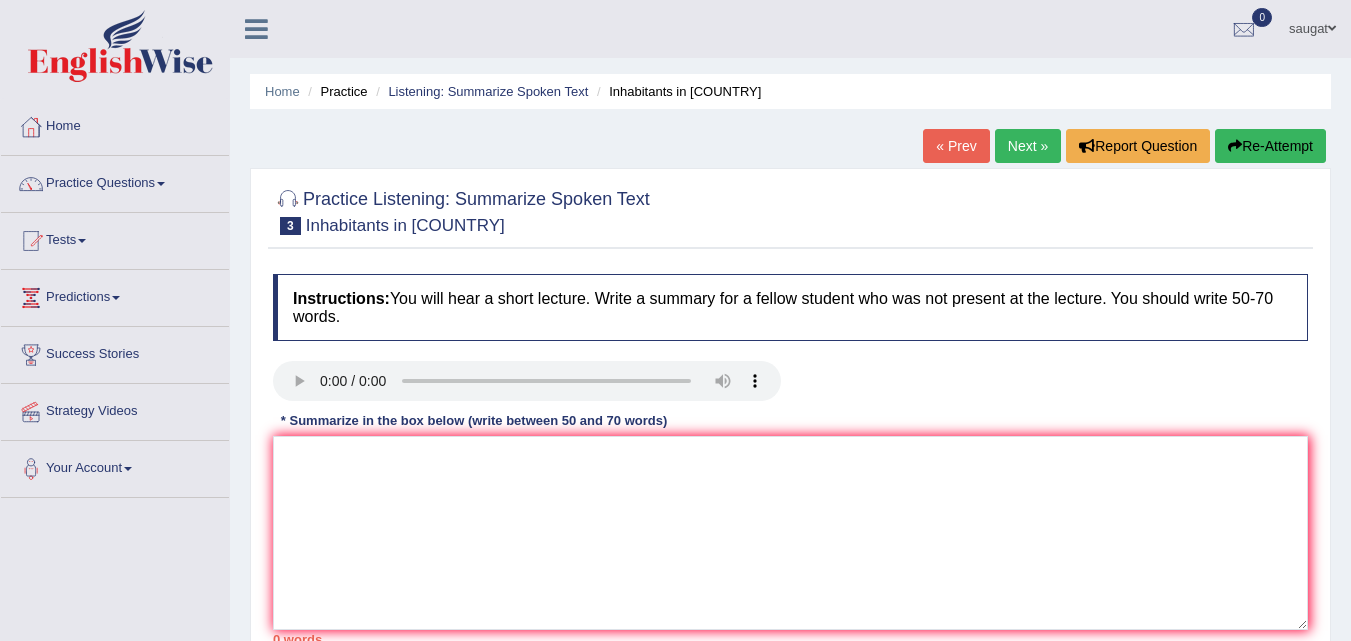 scroll, scrollTop: 0, scrollLeft: 0, axis: both 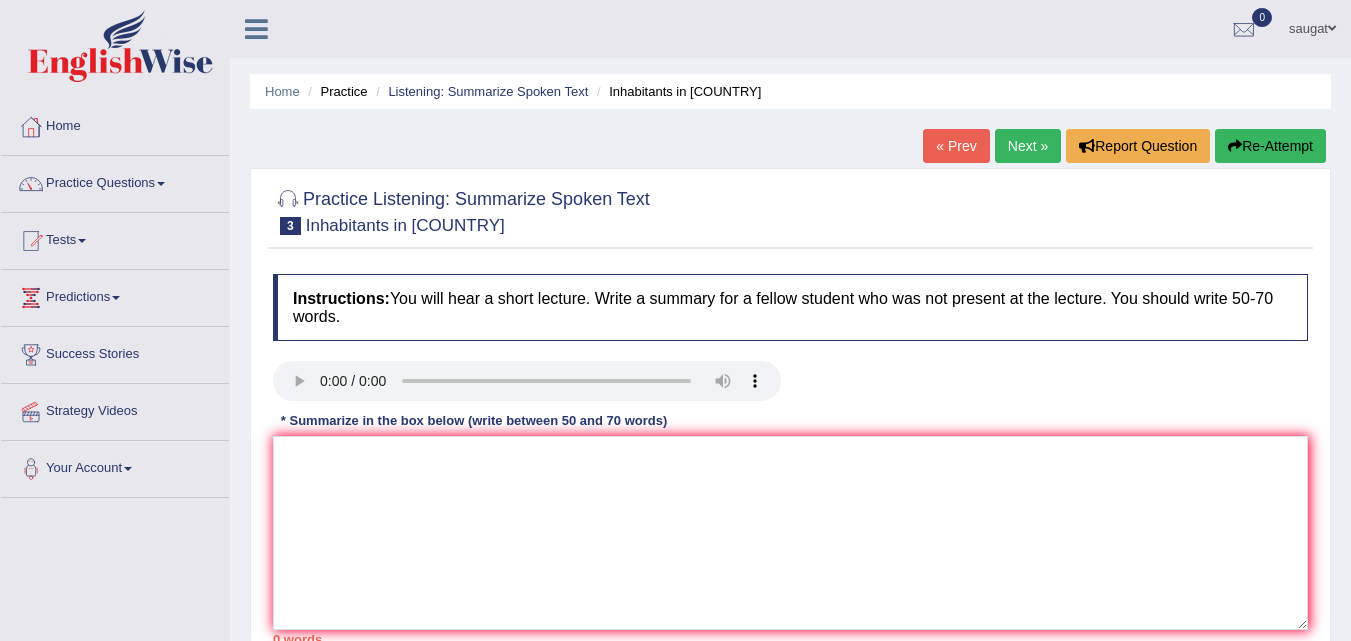 click on "« Prev" at bounding box center [956, 146] 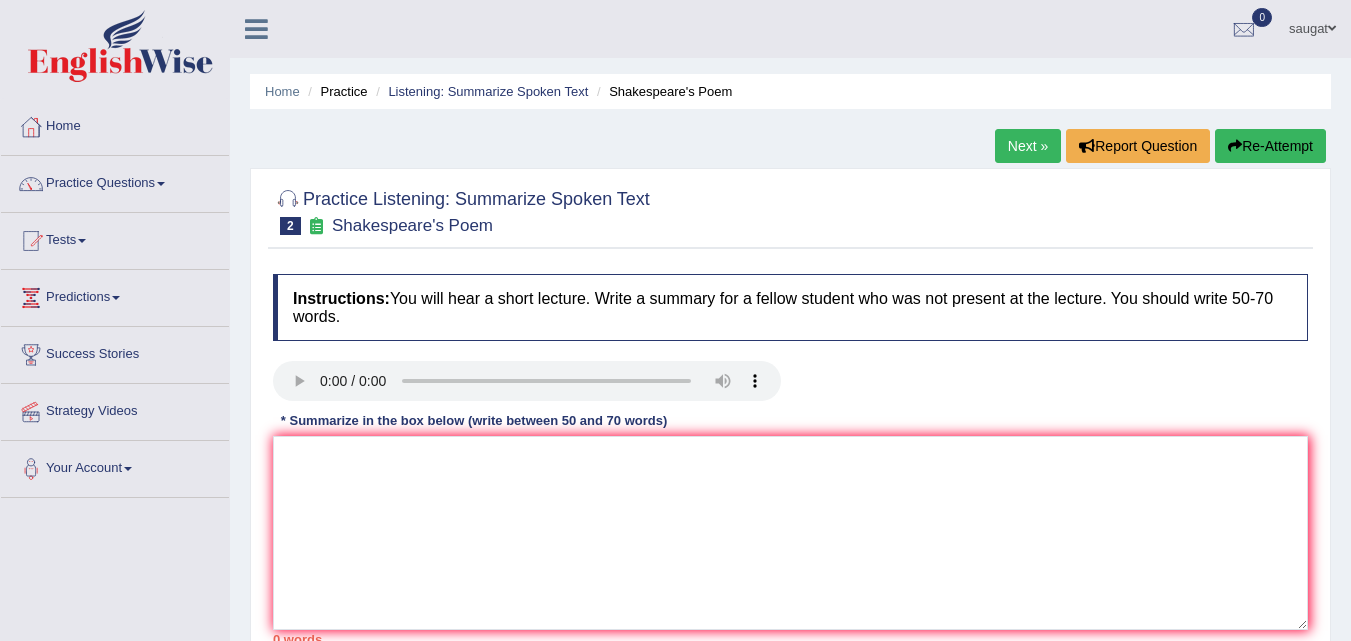 scroll, scrollTop: 0, scrollLeft: 0, axis: both 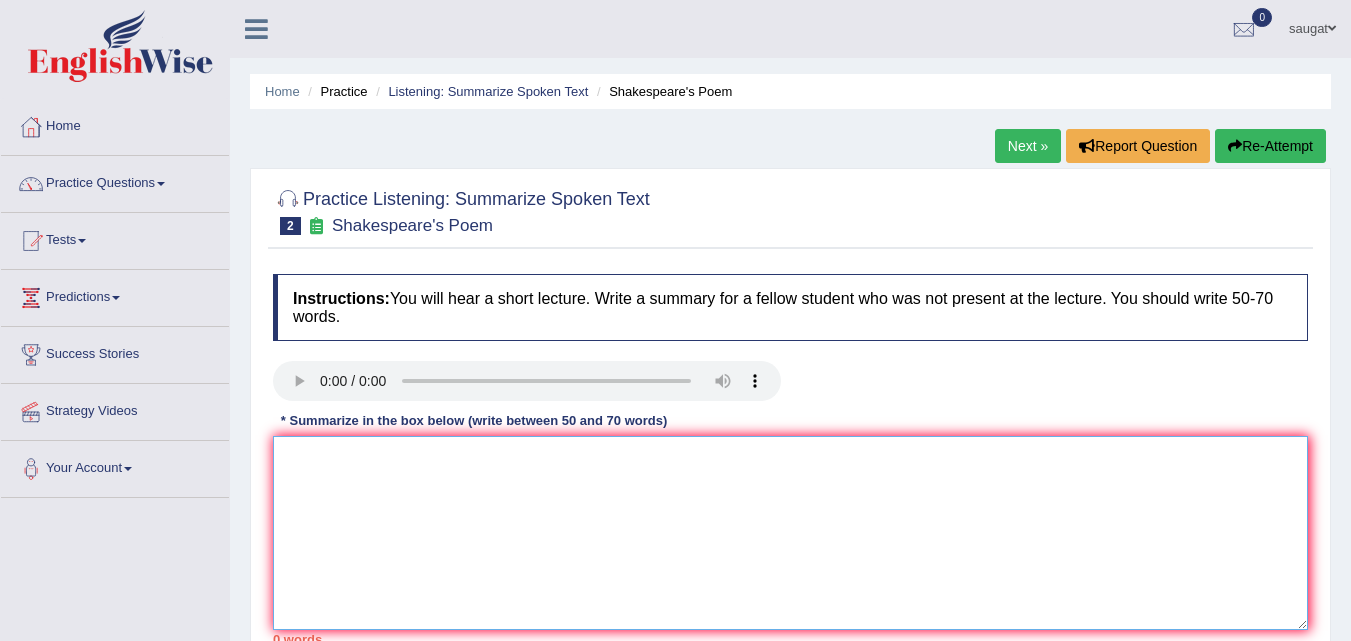 click at bounding box center (790, 533) 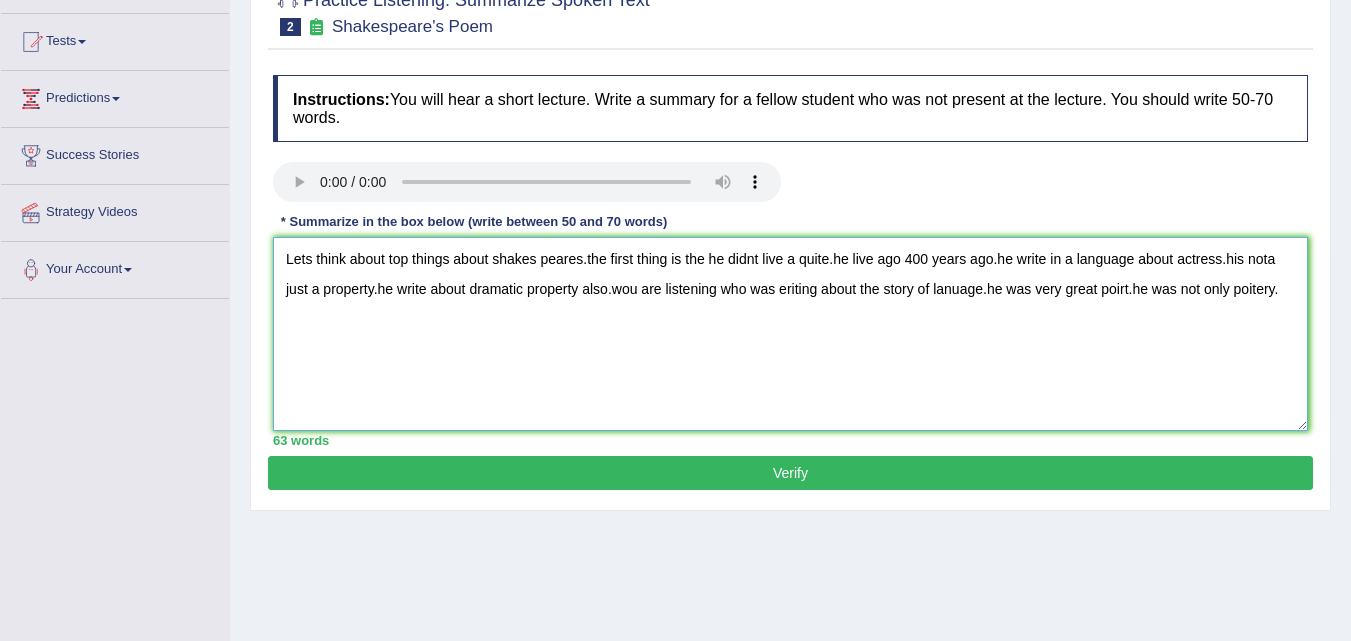 scroll, scrollTop: 200, scrollLeft: 0, axis: vertical 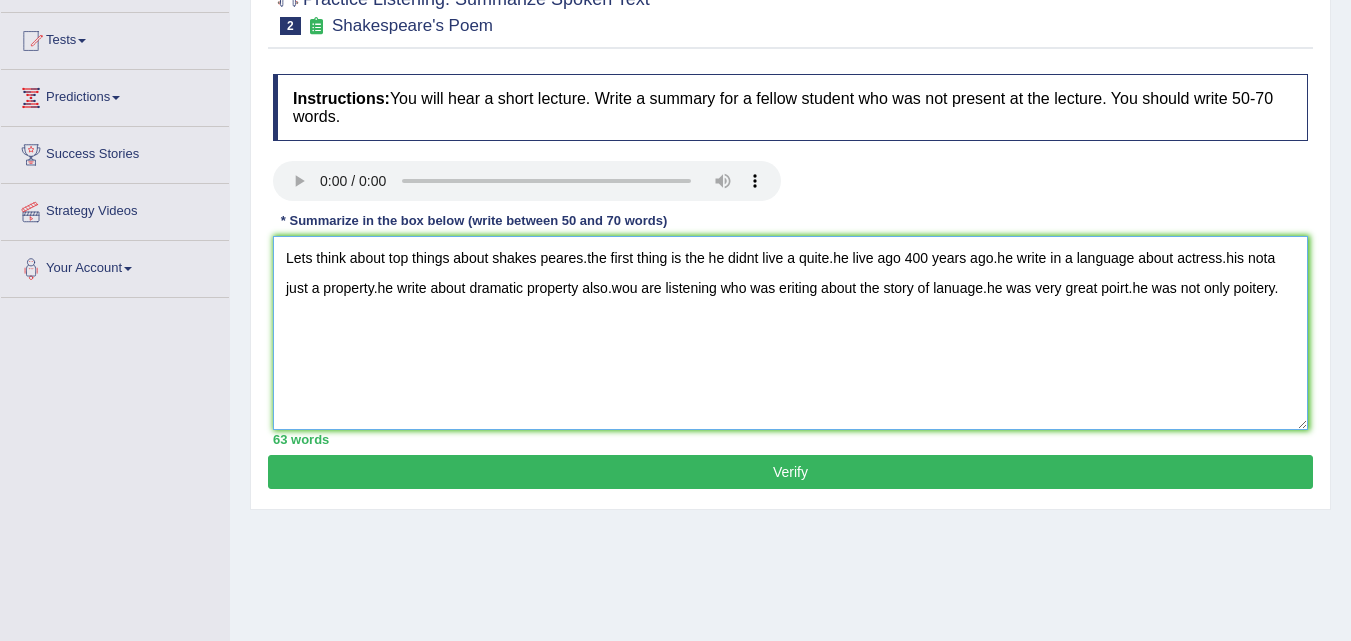type on "Lets think about top things about shakes peares.the first thing is the he didnt live a quite.he live ago 400 years ago.he write in a language about actress.his nota just a property.he write about dramatic property also.wou are listening who was eriting about the story of lanuage.he was very great poirt.he was not only poitery." 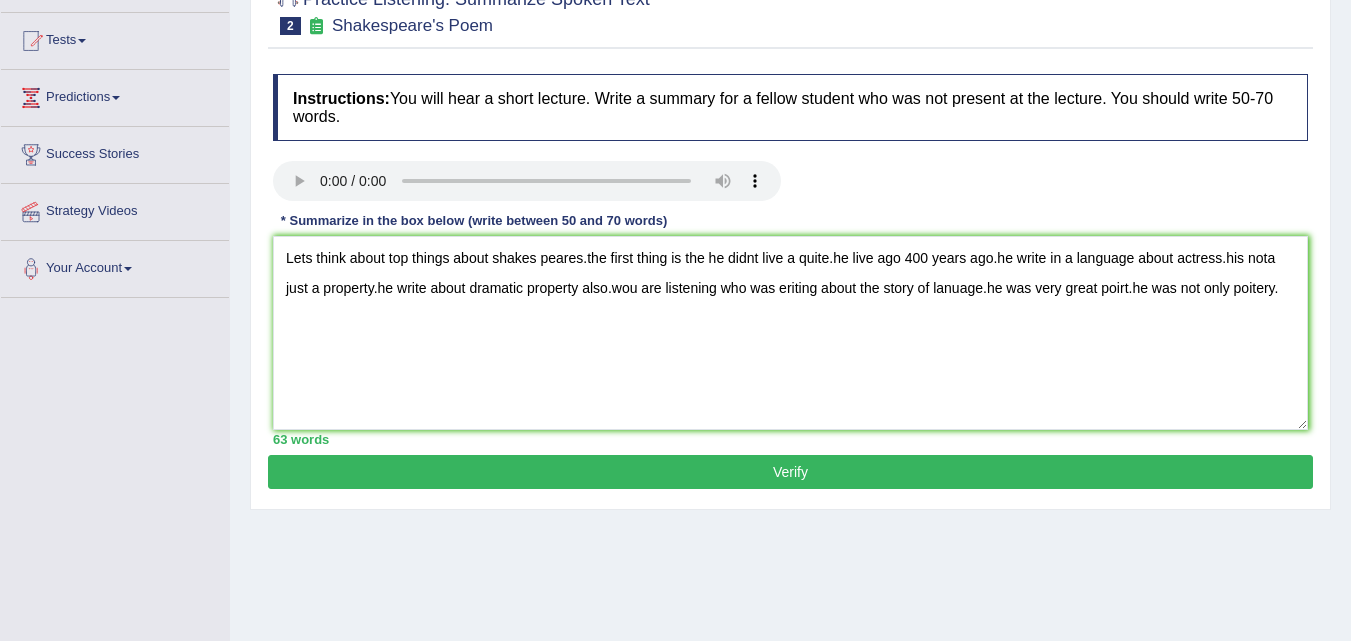 click on "Verify" at bounding box center (790, 472) 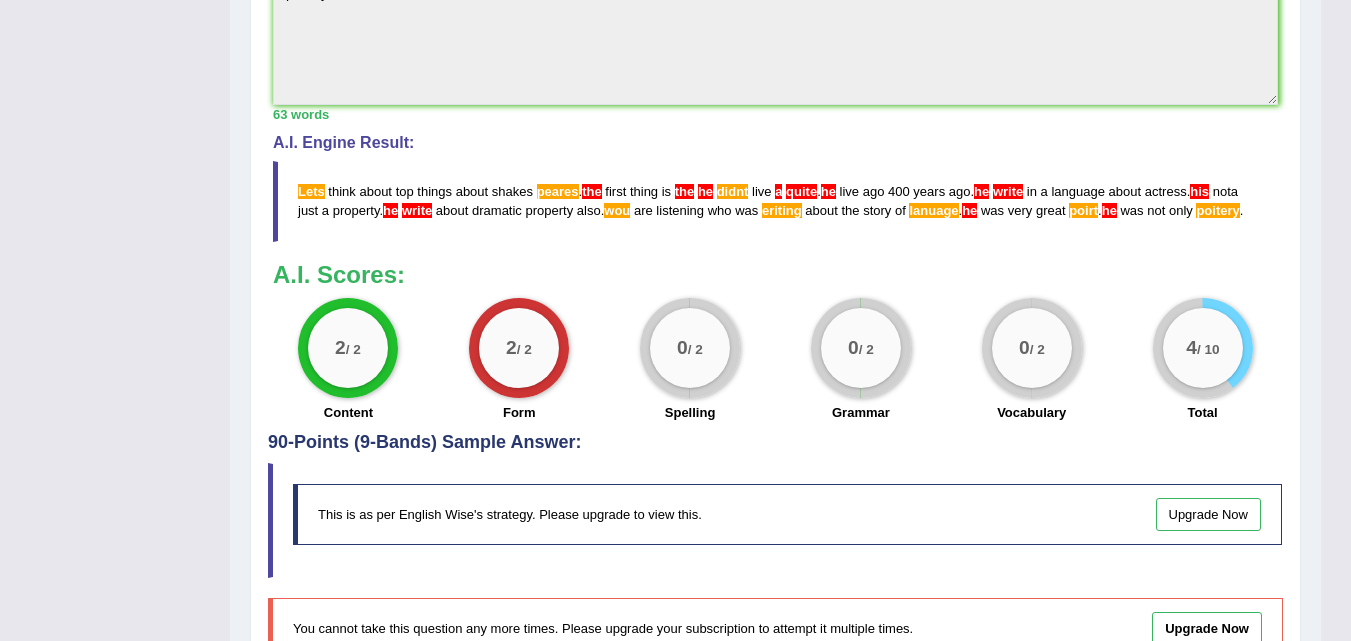 scroll, scrollTop: 799, scrollLeft: 0, axis: vertical 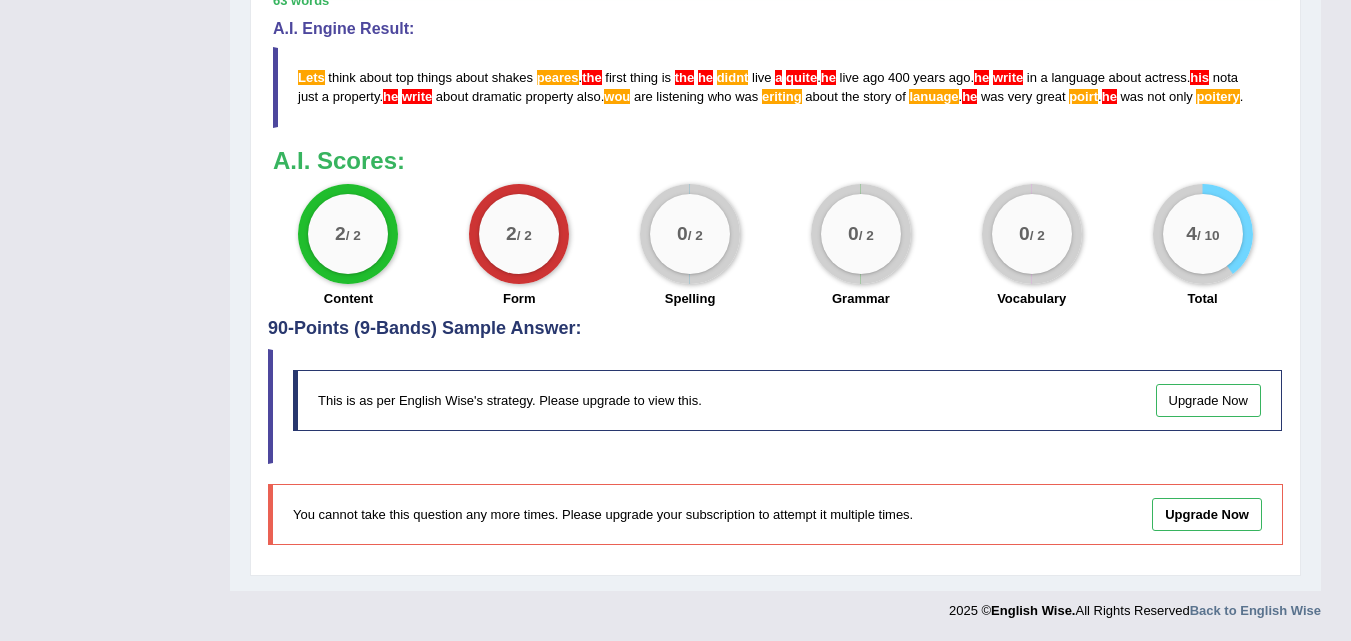 drag, startPoint x: 1095, startPoint y: 380, endPoint x: 1214, endPoint y: 414, distance: 123.76187 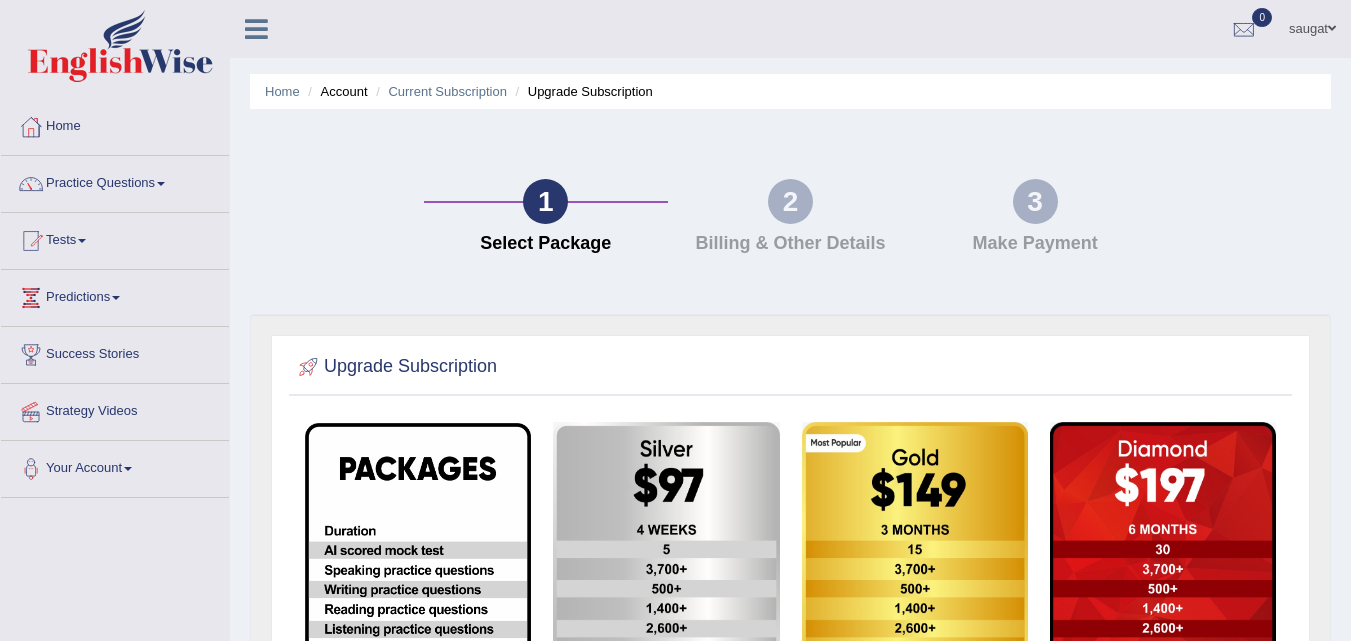 scroll, scrollTop: 282, scrollLeft: 0, axis: vertical 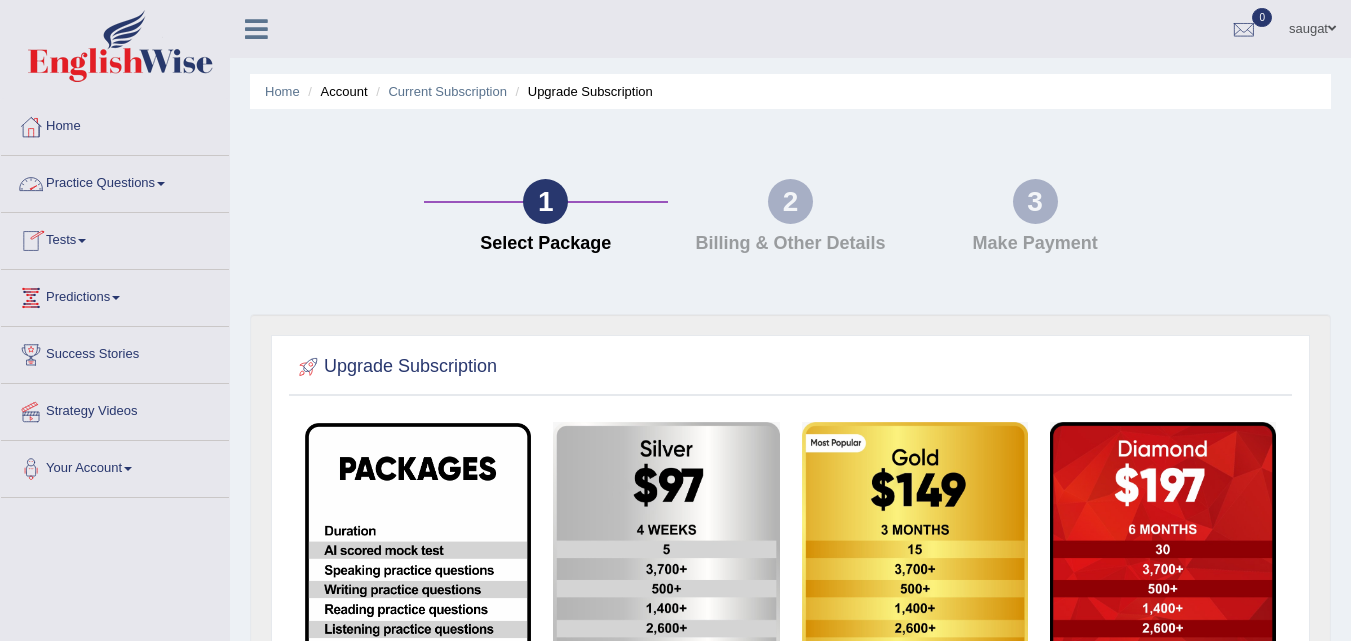 click on "Practice Questions" at bounding box center (115, 181) 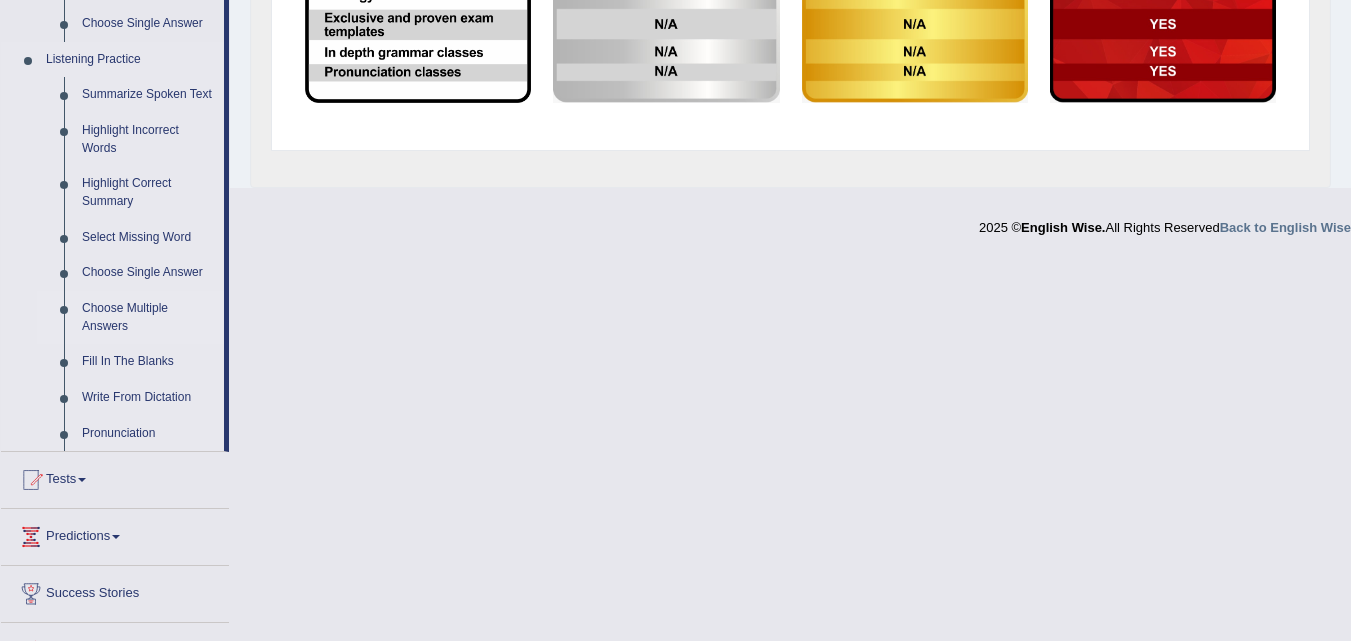 scroll, scrollTop: 800, scrollLeft: 0, axis: vertical 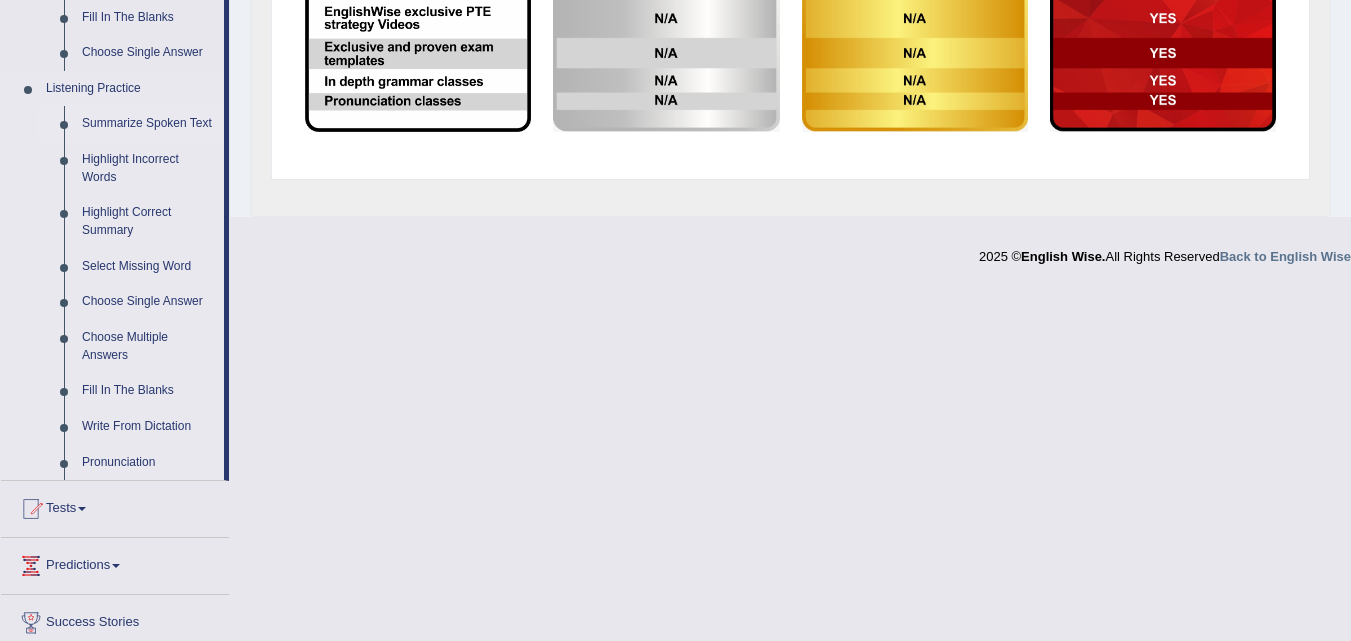 click on "Summarize Spoken Text" at bounding box center (148, 124) 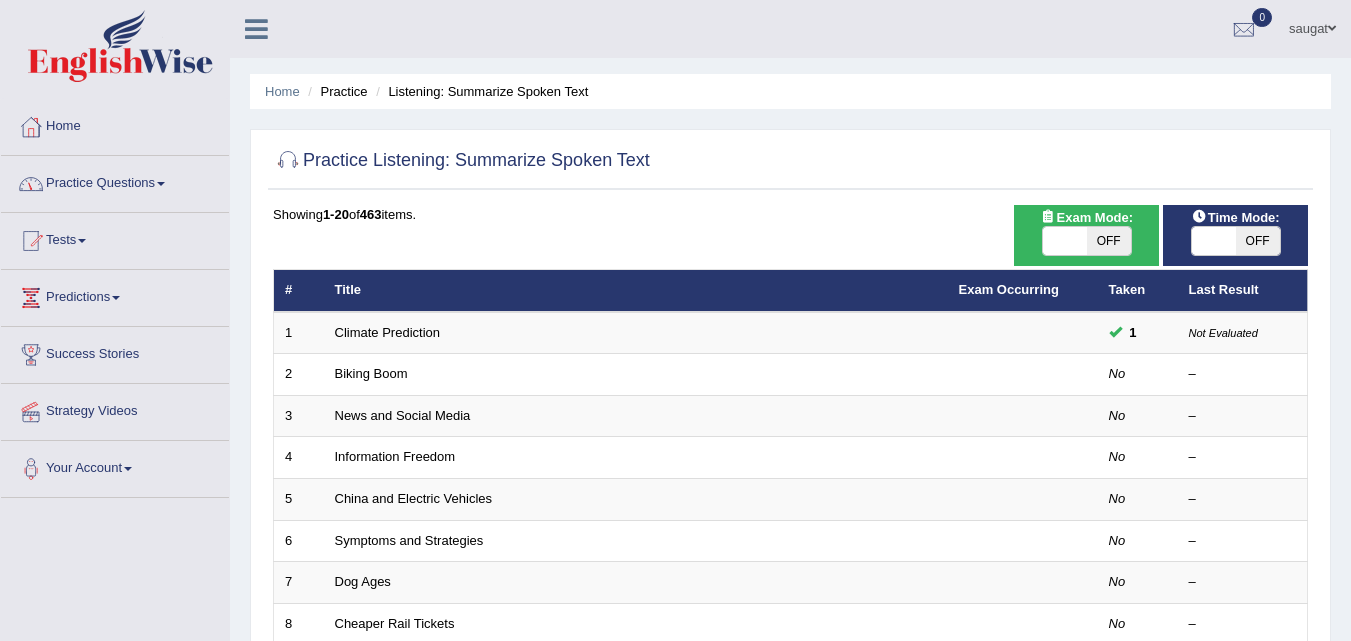 scroll, scrollTop: 0, scrollLeft: 0, axis: both 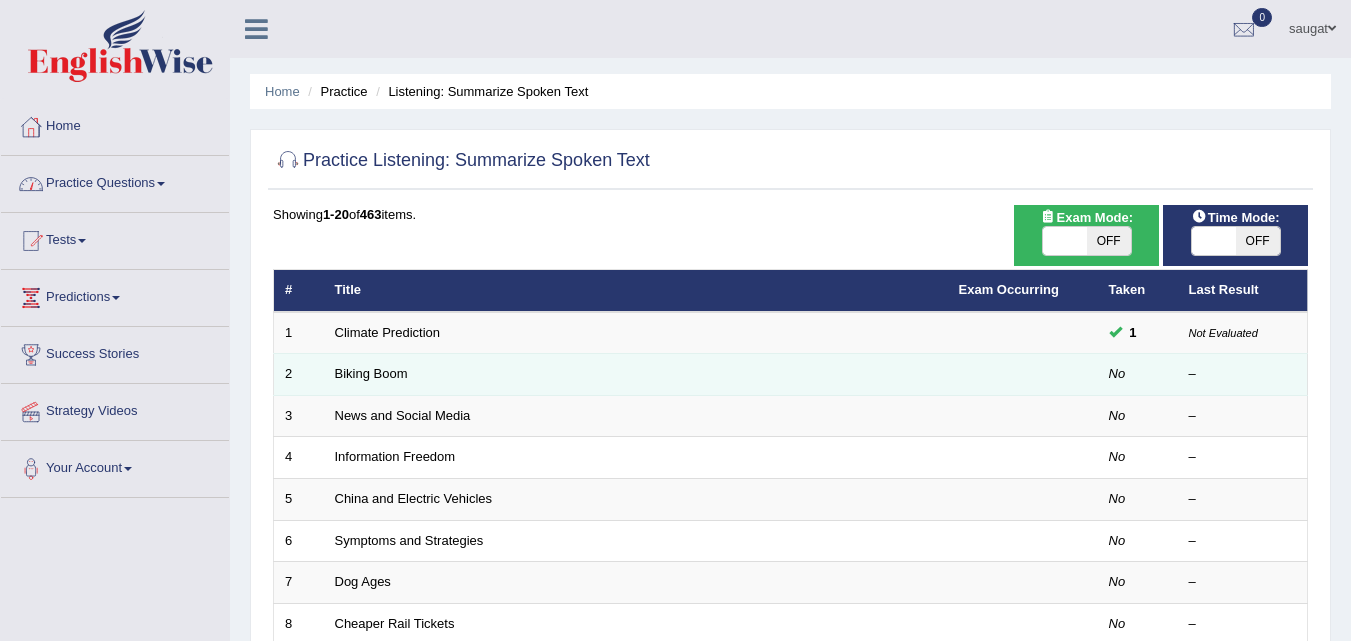 click on "Biking Boom" at bounding box center (636, 375) 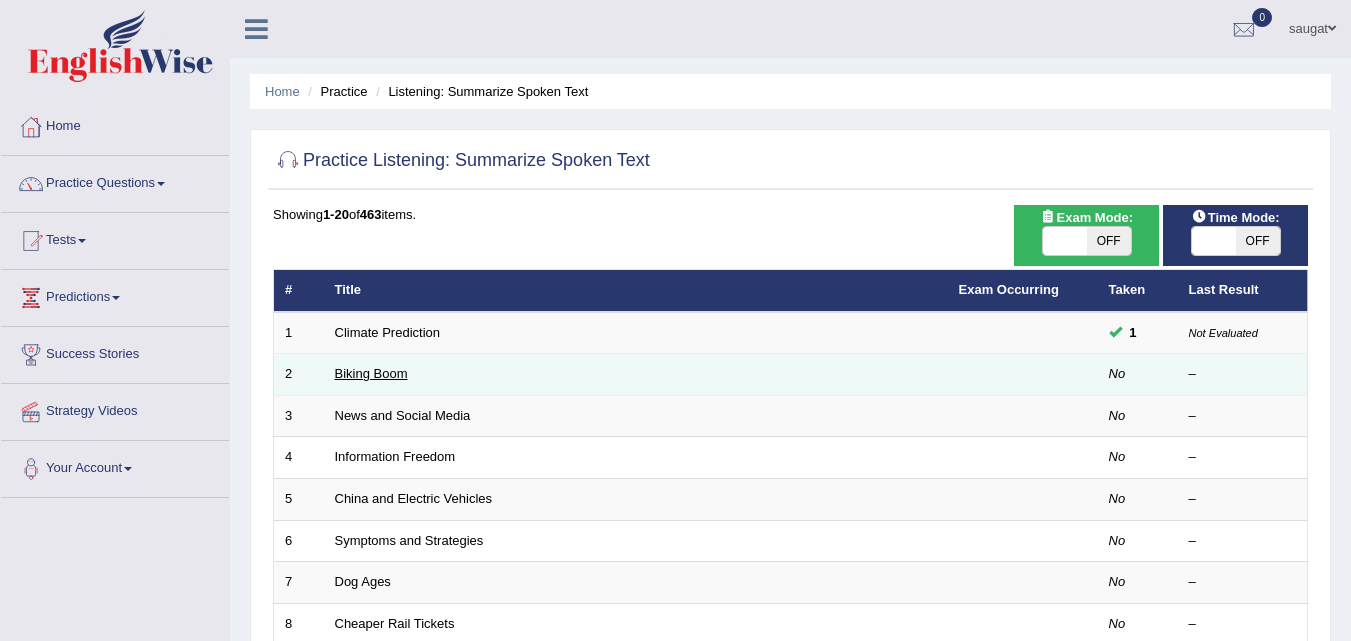 click on "Biking Boom" at bounding box center (371, 373) 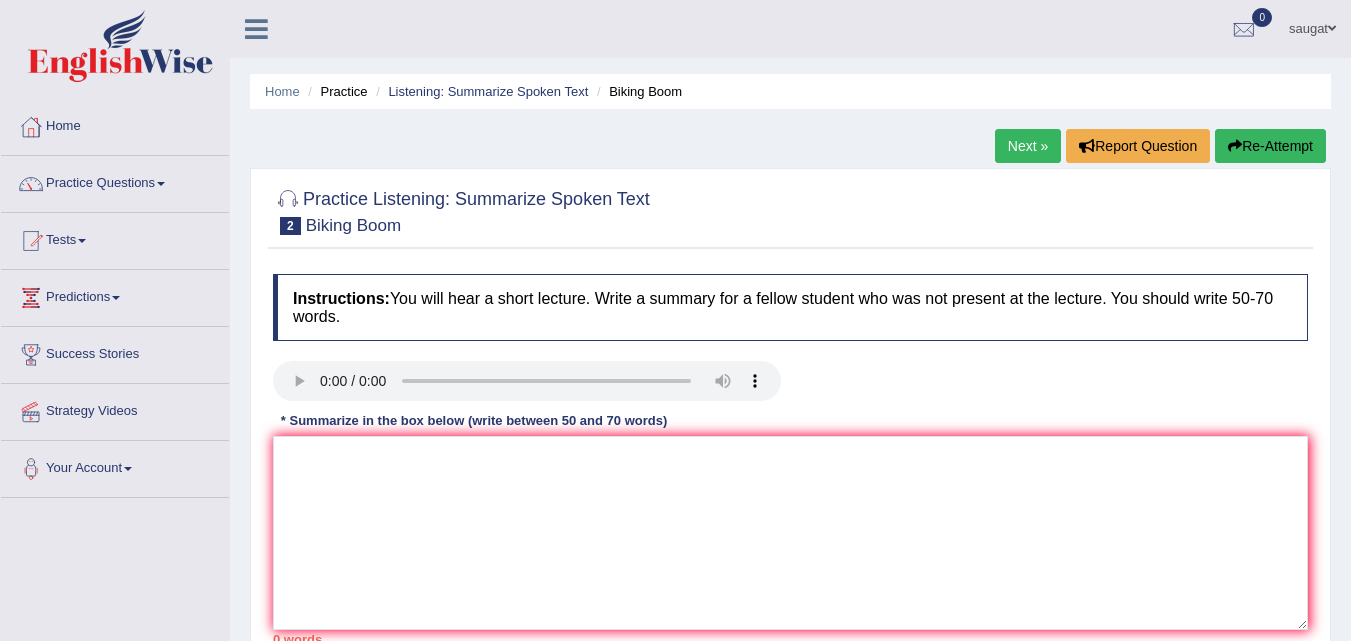 scroll, scrollTop: 0, scrollLeft: 0, axis: both 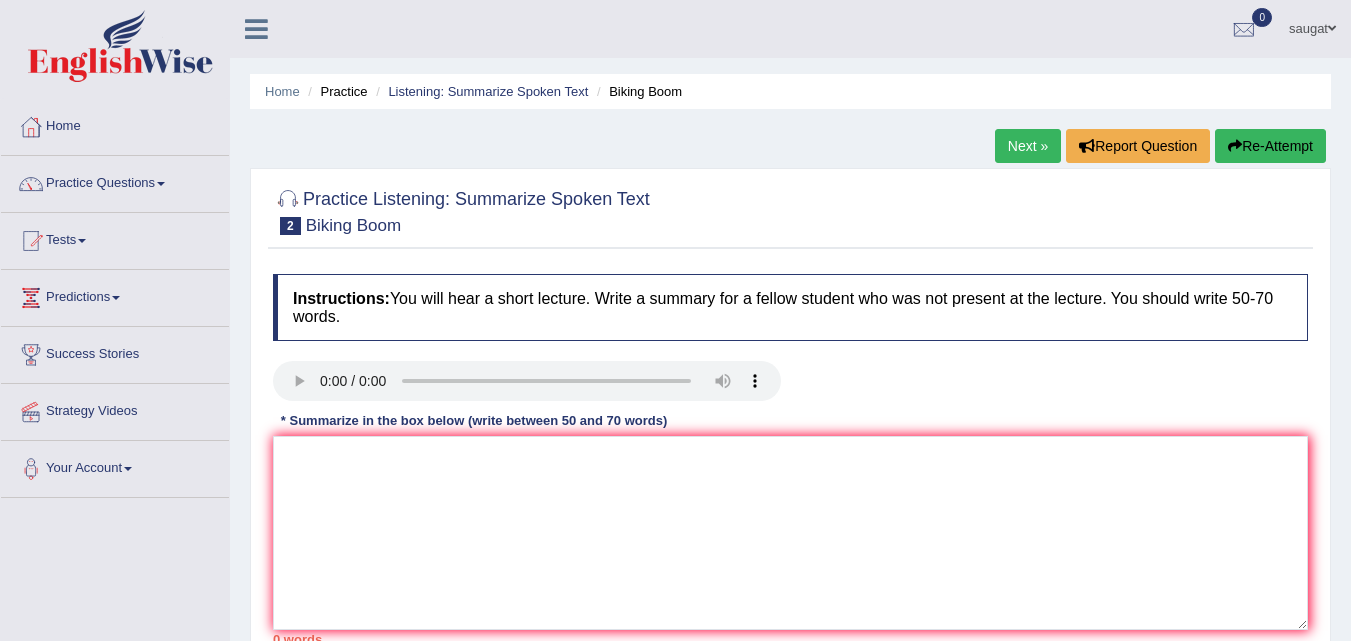 click on "Next »" at bounding box center [1028, 146] 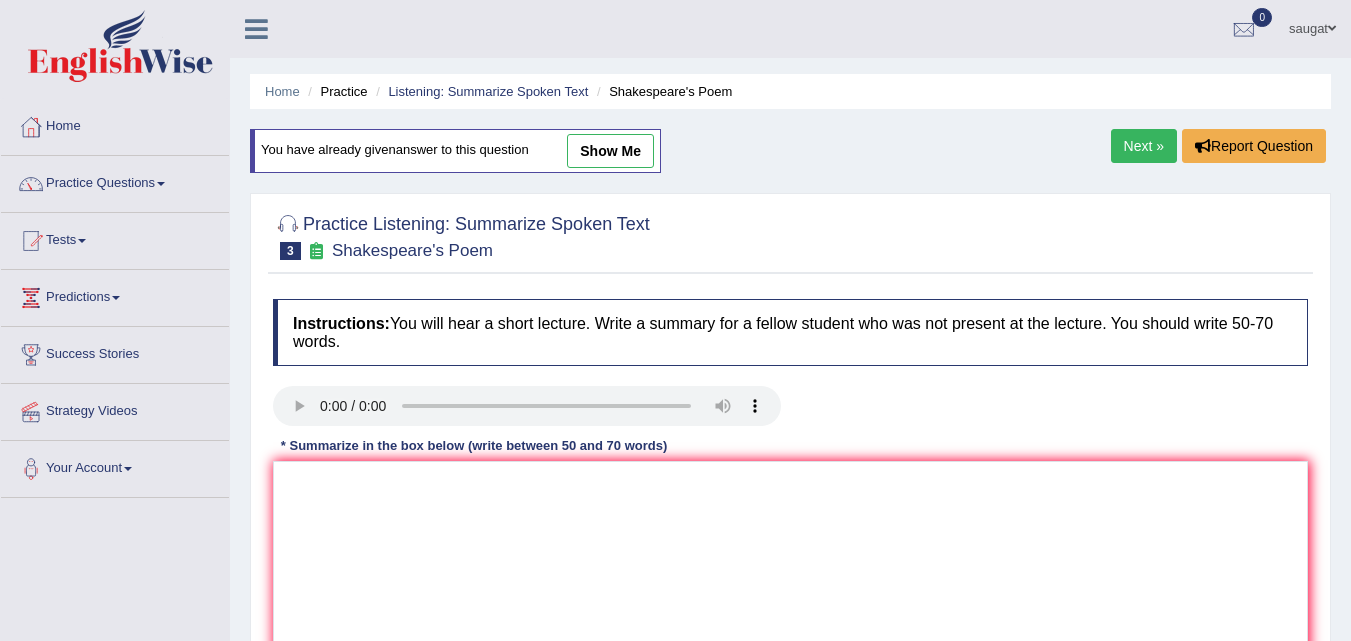 scroll, scrollTop: 0, scrollLeft: 0, axis: both 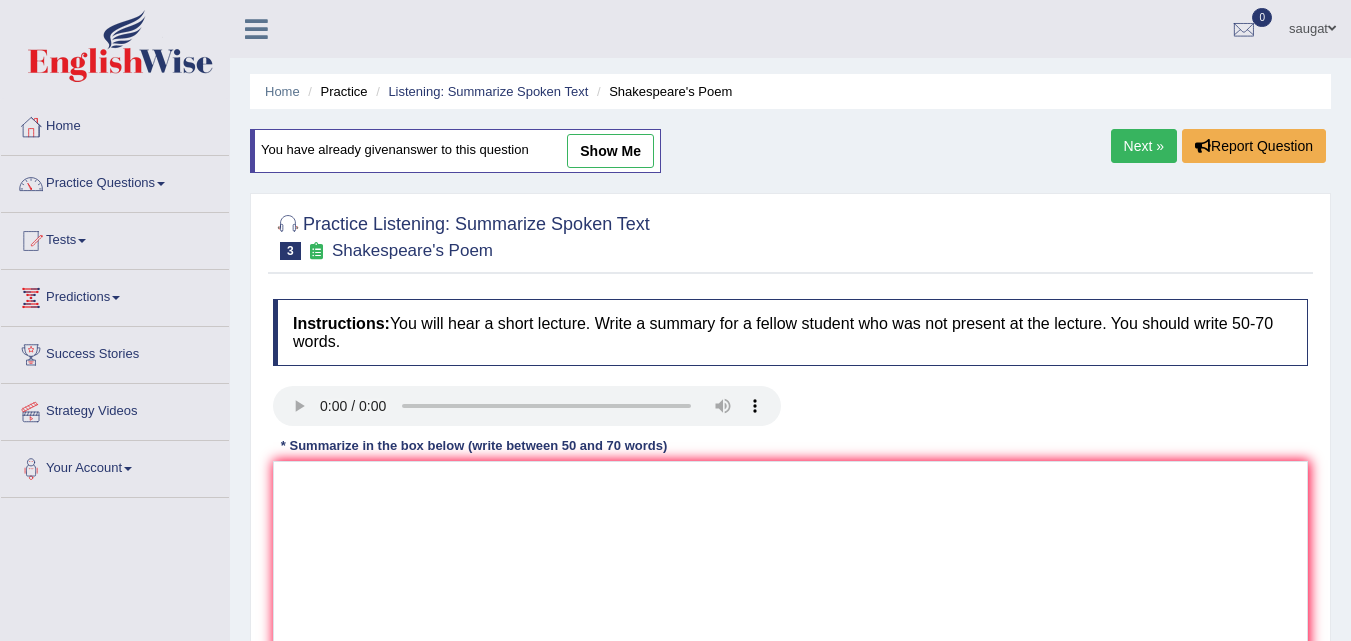 click on "Next »" at bounding box center (1144, 146) 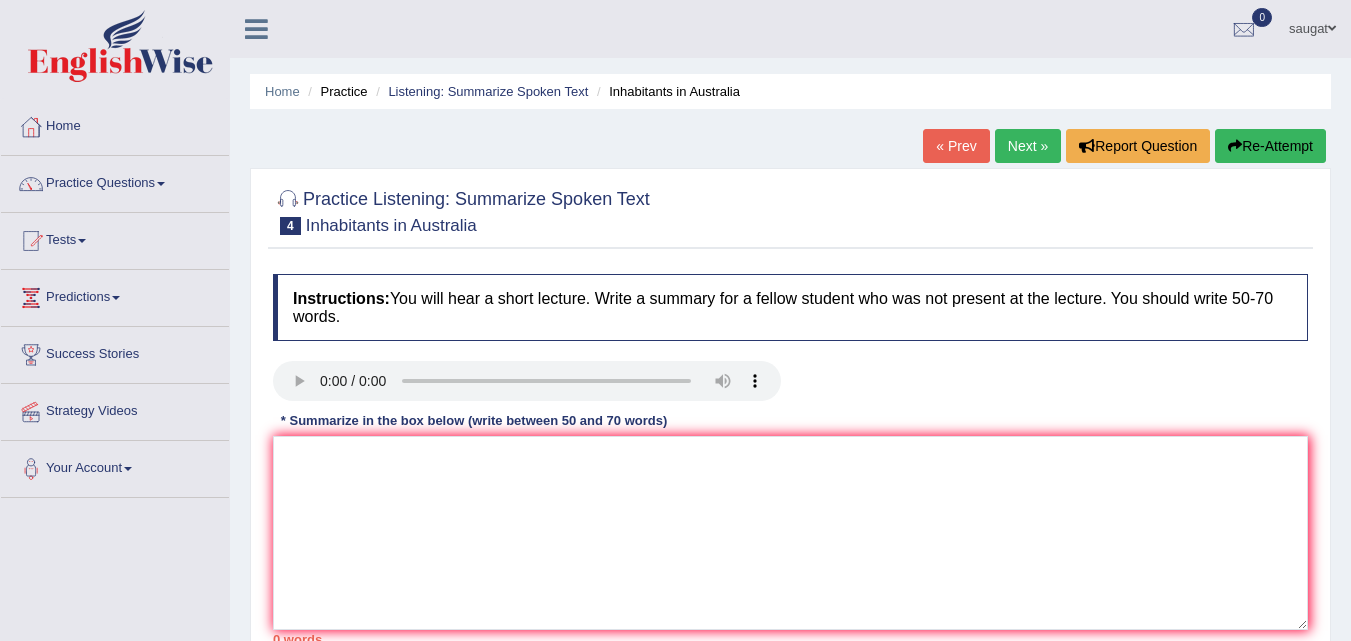 scroll, scrollTop: 0, scrollLeft: 0, axis: both 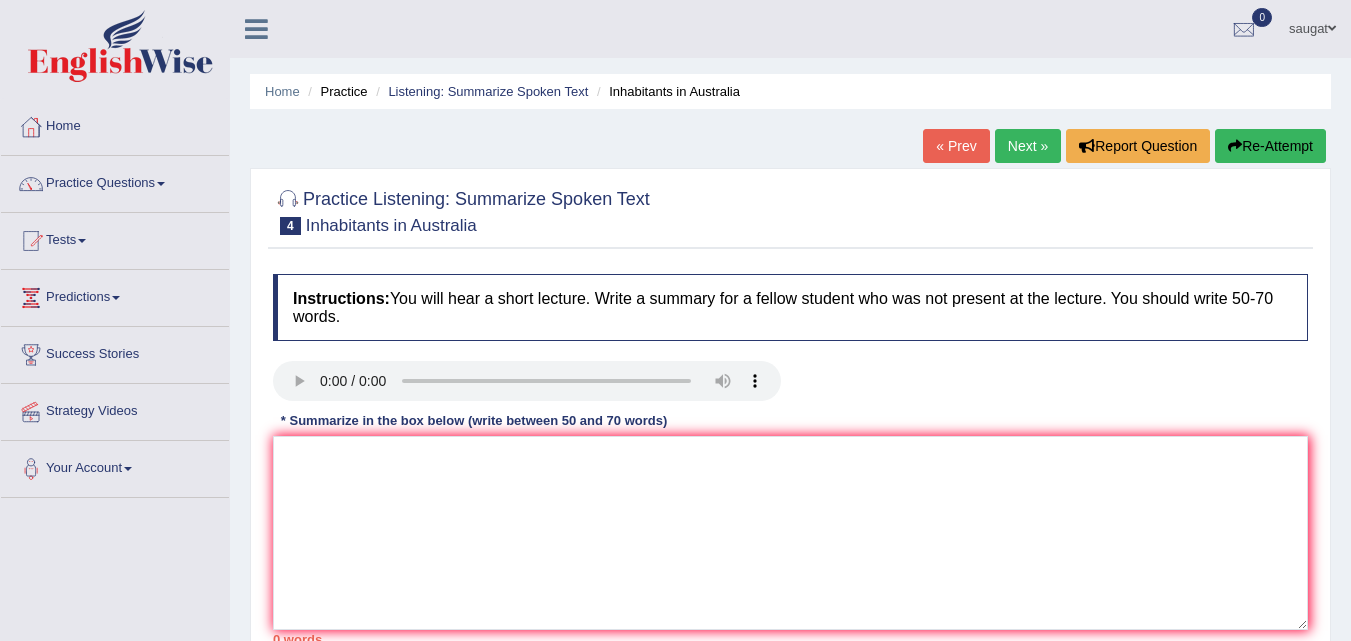 click on "Next »" at bounding box center (1028, 146) 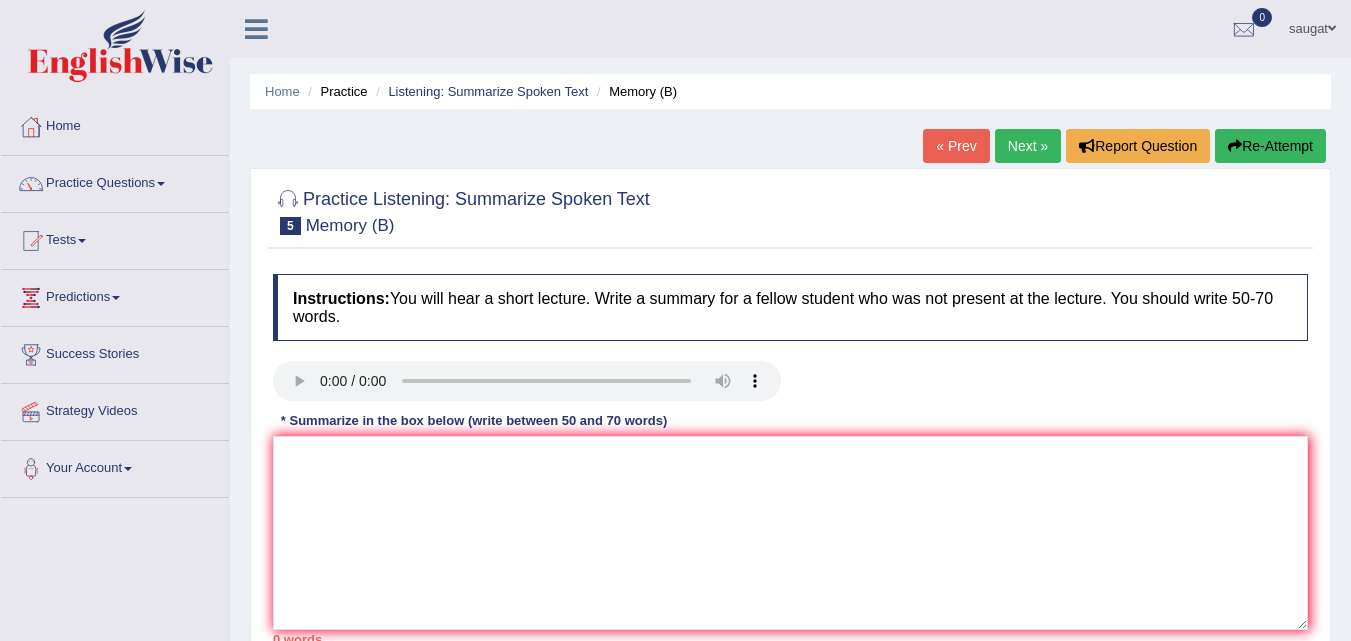 scroll, scrollTop: 0, scrollLeft: 0, axis: both 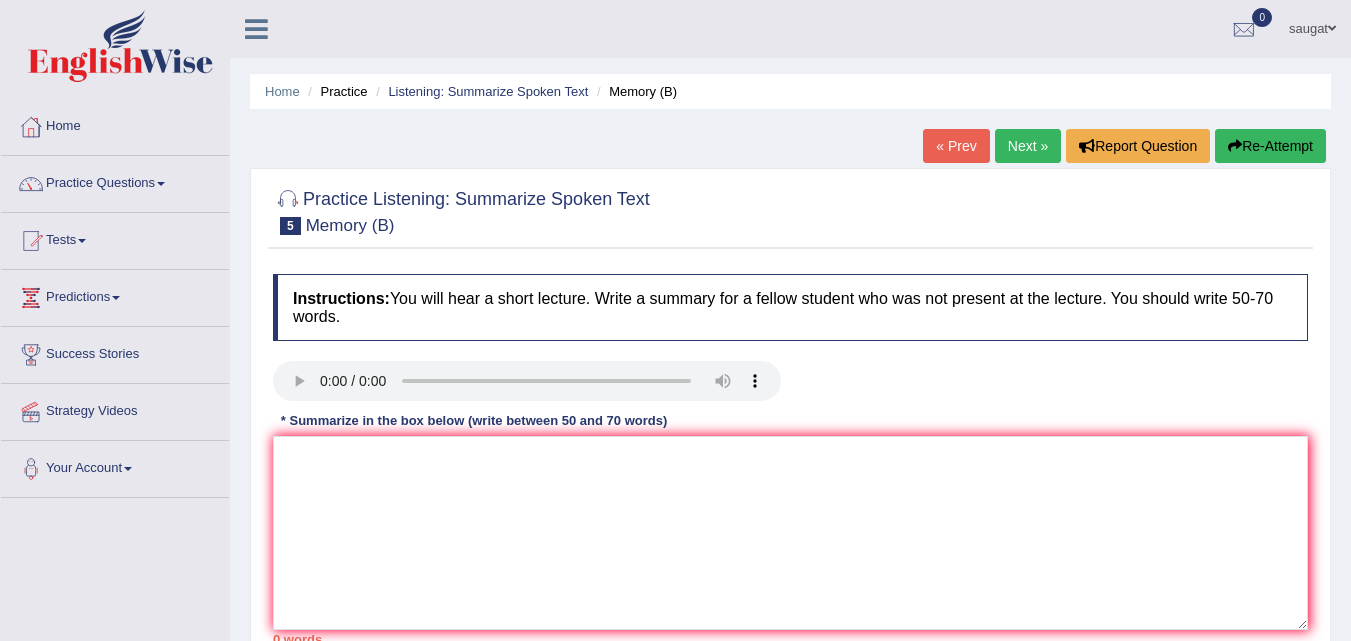 click on "Next »" at bounding box center [1028, 146] 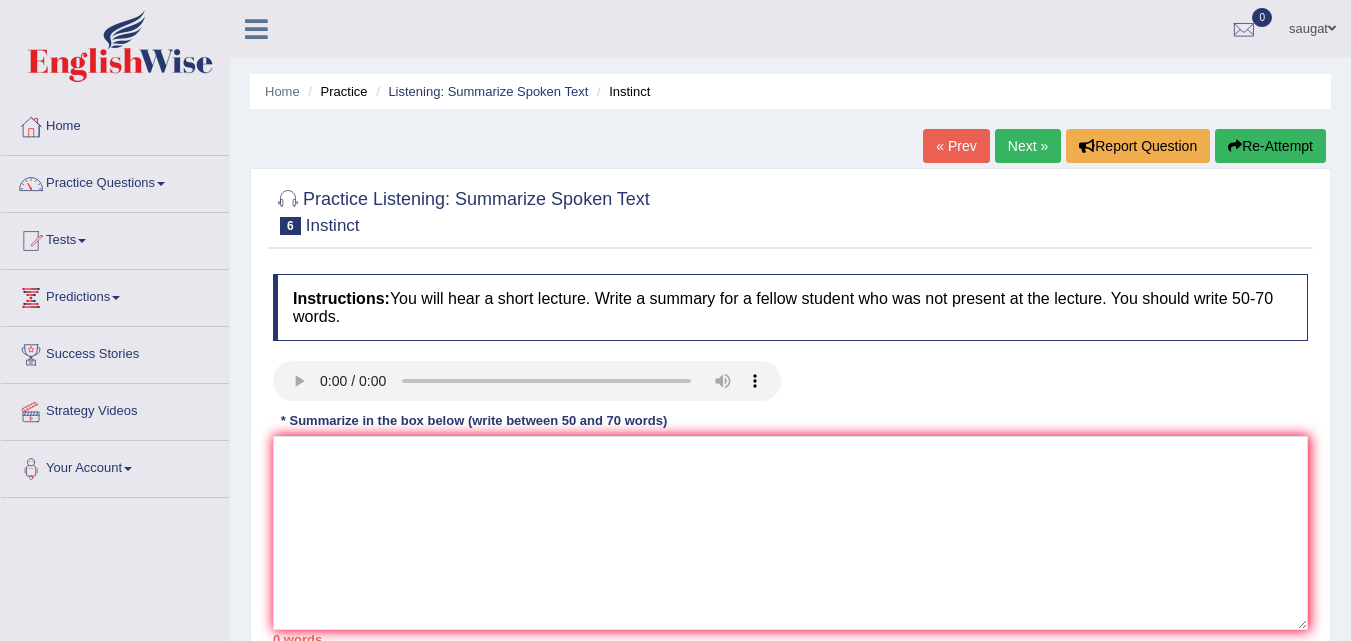 scroll, scrollTop: 0, scrollLeft: 0, axis: both 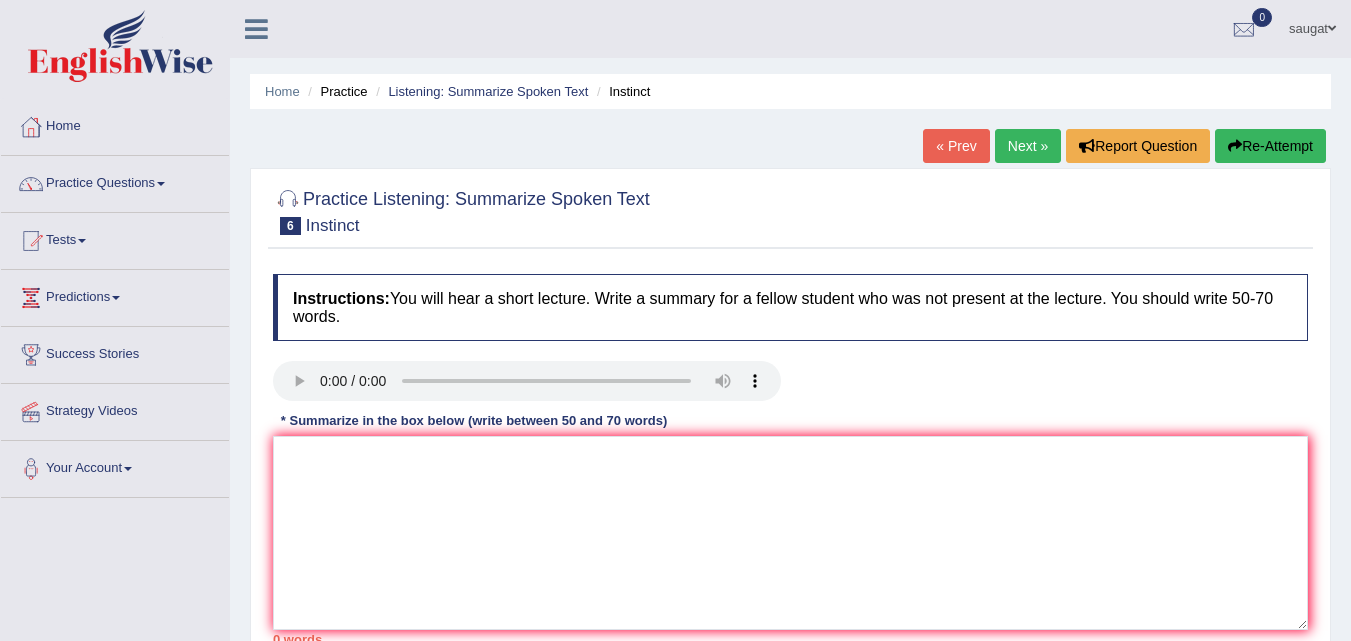 click on "Next »" at bounding box center [1028, 146] 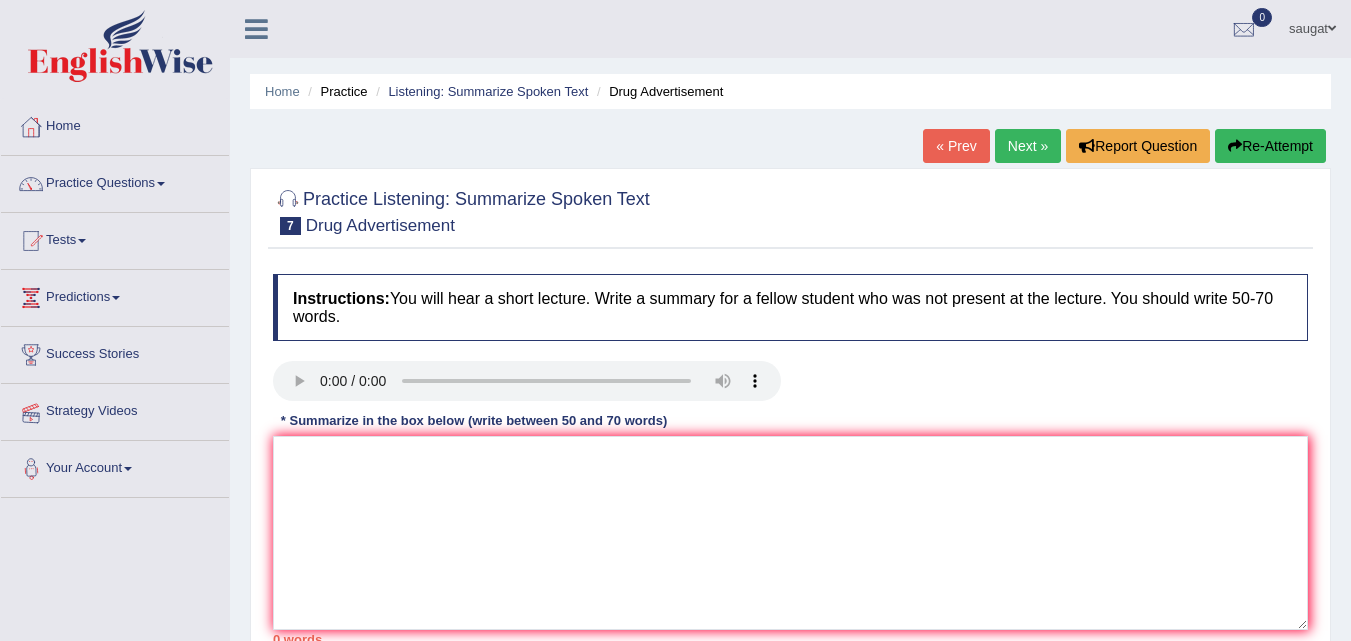 scroll, scrollTop: 0, scrollLeft: 0, axis: both 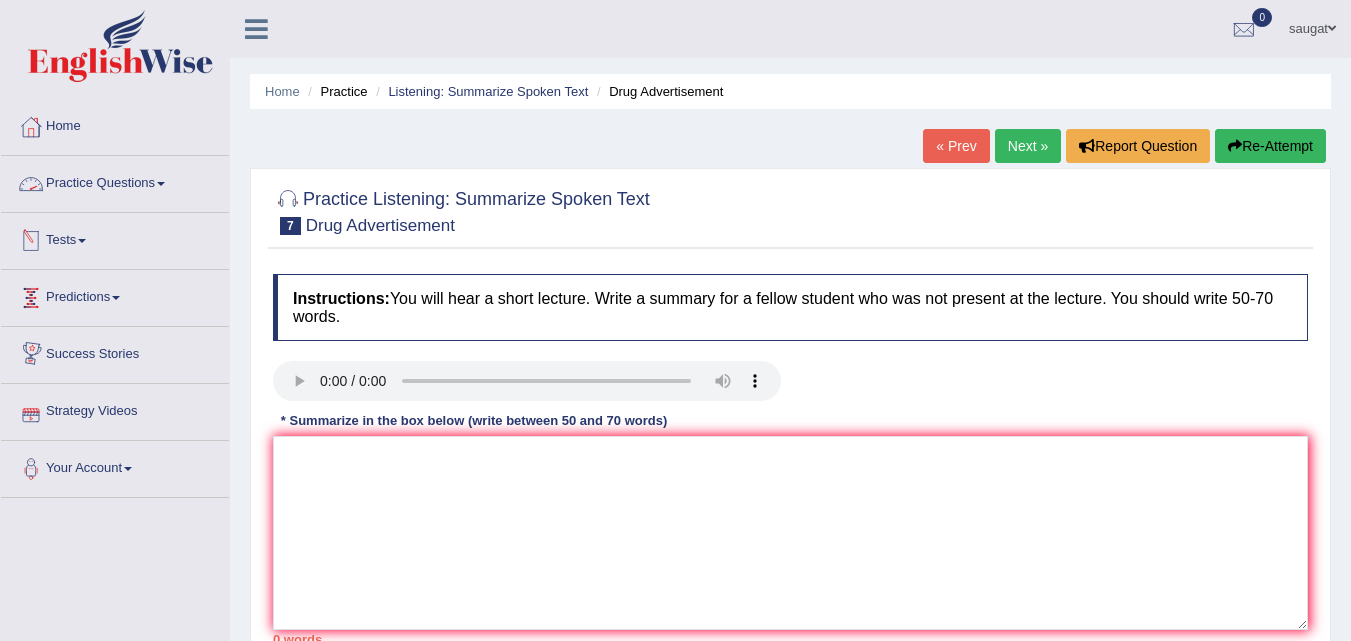 click on "Practice Questions" at bounding box center (115, 181) 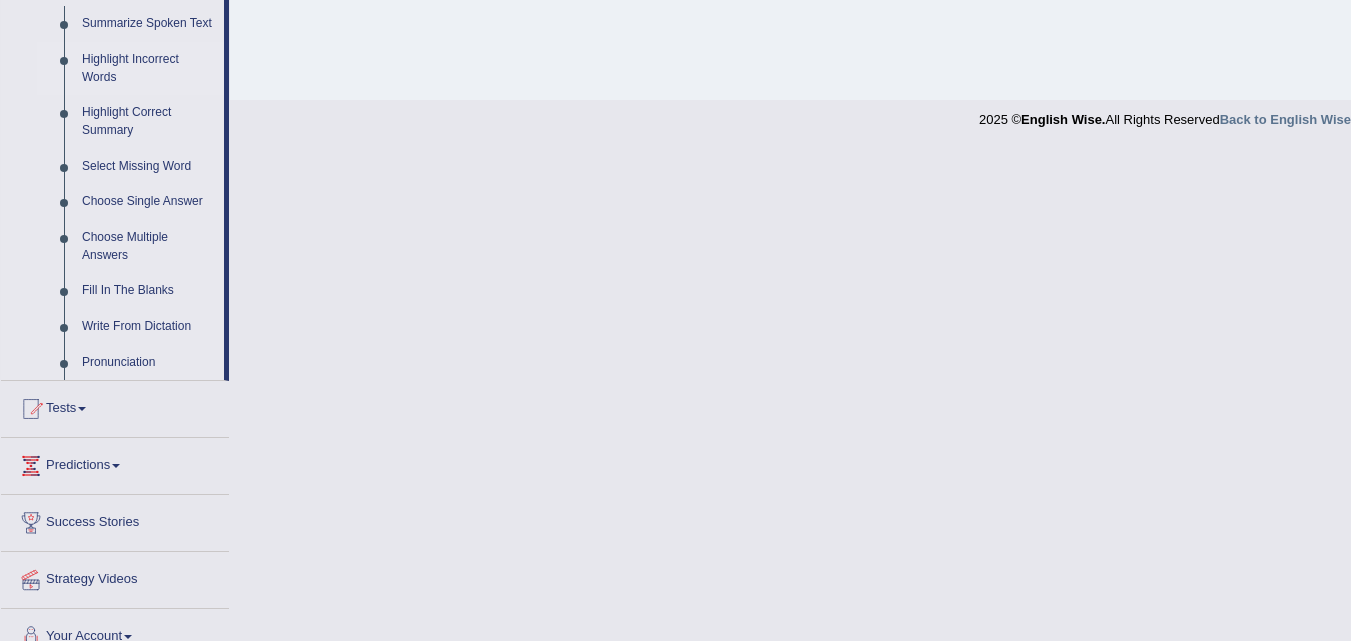 scroll, scrollTop: 800, scrollLeft: 0, axis: vertical 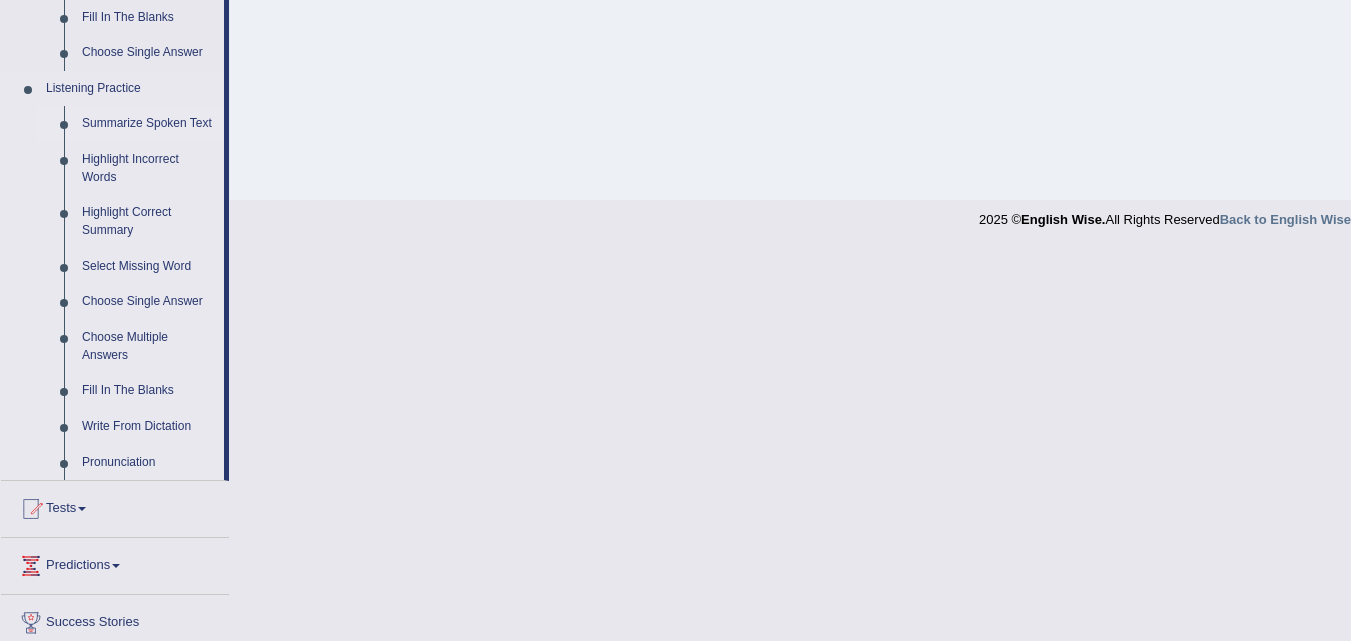click on "Summarize Spoken Text" at bounding box center (148, 124) 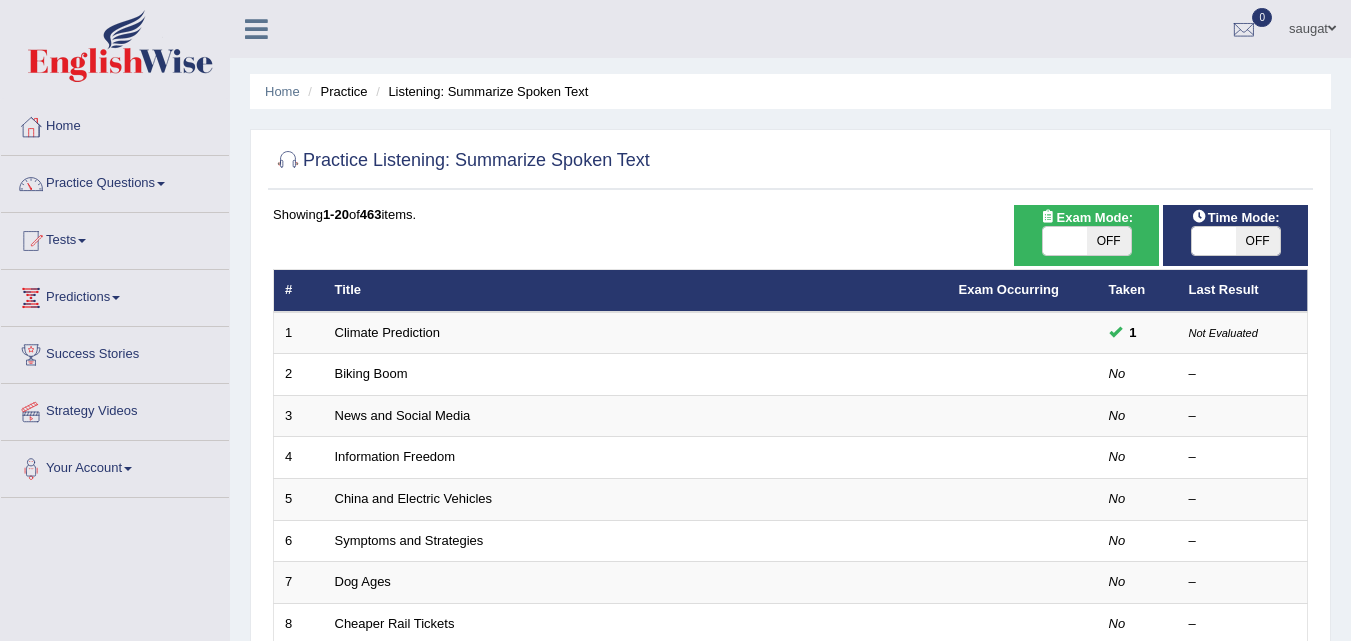 scroll, scrollTop: 0, scrollLeft: 0, axis: both 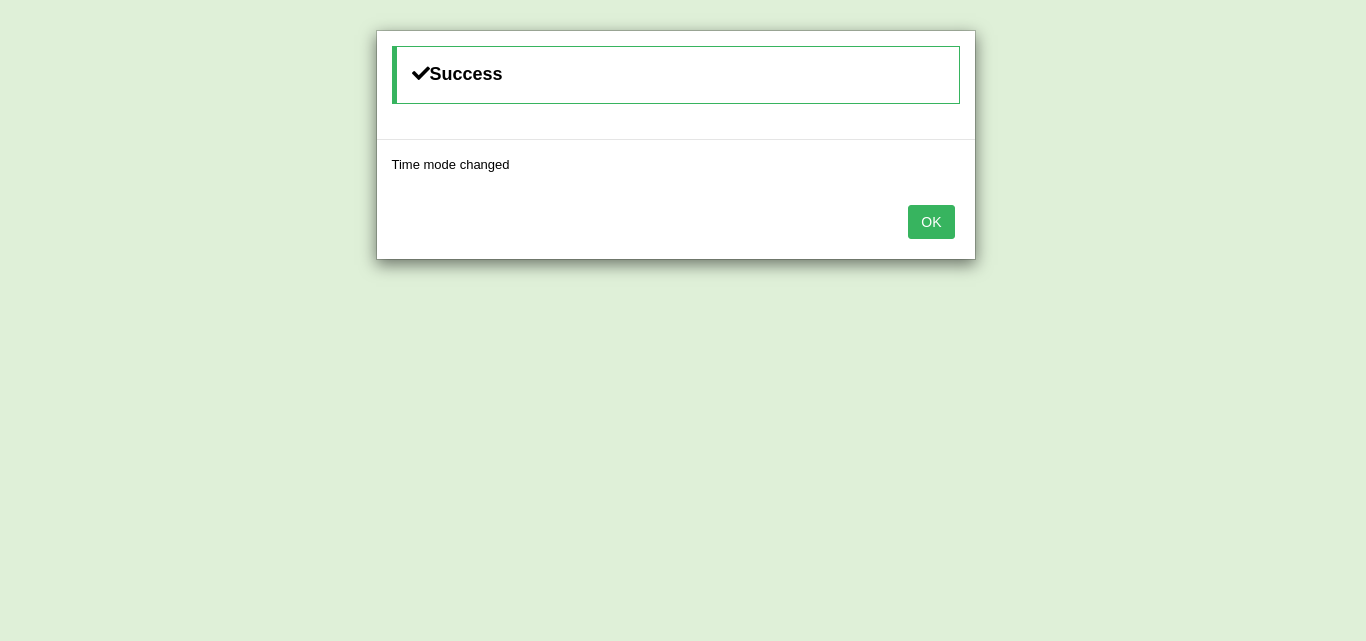 click on "OK" at bounding box center [931, 222] 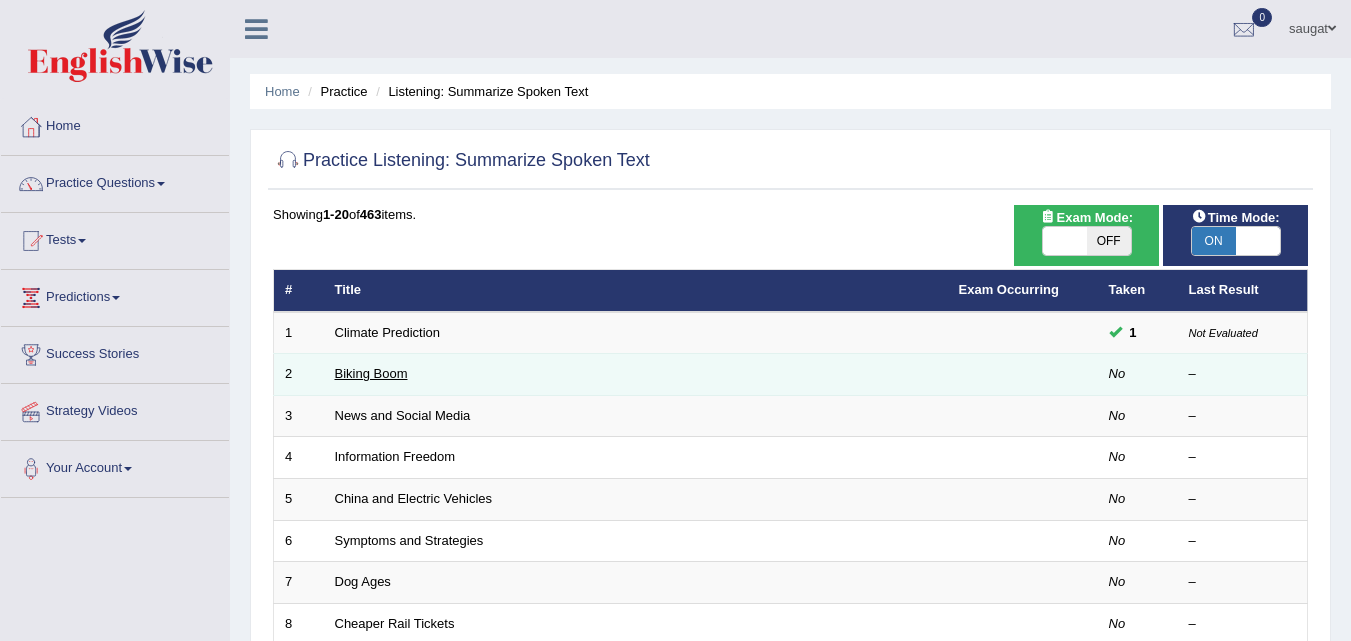 click on "Biking Boom" at bounding box center (371, 373) 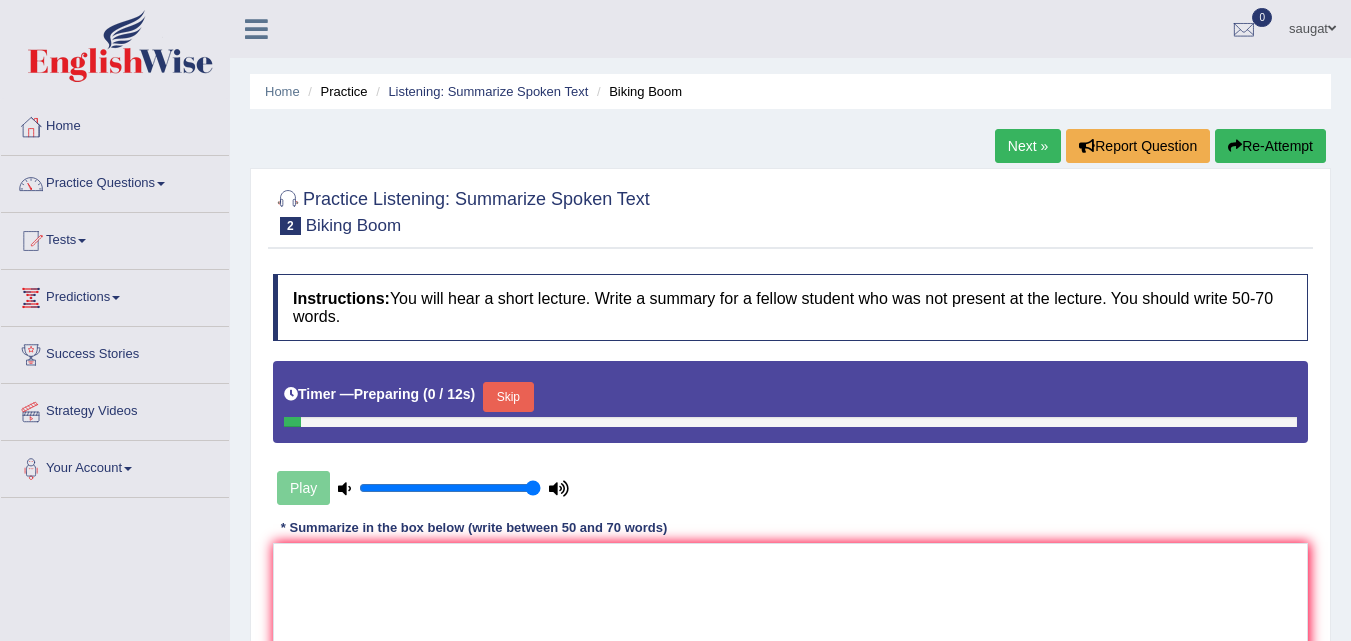 scroll, scrollTop: 0, scrollLeft: 0, axis: both 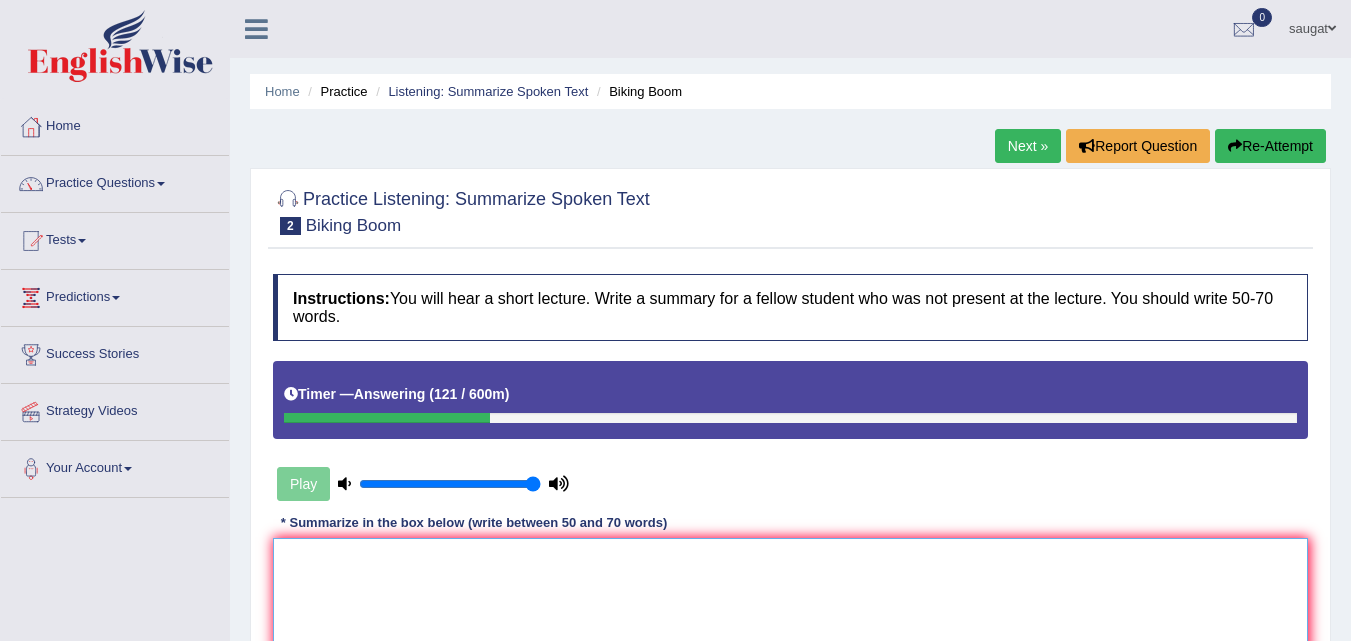 click at bounding box center (790, 635) 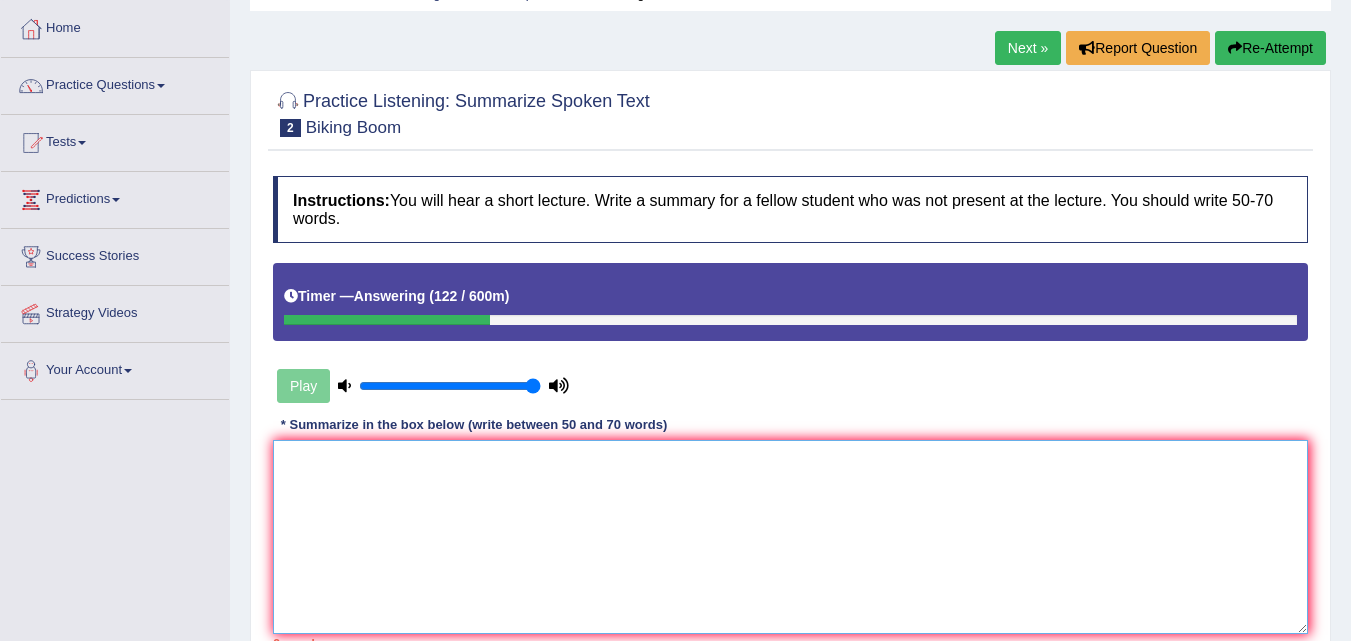 scroll, scrollTop: 300, scrollLeft: 0, axis: vertical 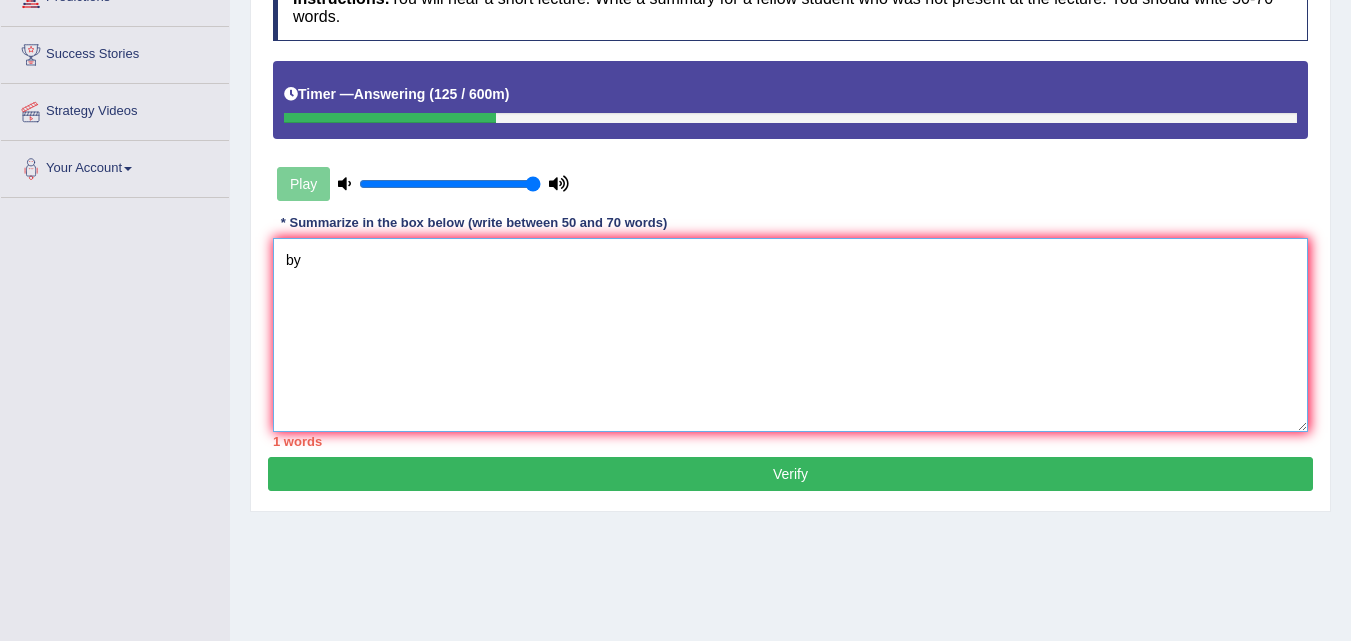 type on "b" 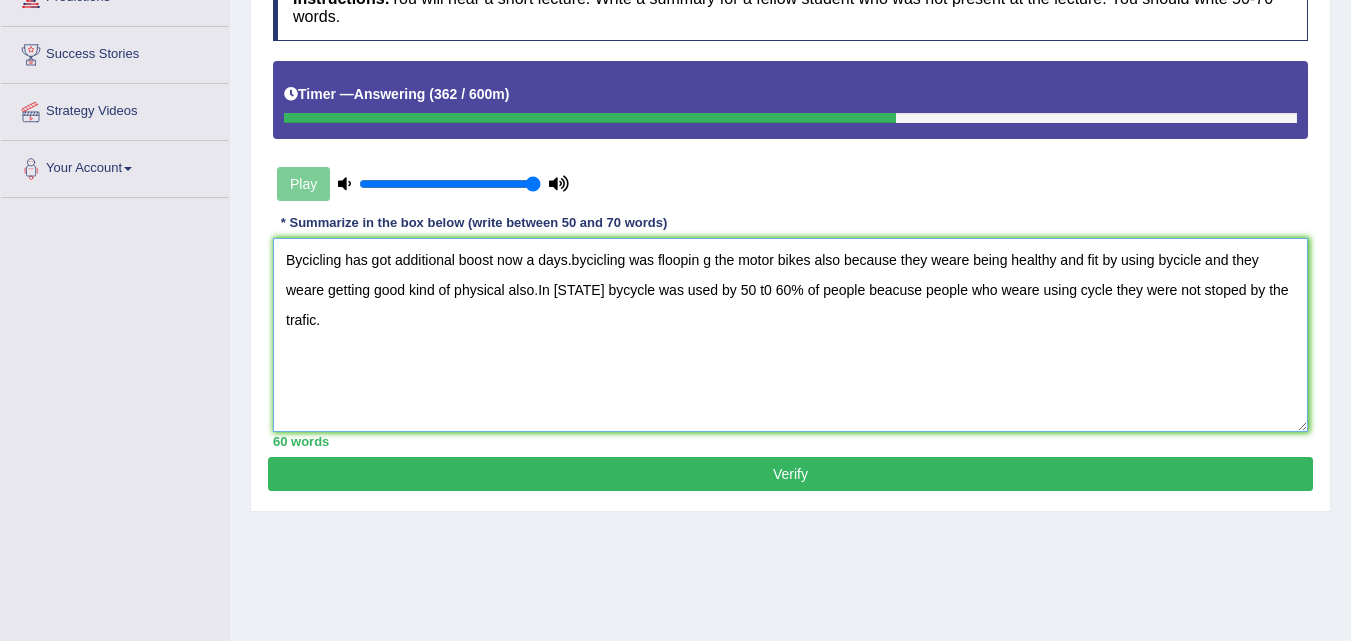 click on "Bycicling has got additional boost now a days.bycicling was floopin g the motor bikes also because they weare being healthy and fit by using bycicle and they weare getting good kind of physical also.In united state bycycle was used by 50 t0 60% of people beacuse people who weare using cycle they were not stoped by the trafic." at bounding box center (790, 335) 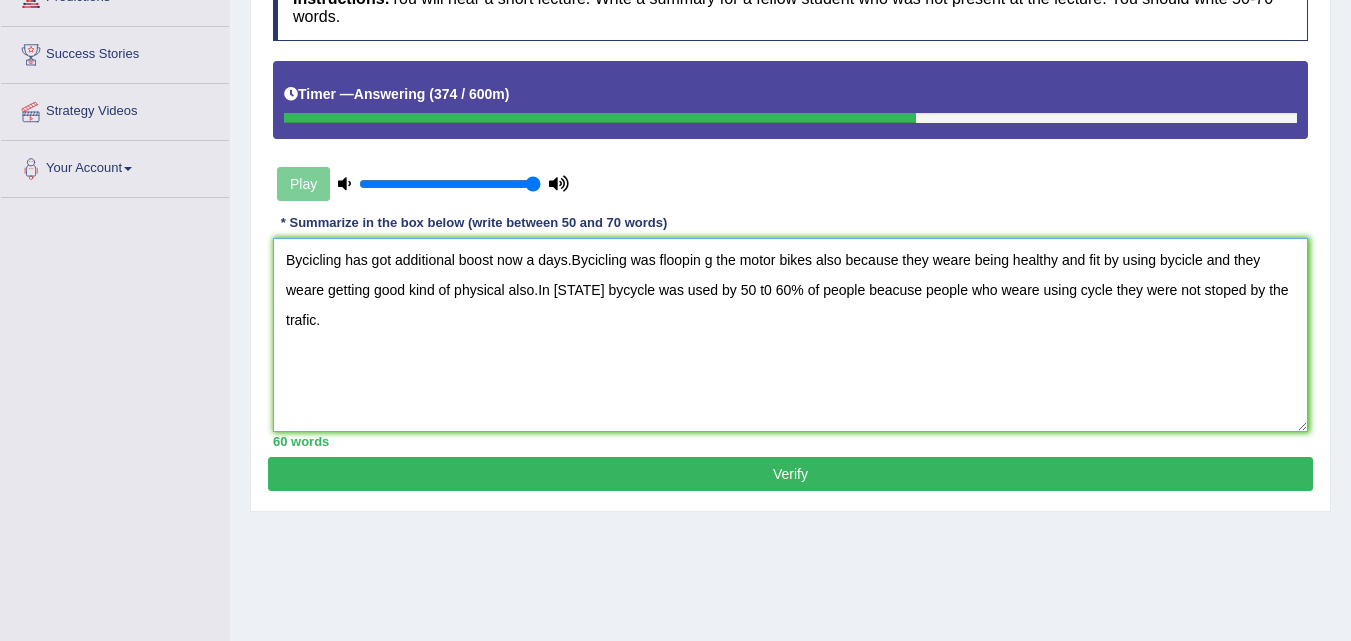 type on "Bycicling has got additional boost now a days.Bycicling was floopin g the motor bikes also because they weare being healthy and fit by using bycicle and they weare getting good kind of physical also.In united state bycycle was used by 50 t0 60% of people beacuse people who weare using cycle they were not stoped by the trafic." 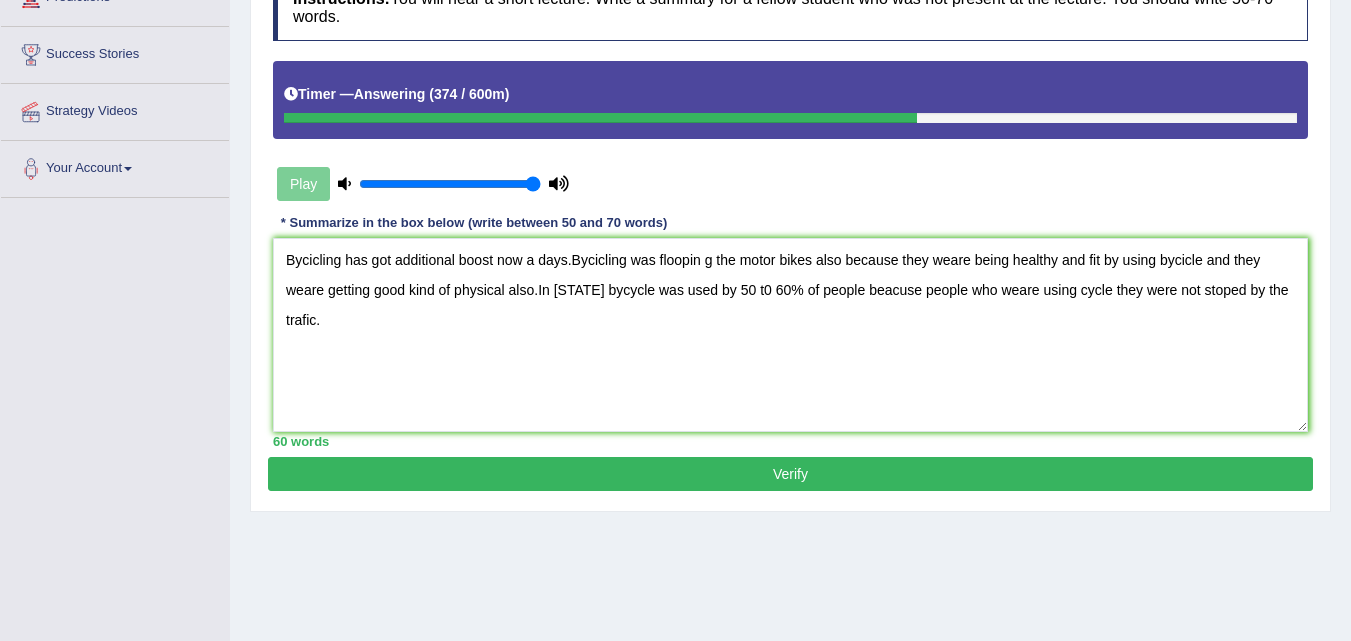 click on "Verify" at bounding box center [790, 474] 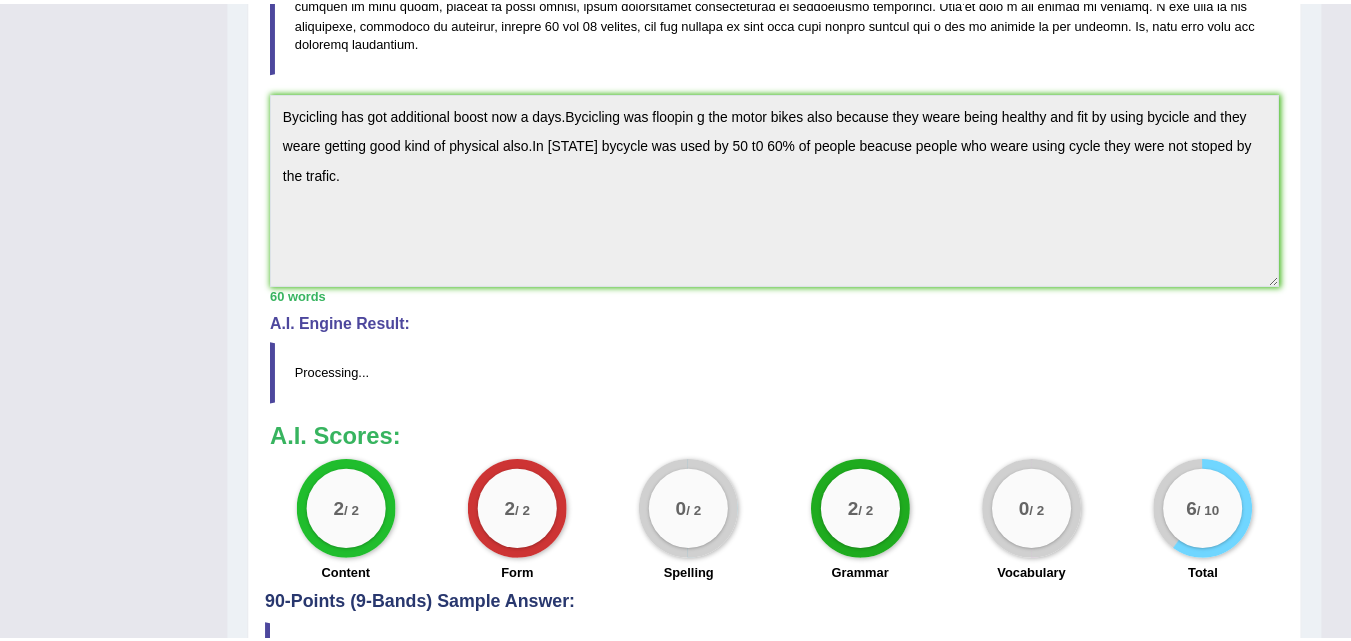 scroll, scrollTop: 600, scrollLeft: 0, axis: vertical 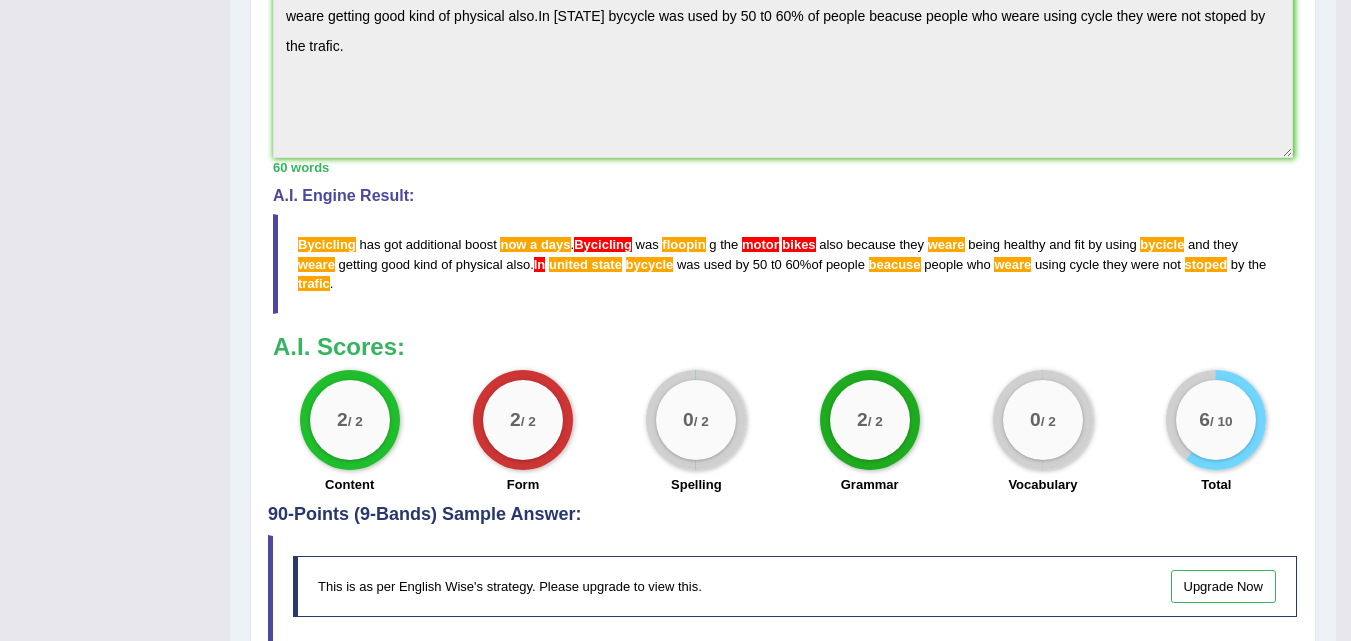 click on "Bycicling" at bounding box center [327, 244] 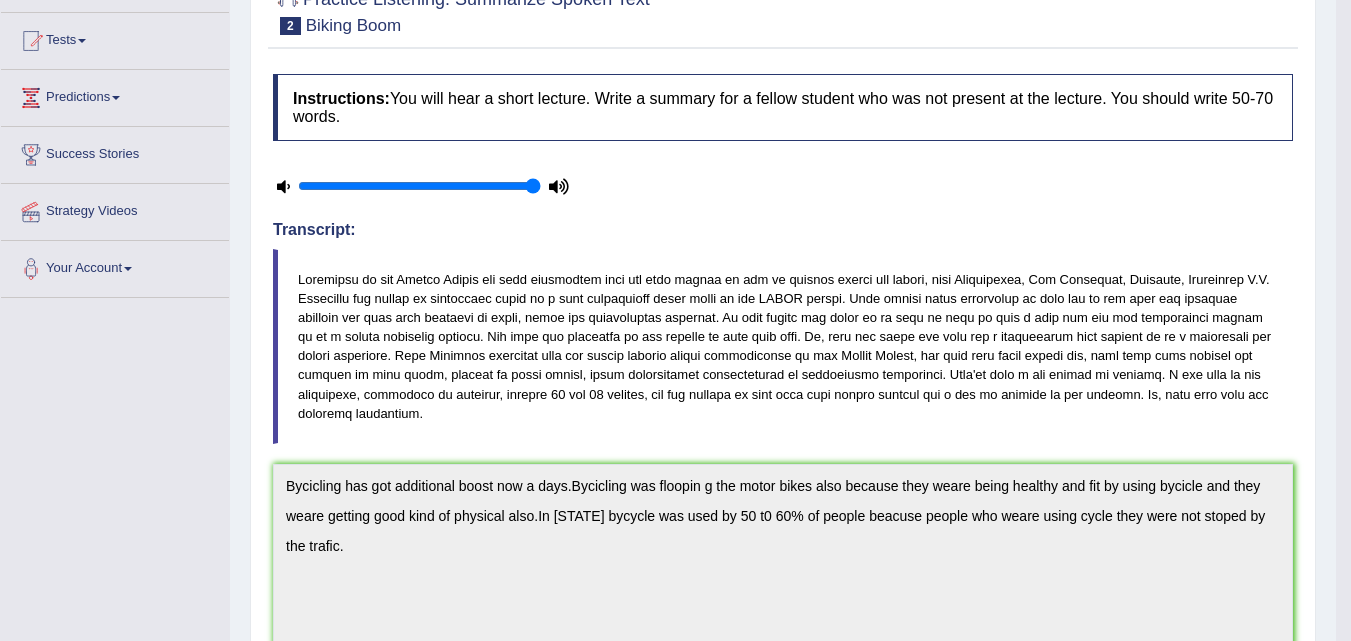 scroll, scrollTop: 0, scrollLeft: 0, axis: both 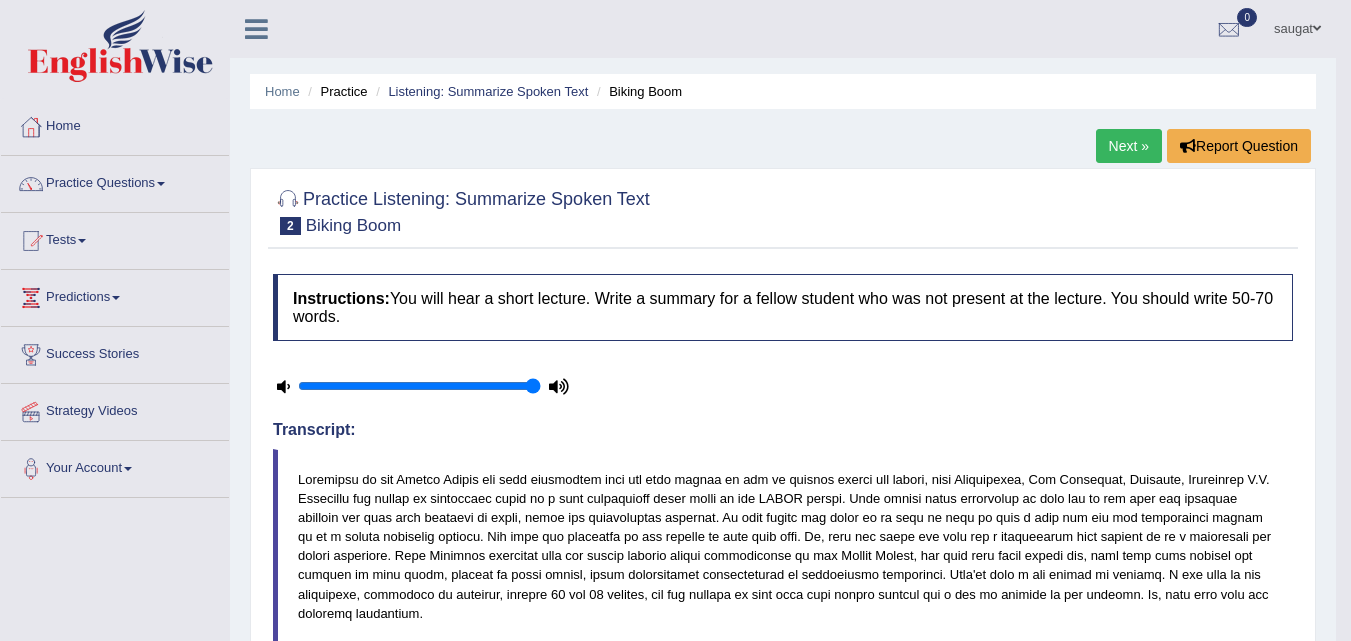 click on "Practice Questions" at bounding box center (115, 181) 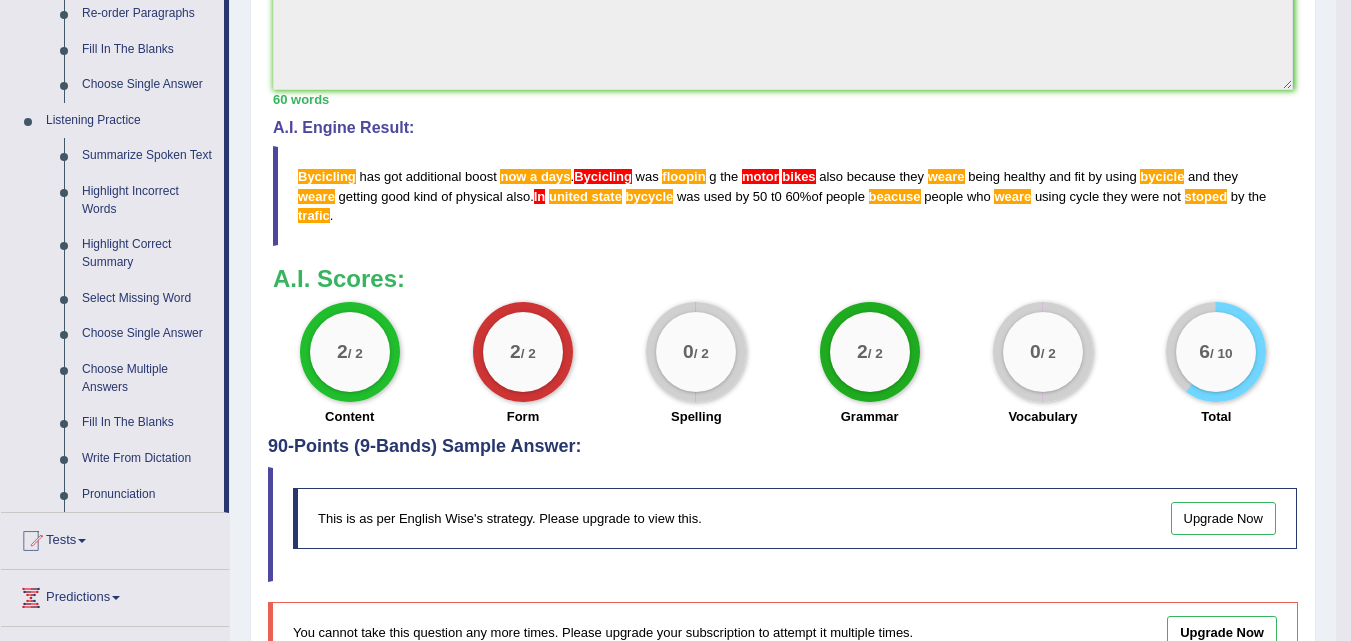 scroll, scrollTop: 800, scrollLeft: 0, axis: vertical 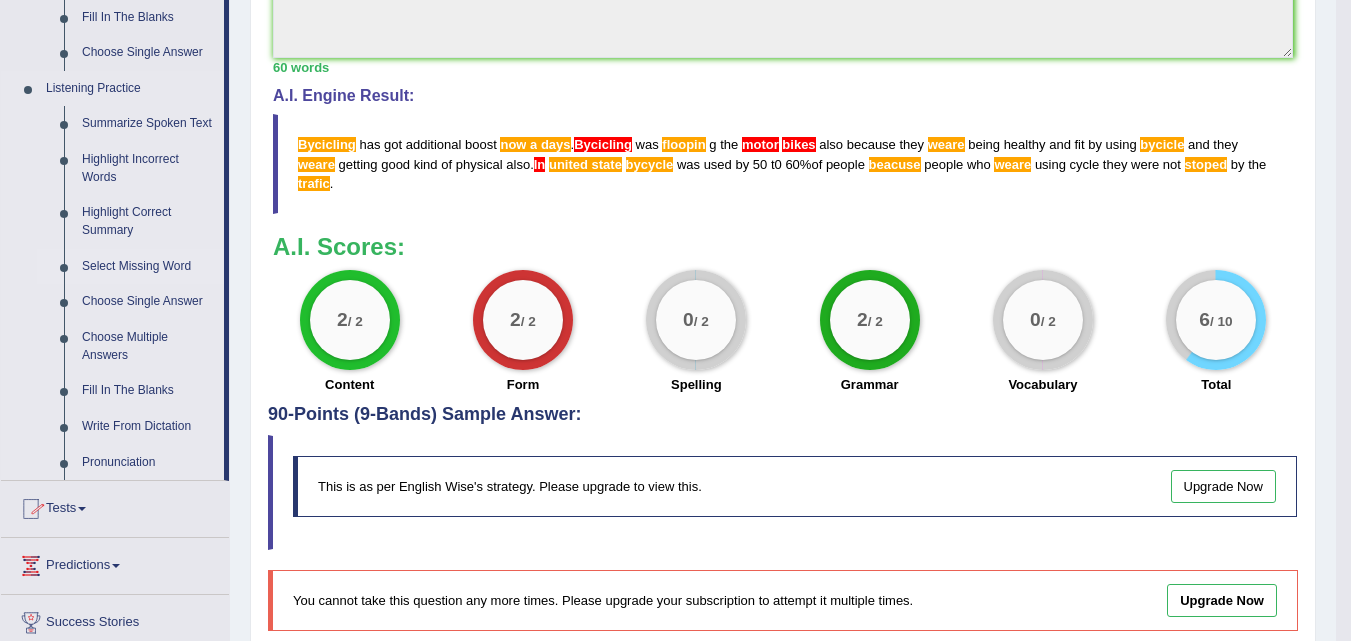 click on "Select Missing Word" at bounding box center [148, 267] 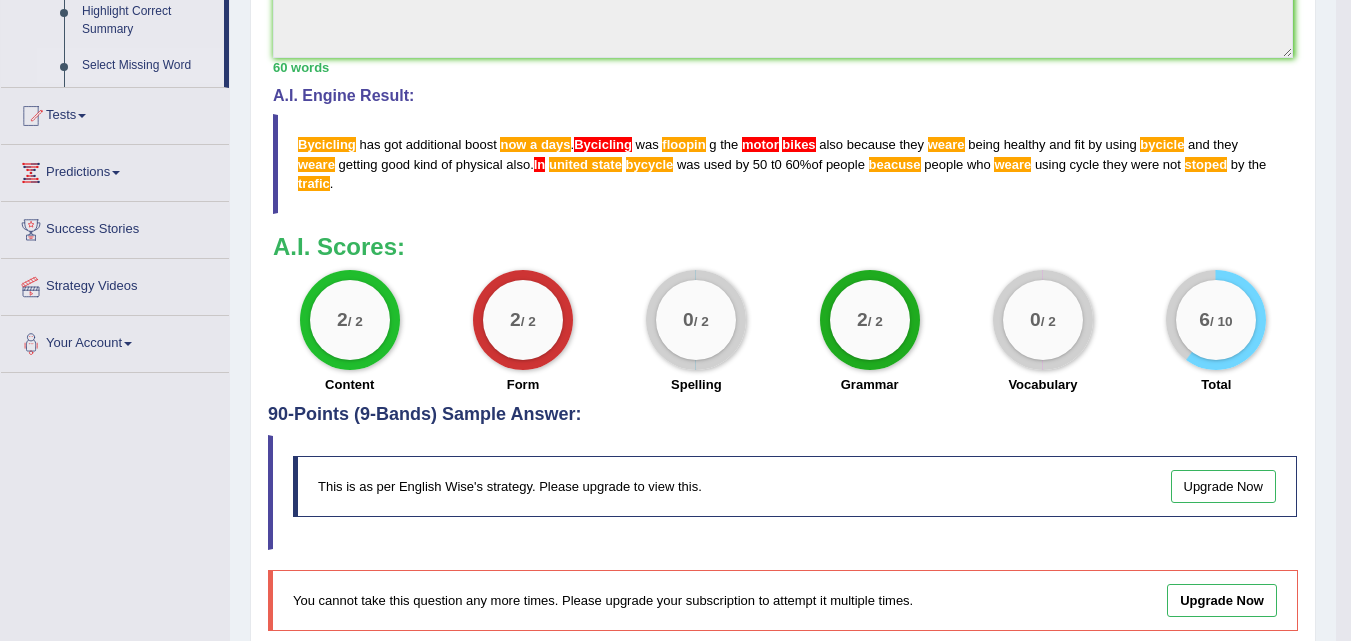 scroll, scrollTop: 336, scrollLeft: 0, axis: vertical 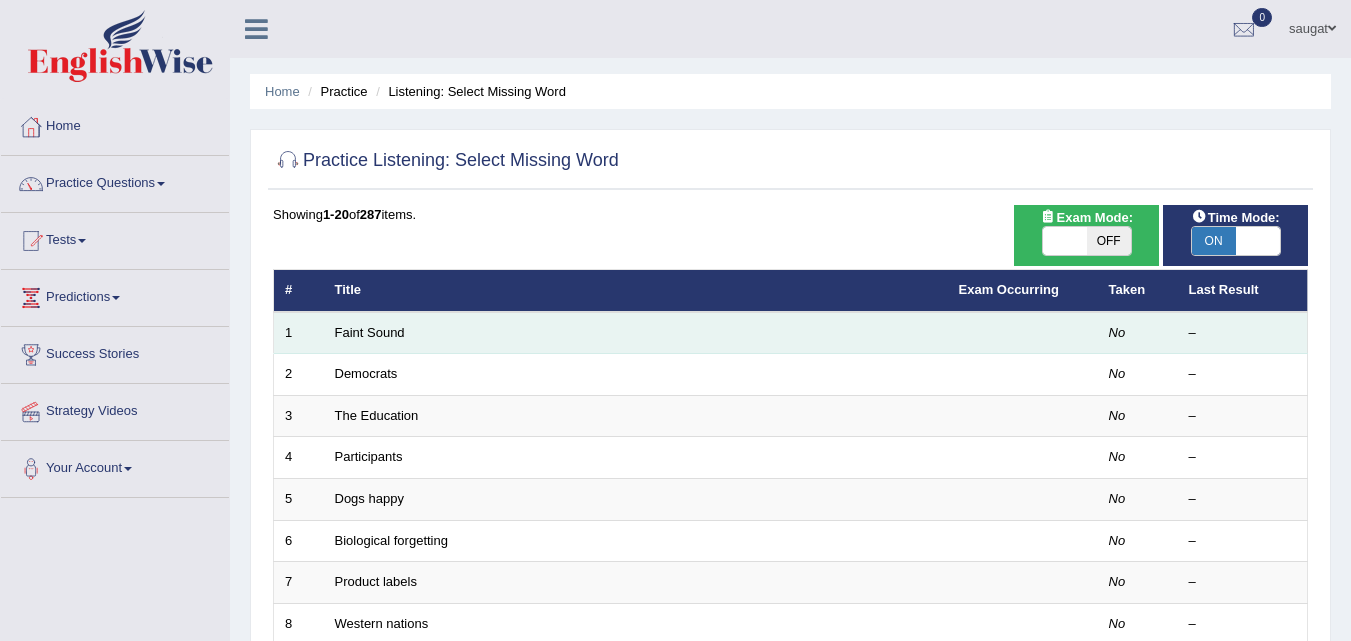 click on "Faint Sound" at bounding box center [636, 333] 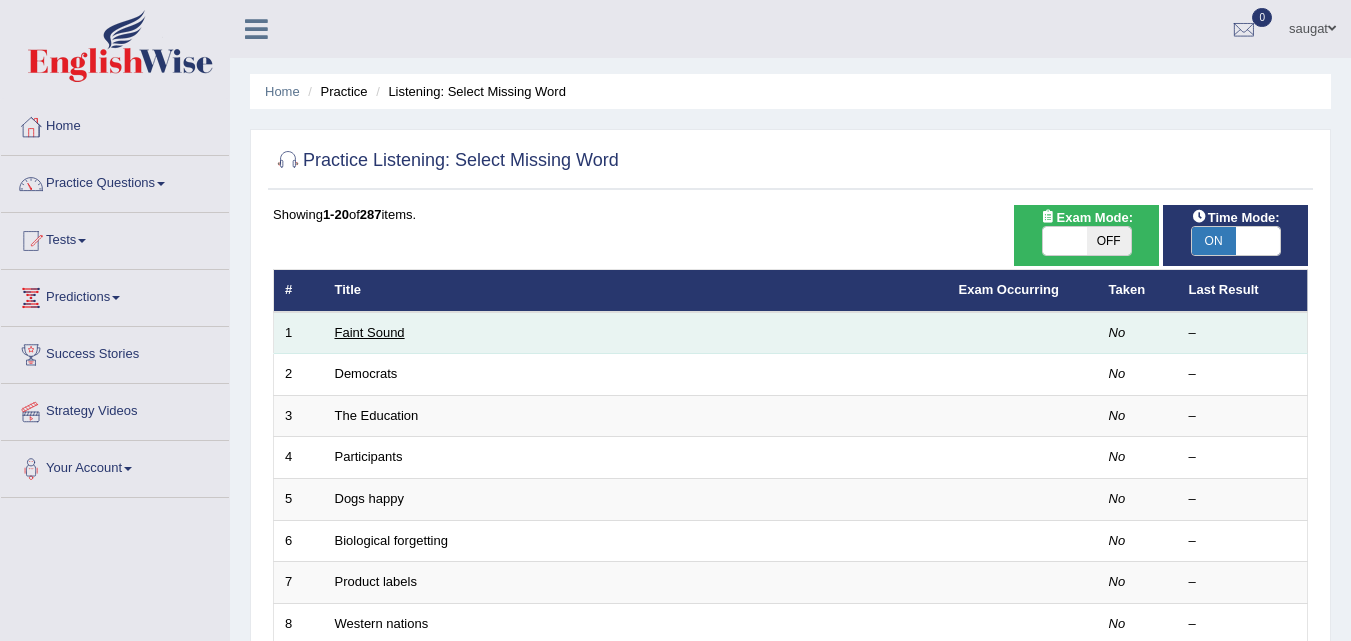click on "Faint Sound" at bounding box center [370, 332] 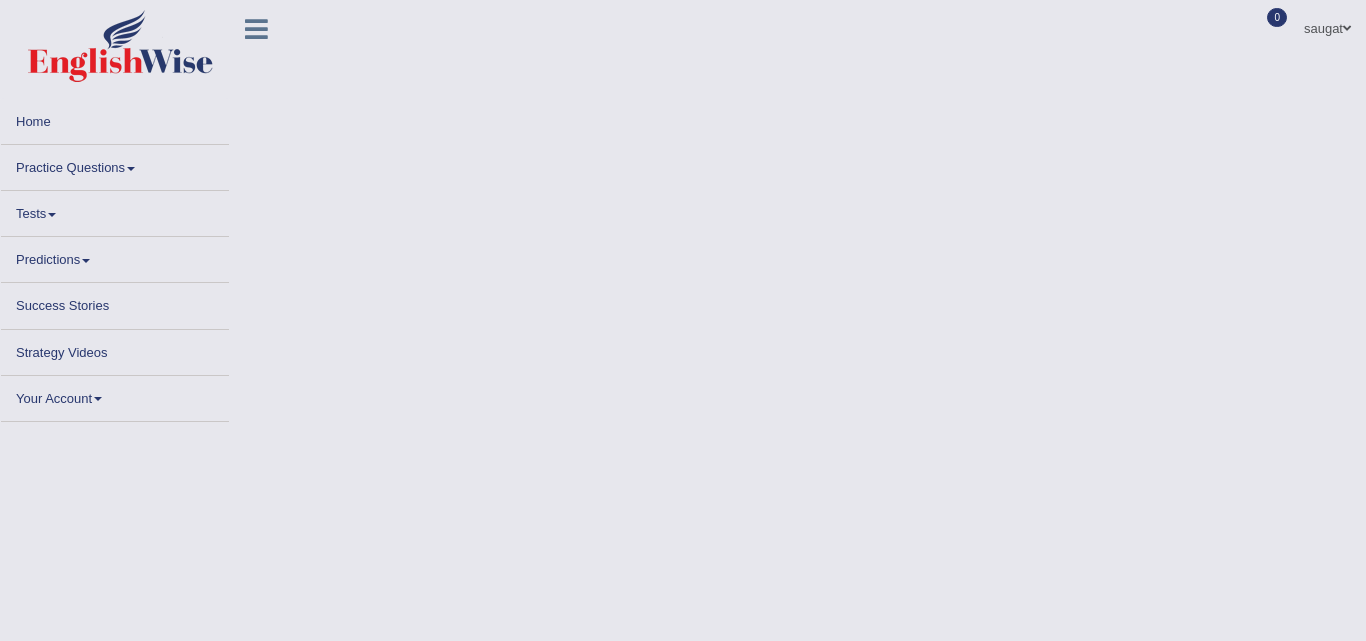scroll, scrollTop: 0, scrollLeft: 0, axis: both 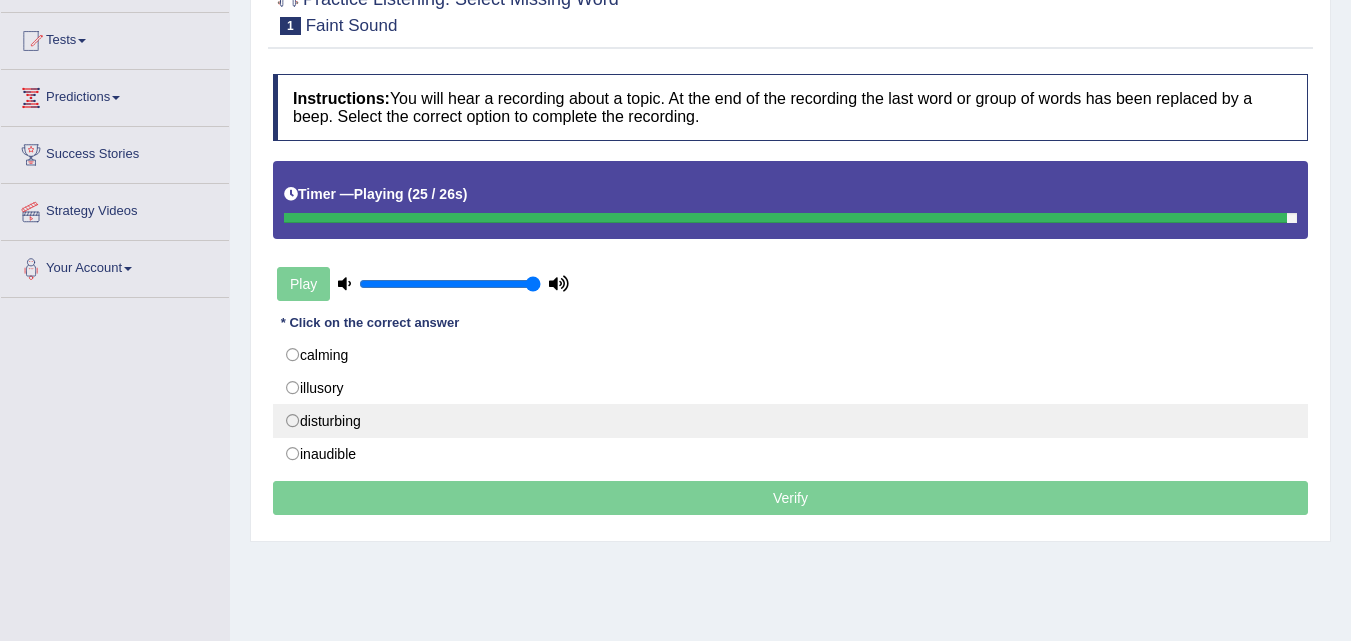 click on "disturbing" at bounding box center [790, 421] 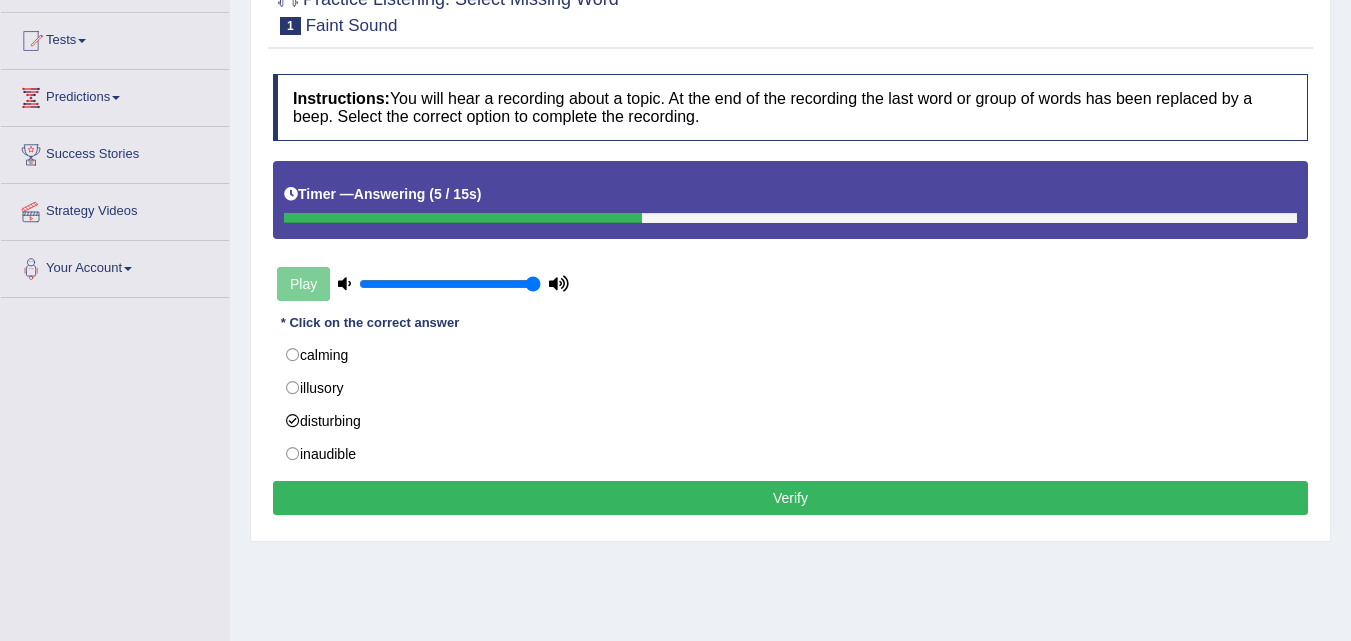 click on "Verify" at bounding box center (790, 498) 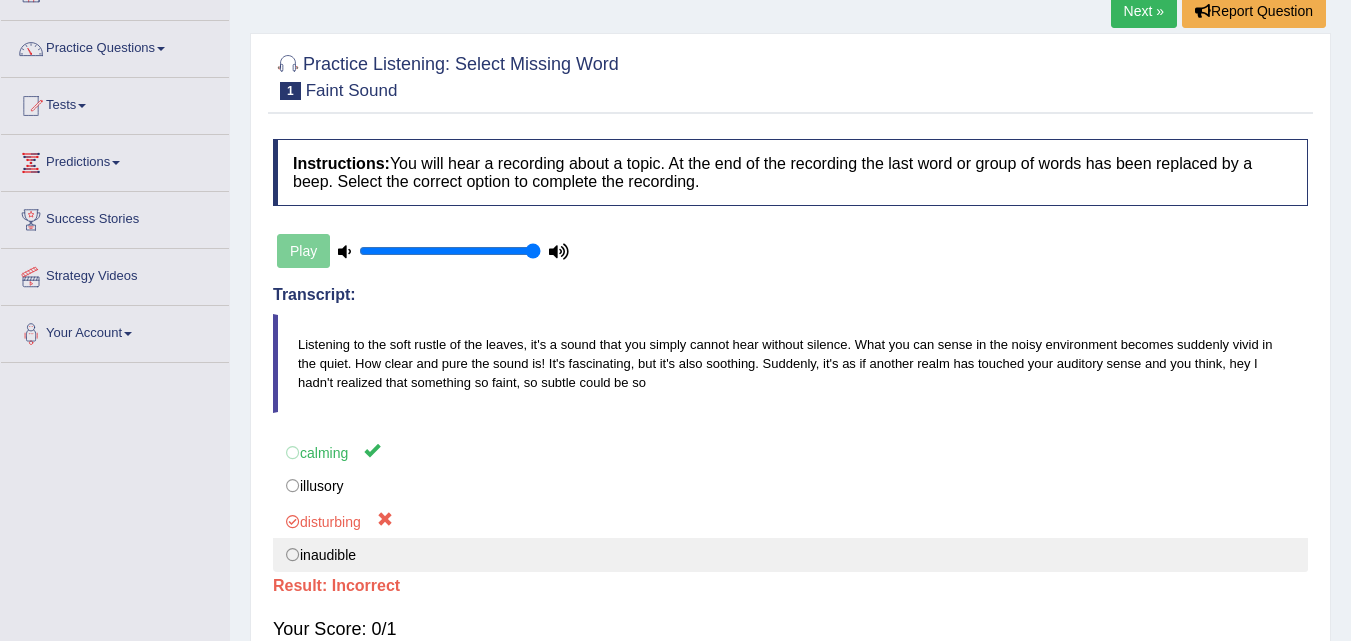 scroll, scrollTop: 100, scrollLeft: 0, axis: vertical 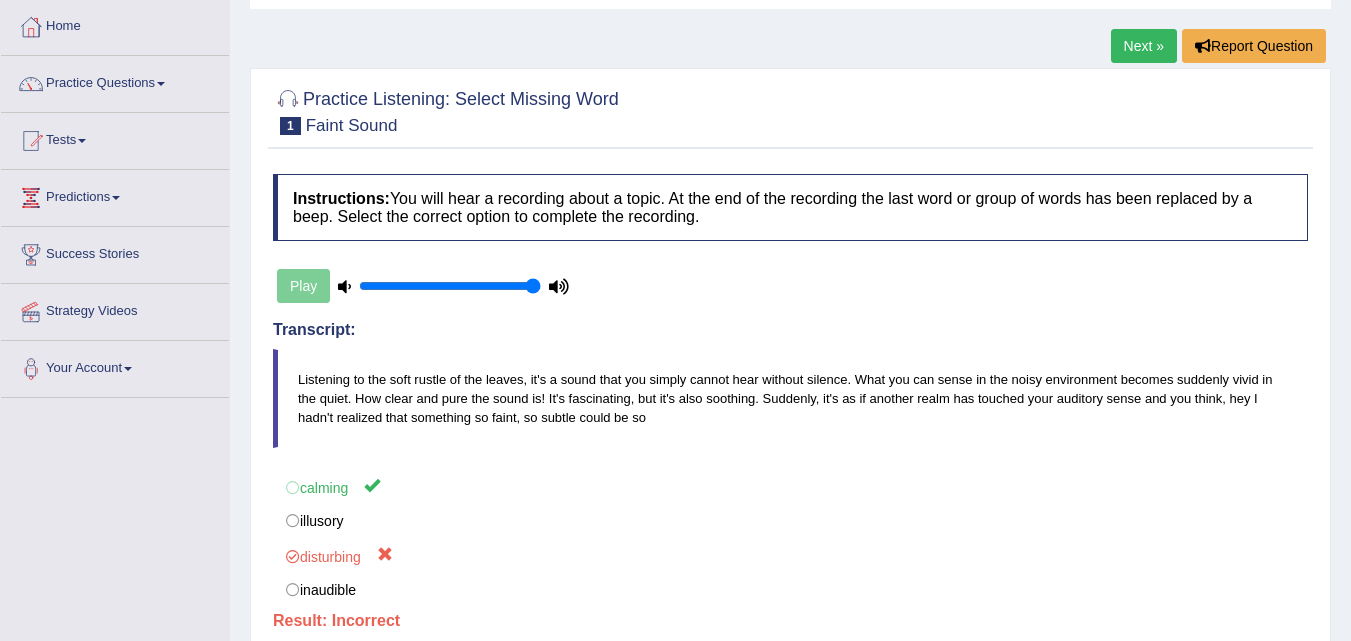 click on "Play" at bounding box center (423, 286) 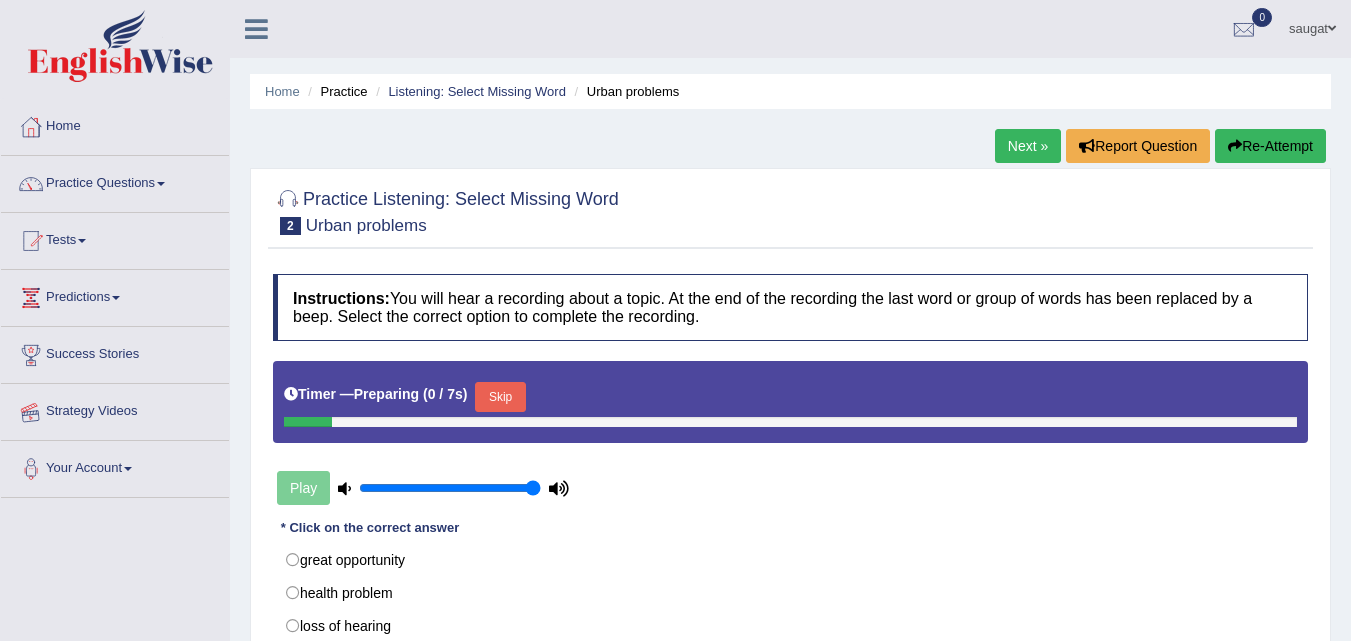 scroll, scrollTop: 0, scrollLeft: 0, axis: both 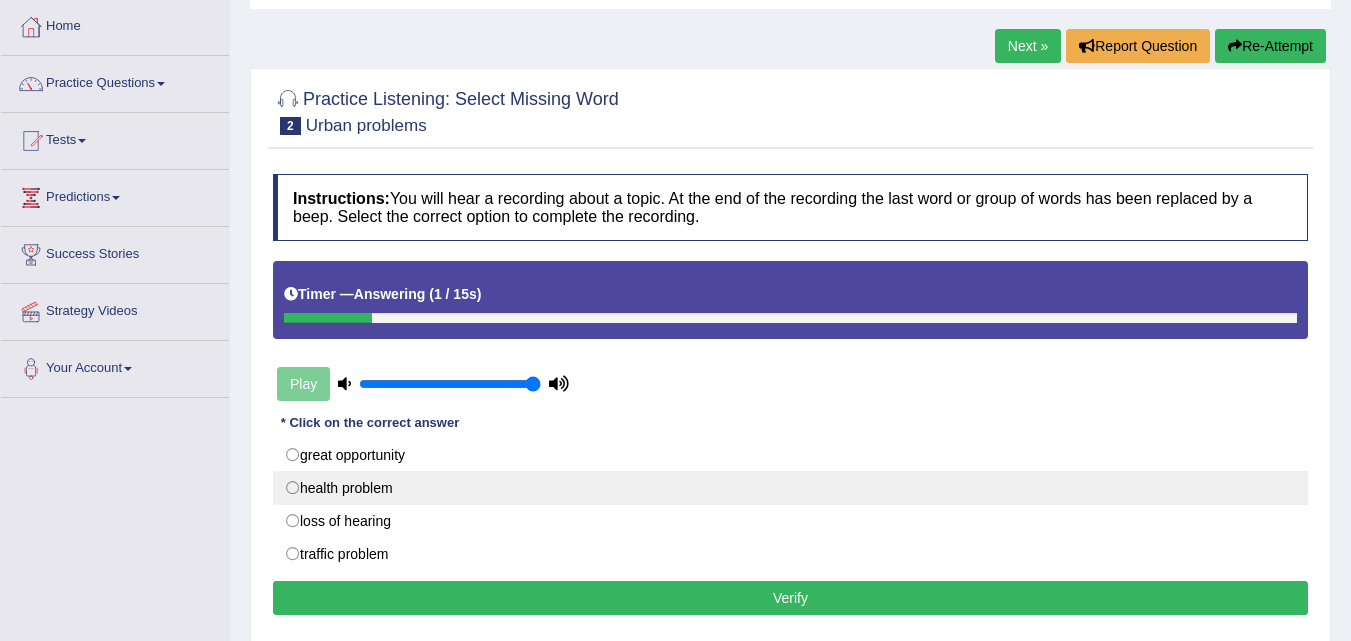 click on "health problem" at bounding box center [790, 488] 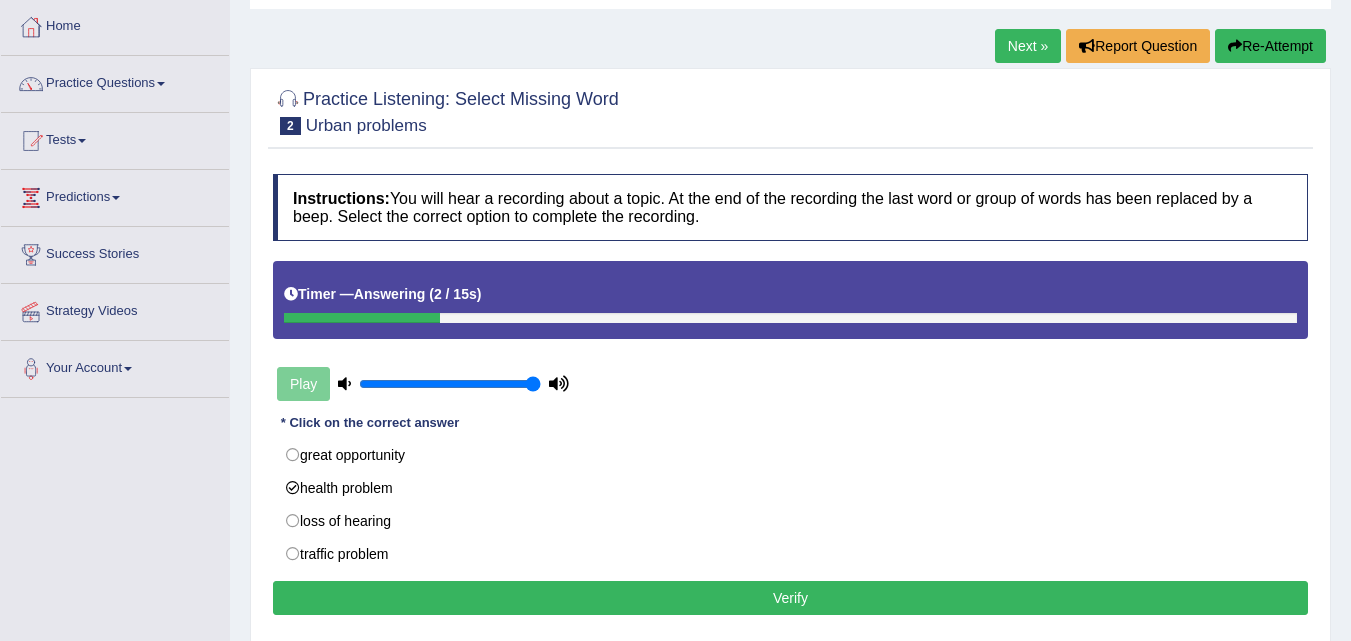 click on "Verify" at bounding box center (790, 598) 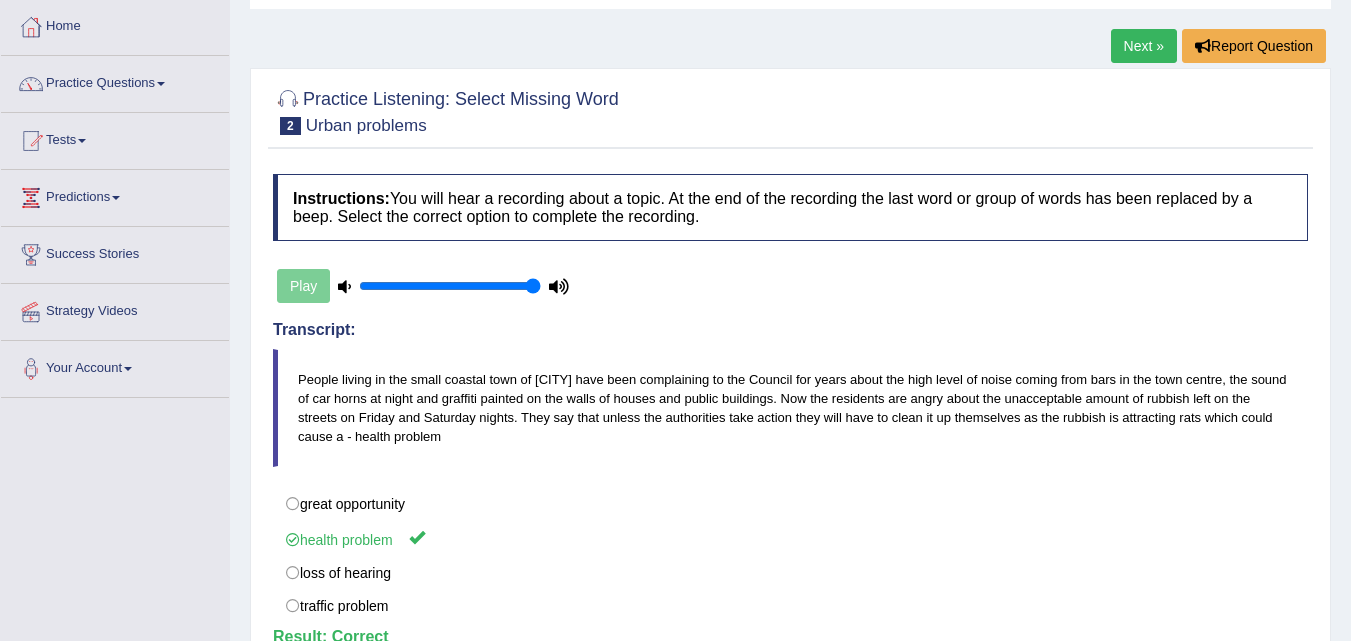 click on "Next »" at bounding box center (1144, 46) 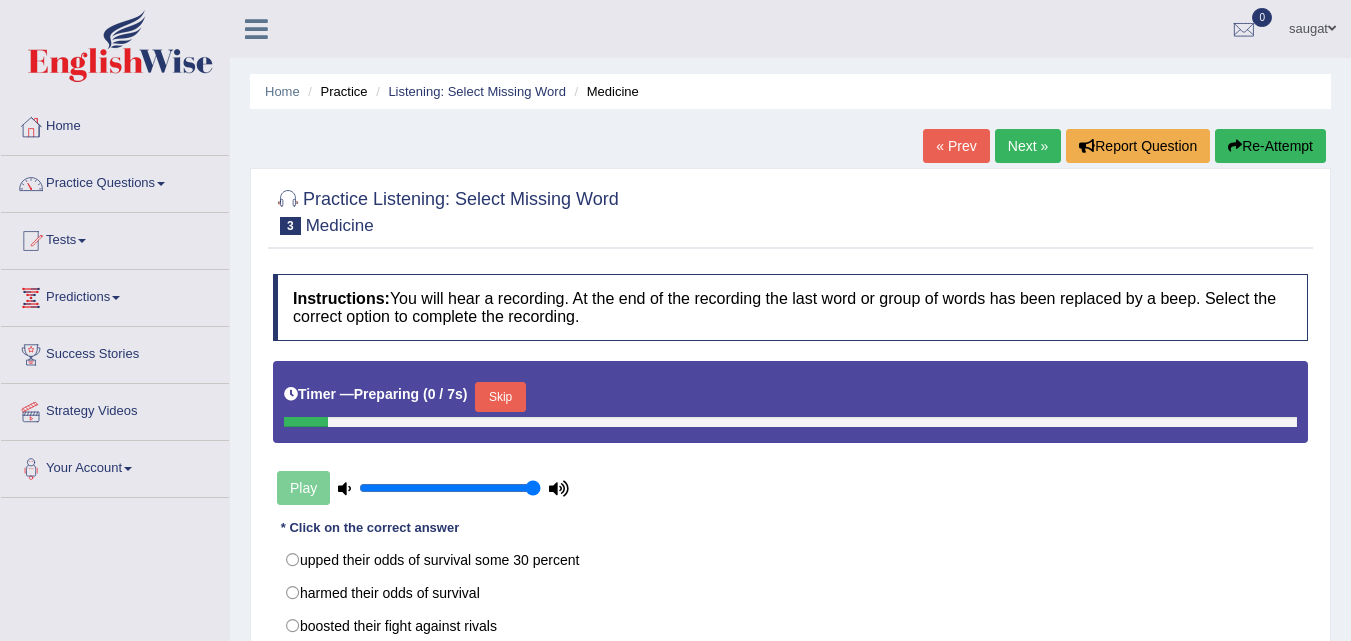 scroll, scrollTop: 0, scrollLeft: 0, axis: both 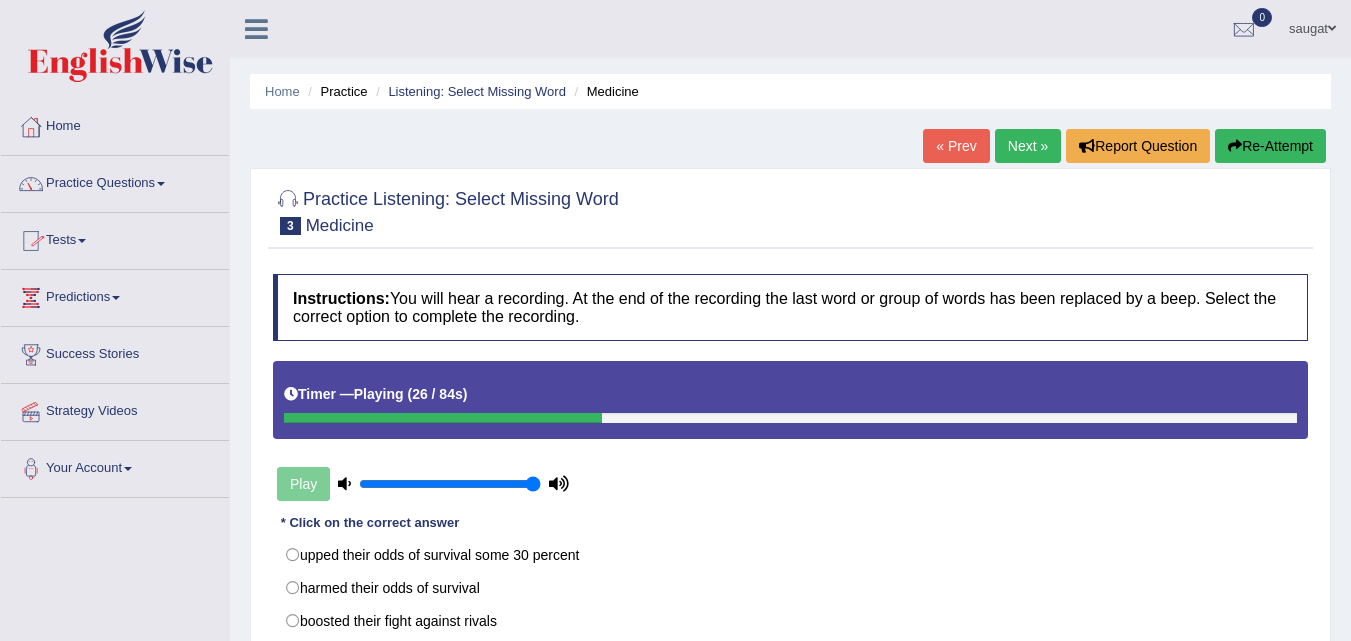 click on "Practice Questions" at bounding box center [115, 181] 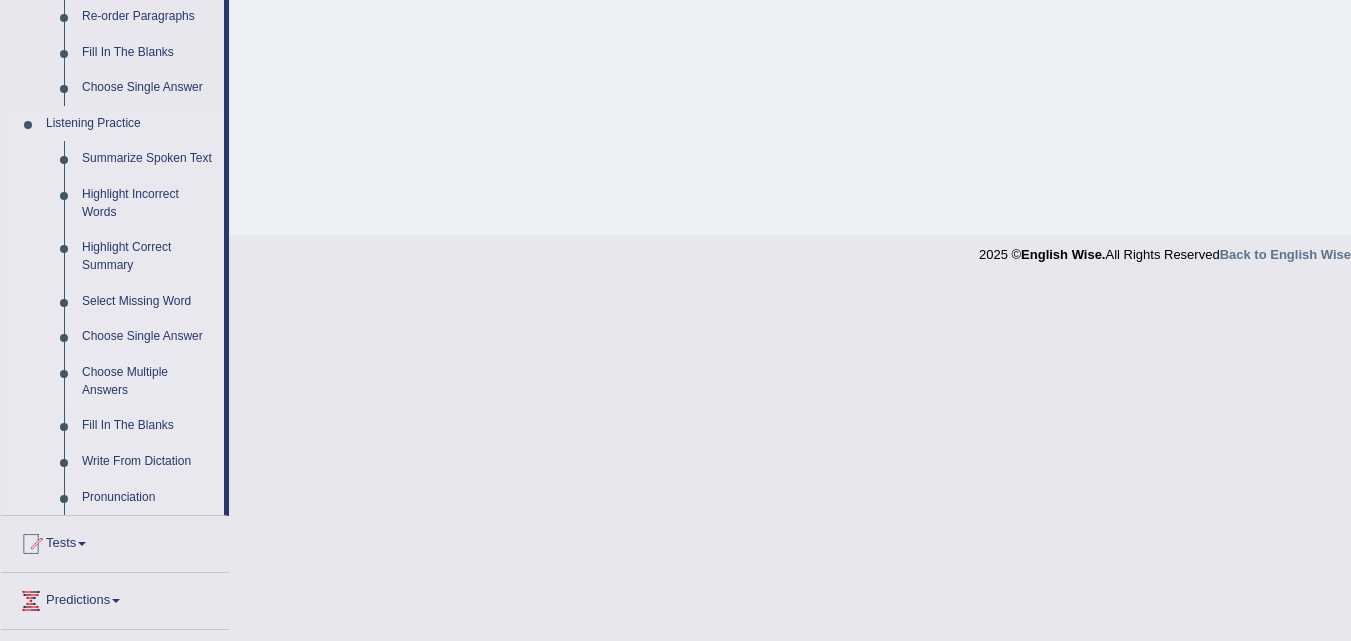 scroll, scrollTop: 800, scrollLeft: 0, axis: vertical 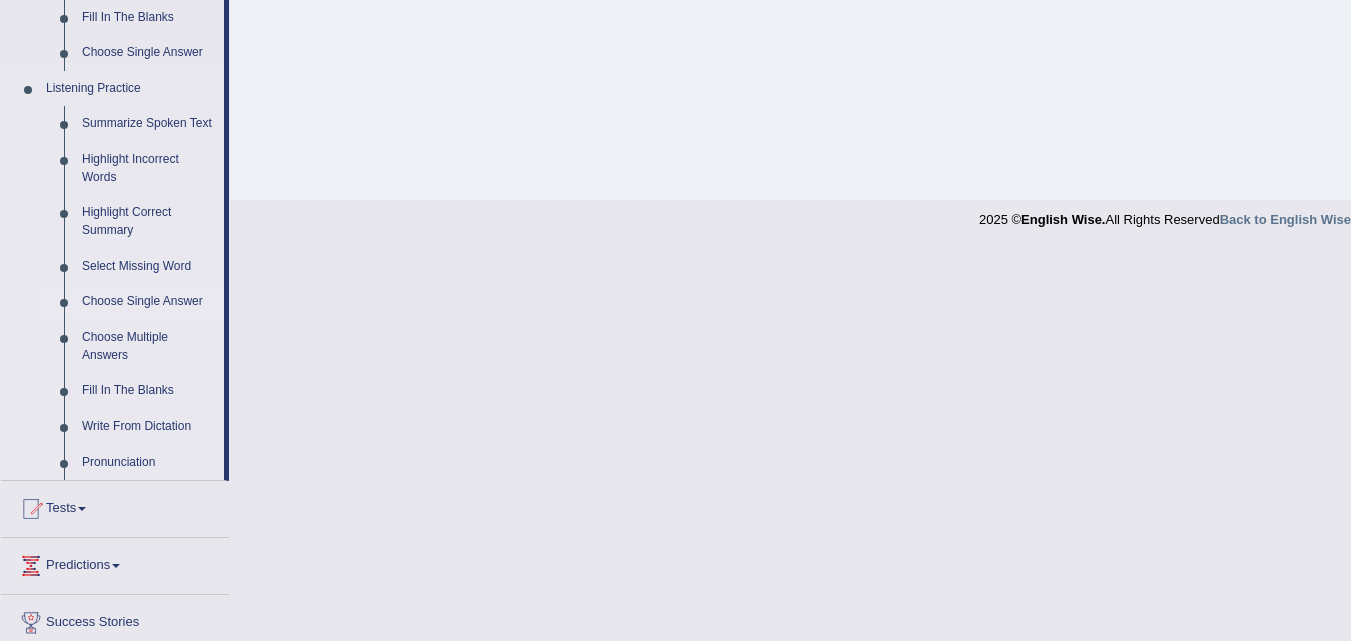 click on "Choose Single Answer" at bounding box center (148, 302) 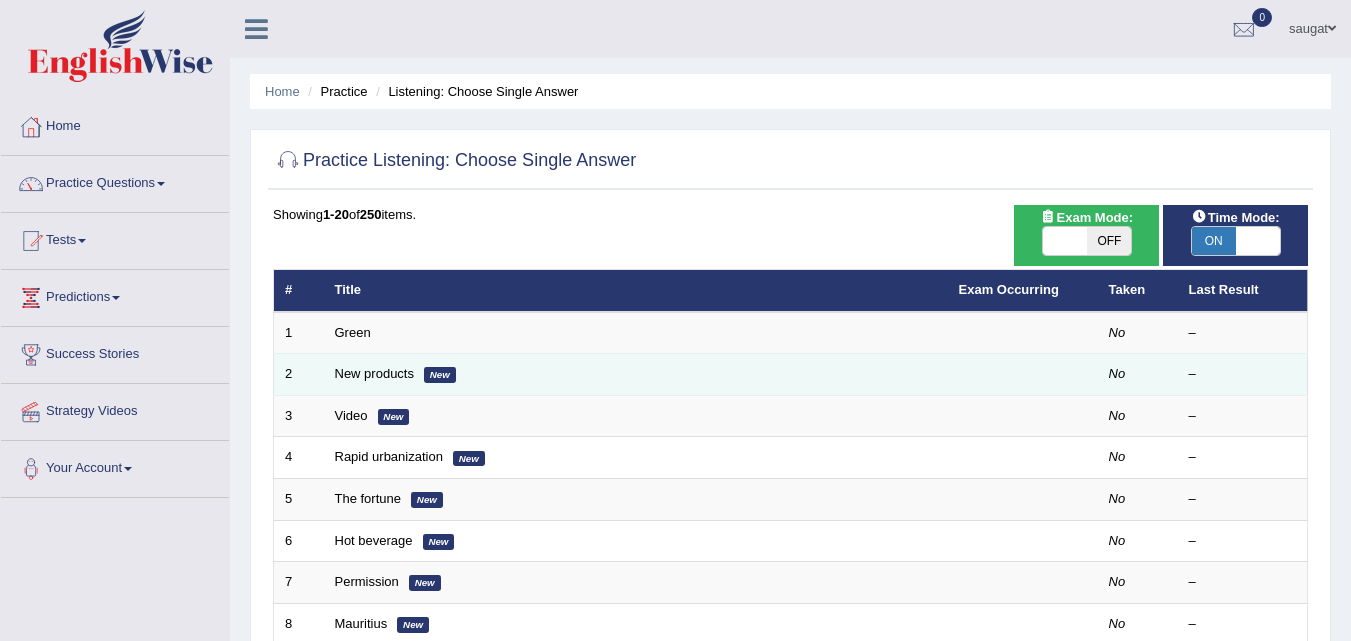 scroll, scrollTop: 0, scrollLeft: 0, axis: both 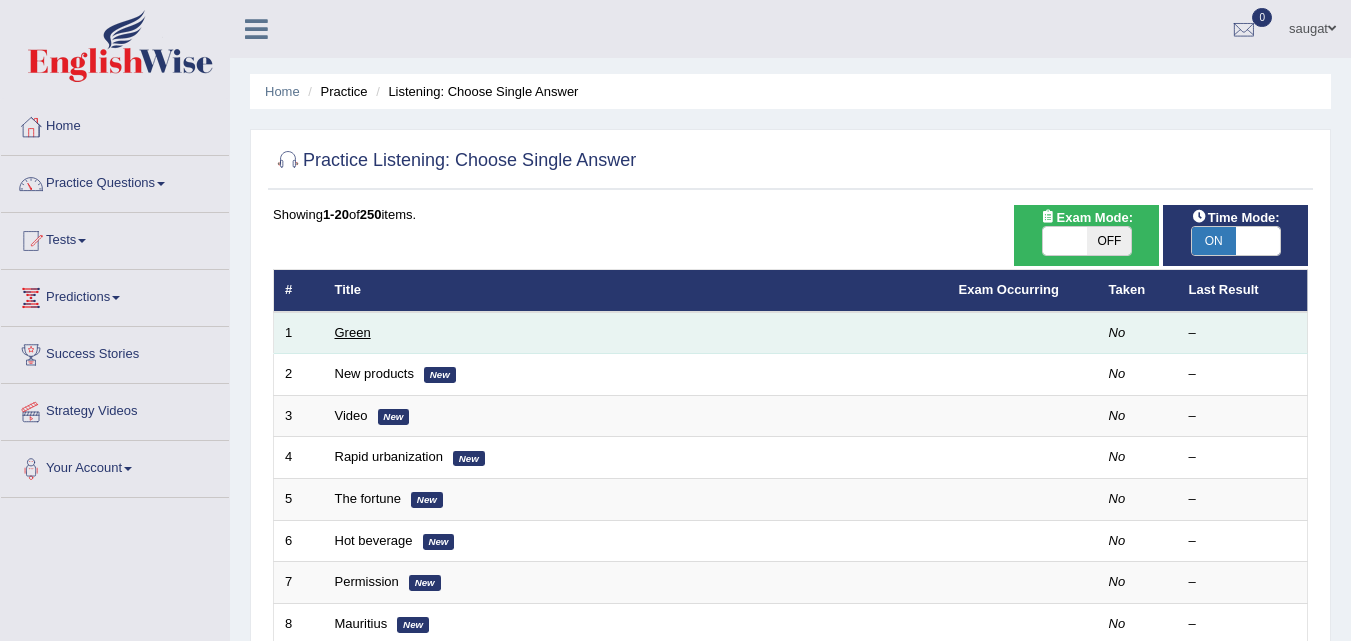 click on "Green" at bounding box center [353, 332] 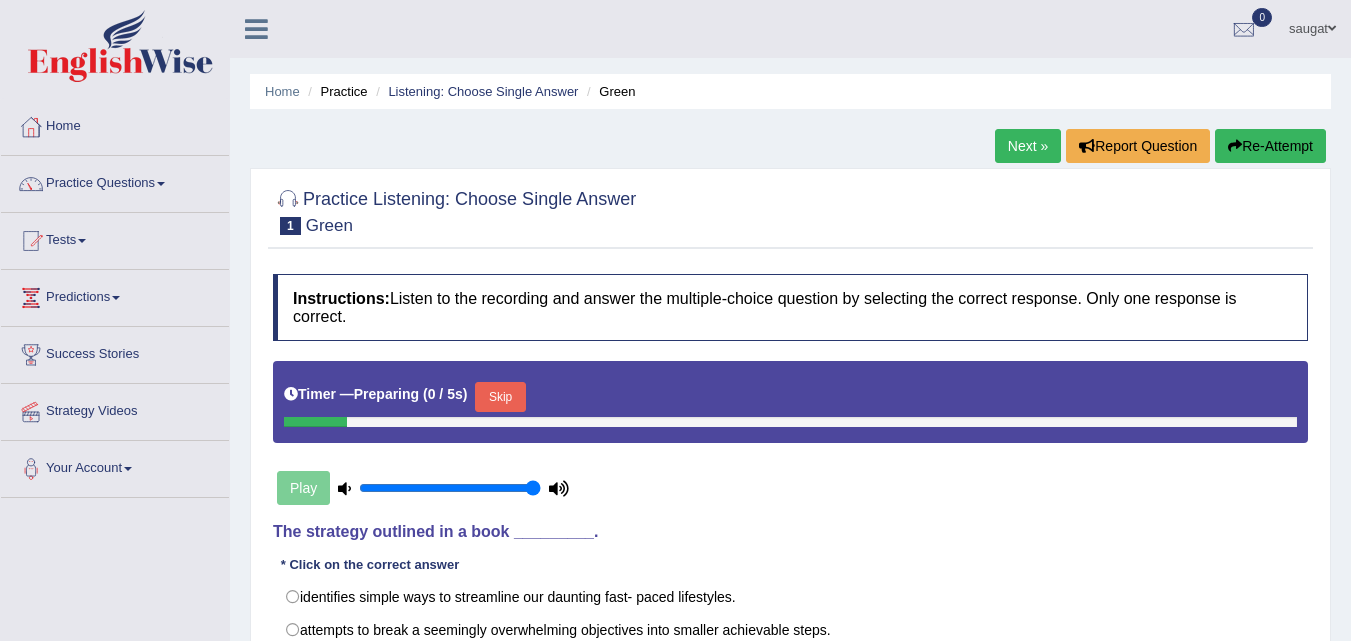 scroll, scrollTop: 0, scrollLeft: 0, axis: both 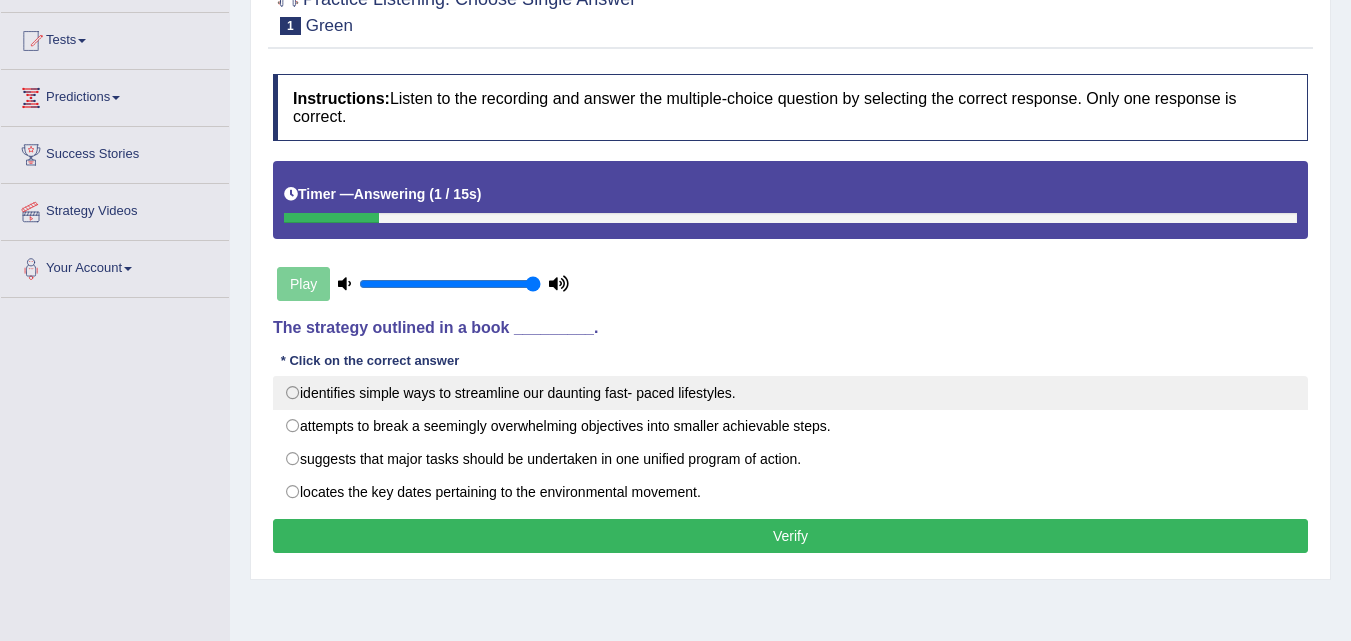 click on "identifies simple ways to streamline our daunting fast- paced lifestyles." at bounding box center [790, 393] 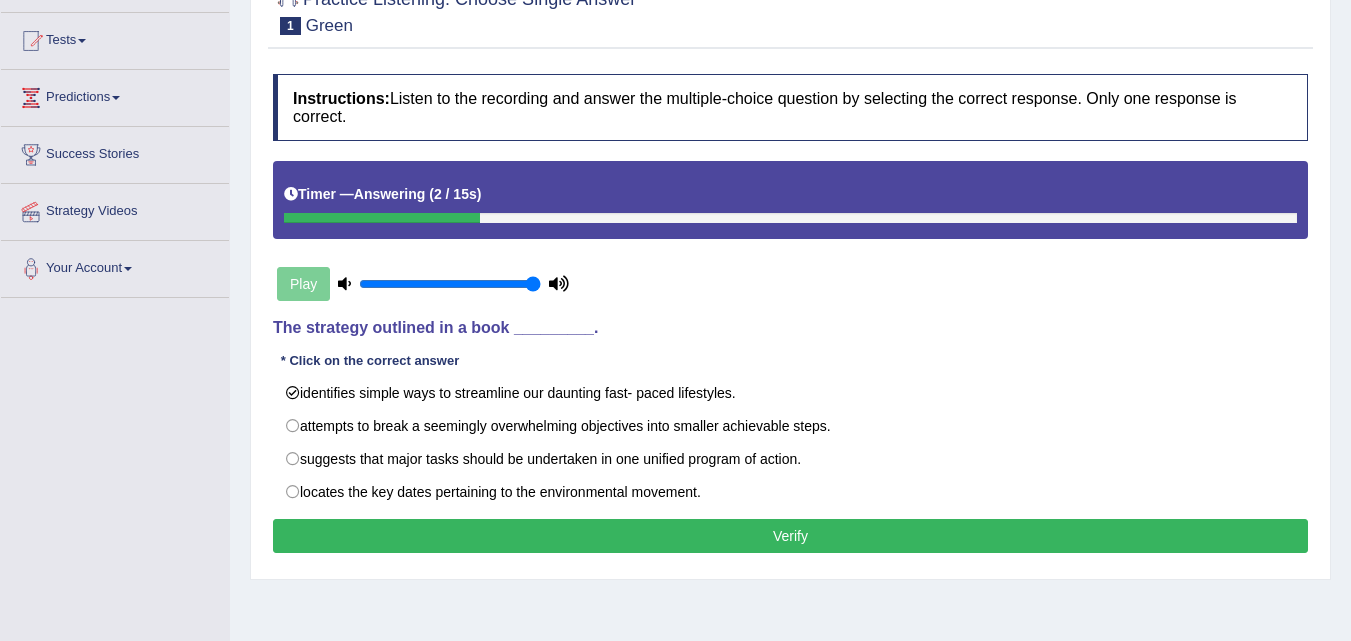 click on "Verify" at bounding box center (790, 536) 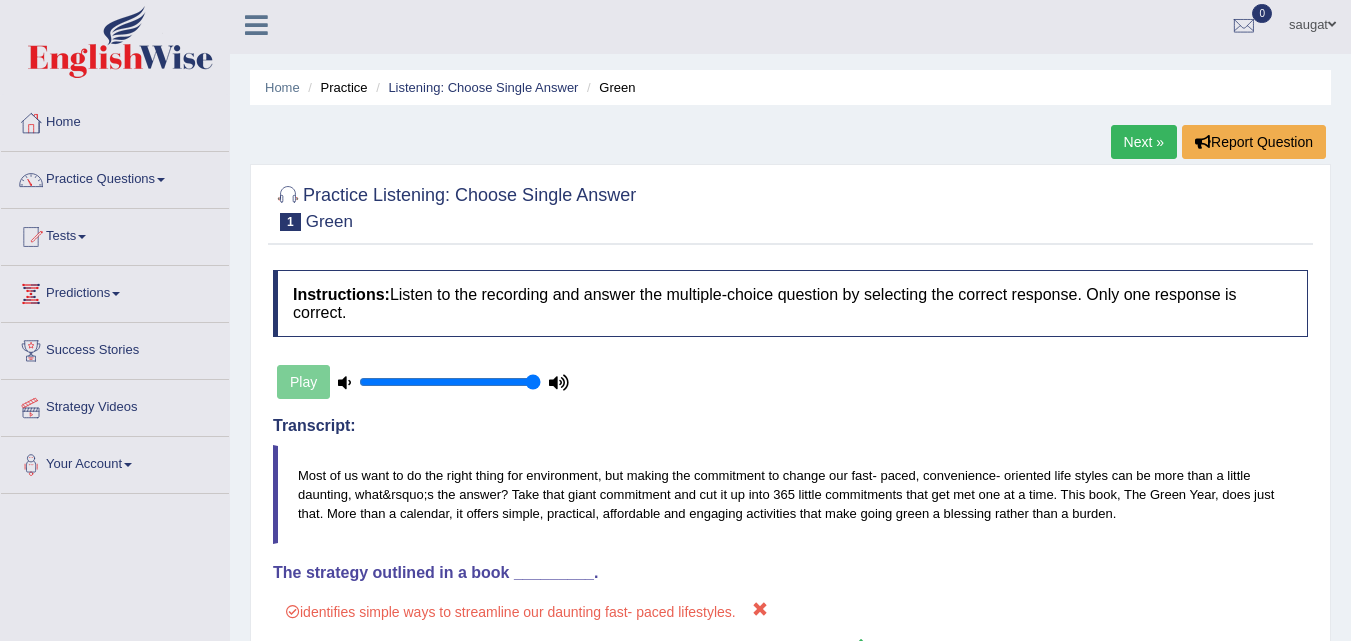scroll, scrollTop: 0, scrollLeft: 0, axis: both 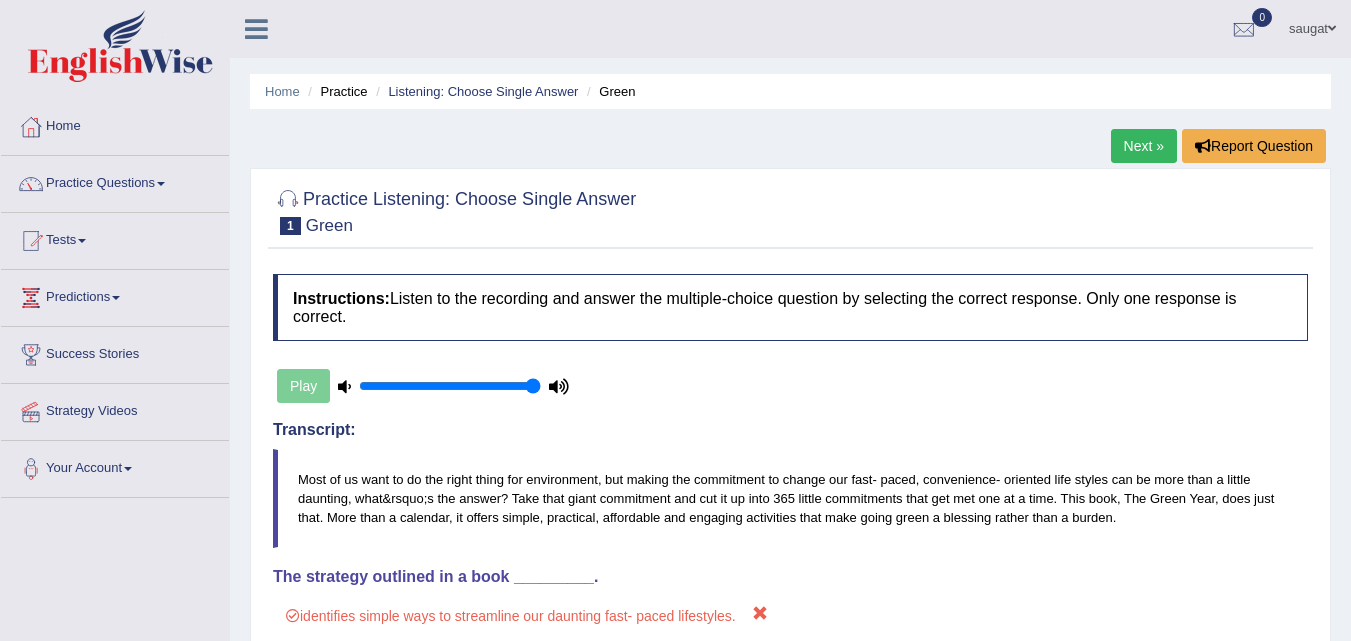 click on "Next »" at bounding box center [1144, 146] 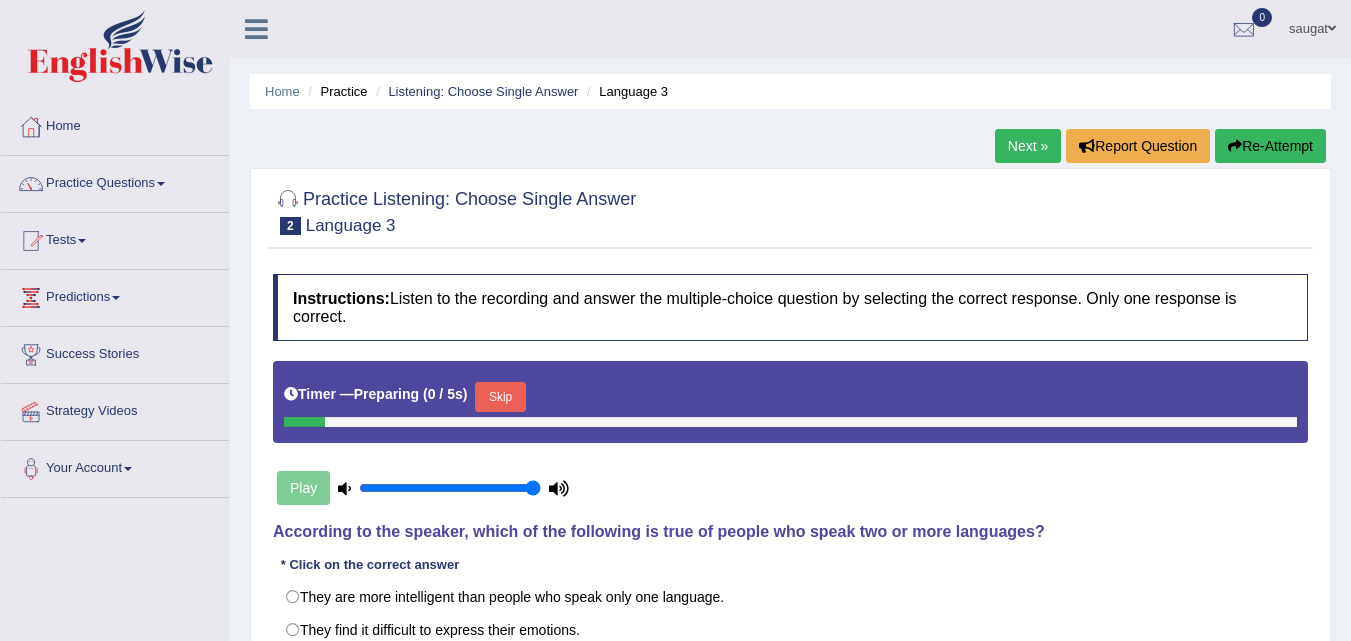 scroll, scrollTop: 0, scrollLeft: 0, axis: both 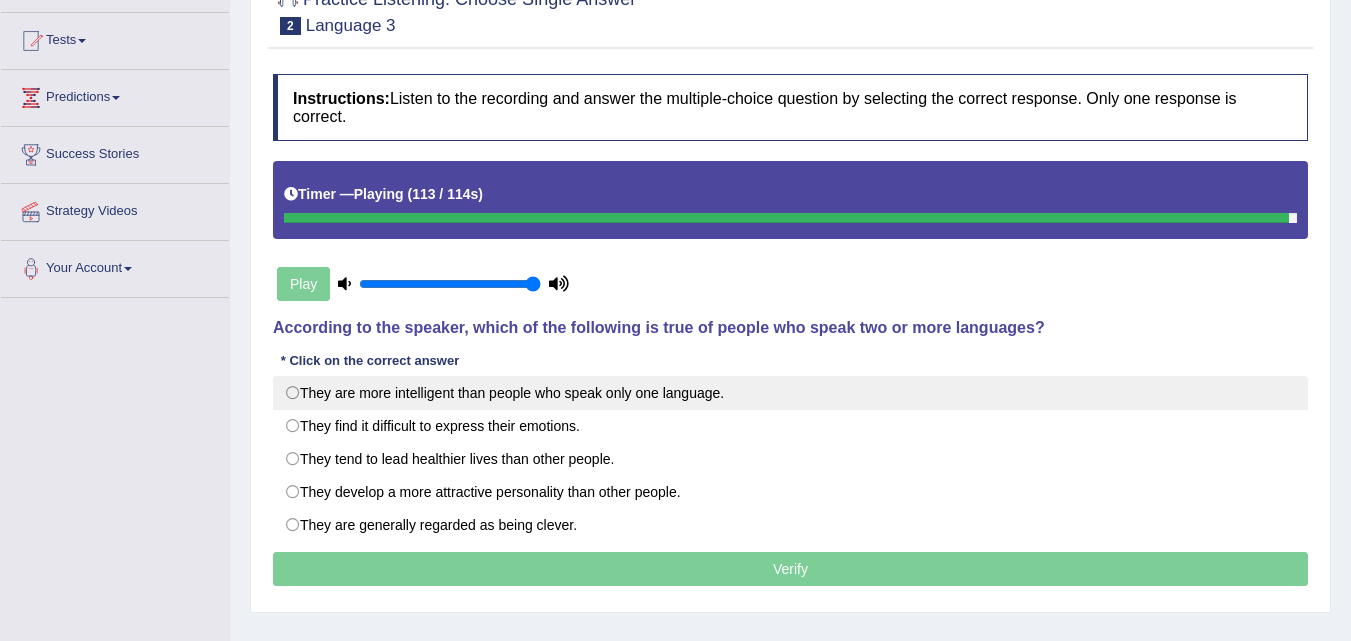 click on "They are more intelligent than people who speak only one language." at bounding box center (790, 393) 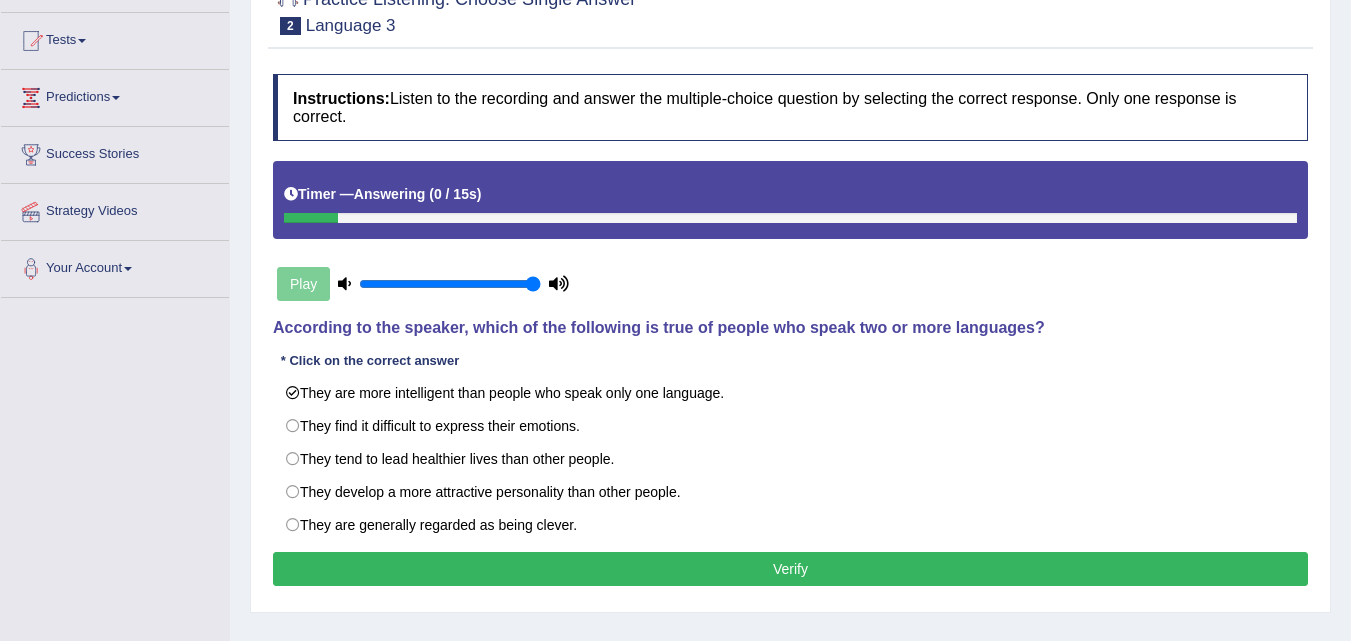 click on "Verify" at bounding box center (790, 569) 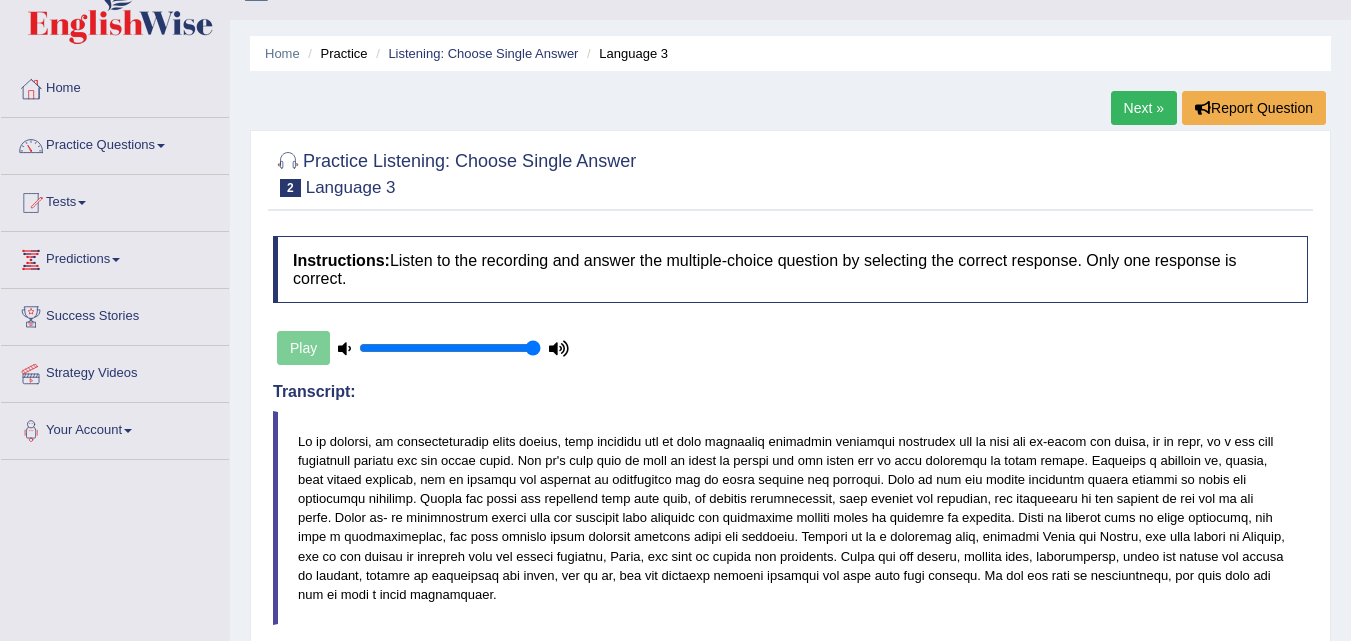 scroll, scrollTop: 0, scrollLeft: 0, axis: both 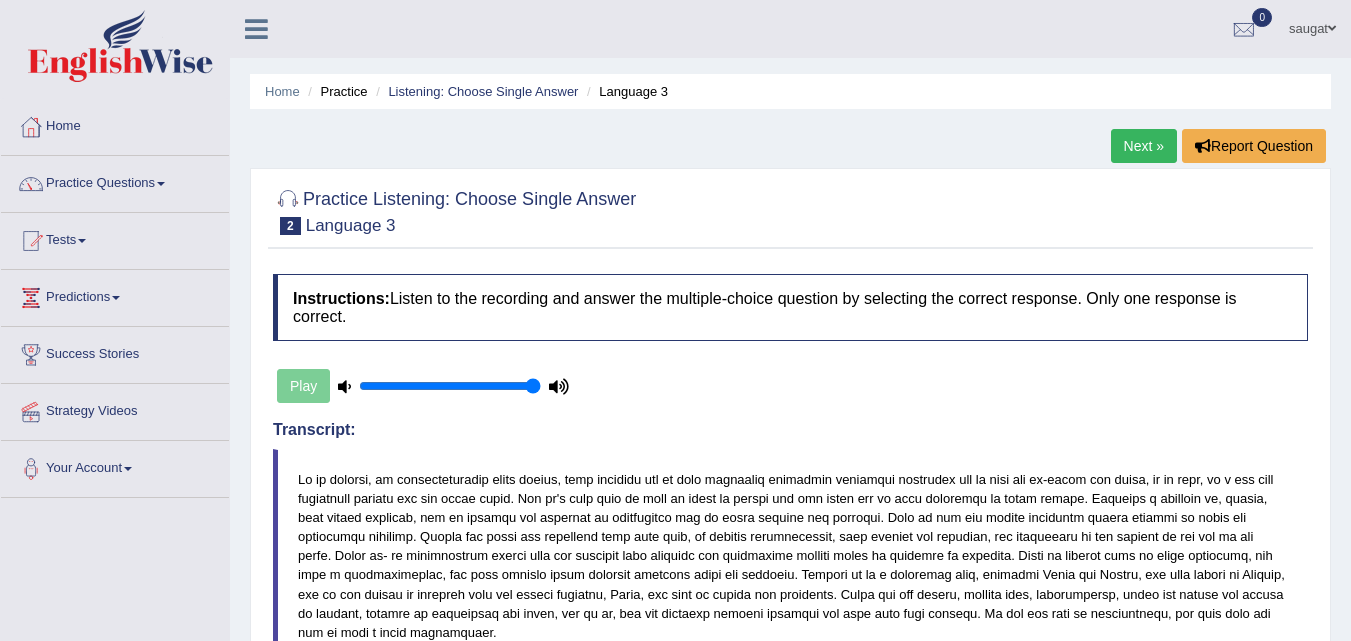 click on "Next »" at bounding box center [1144, 146] 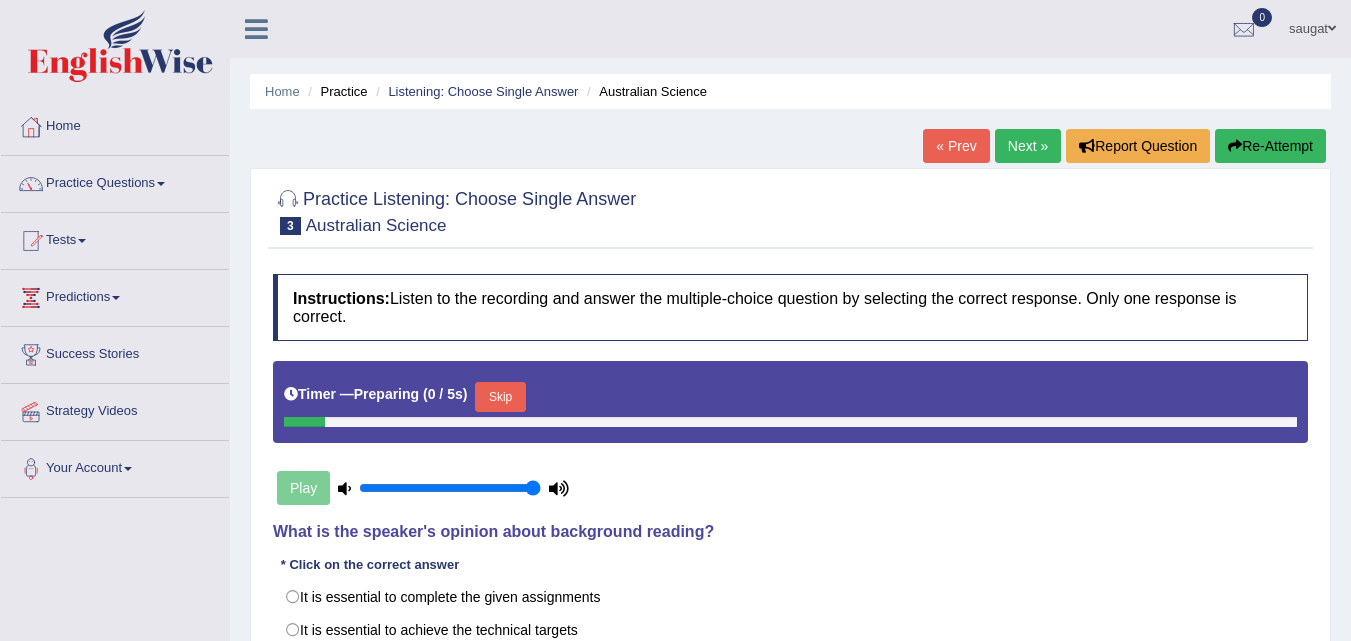 scroll, scrollTop: 0, scrollLeft: 0, axis: both 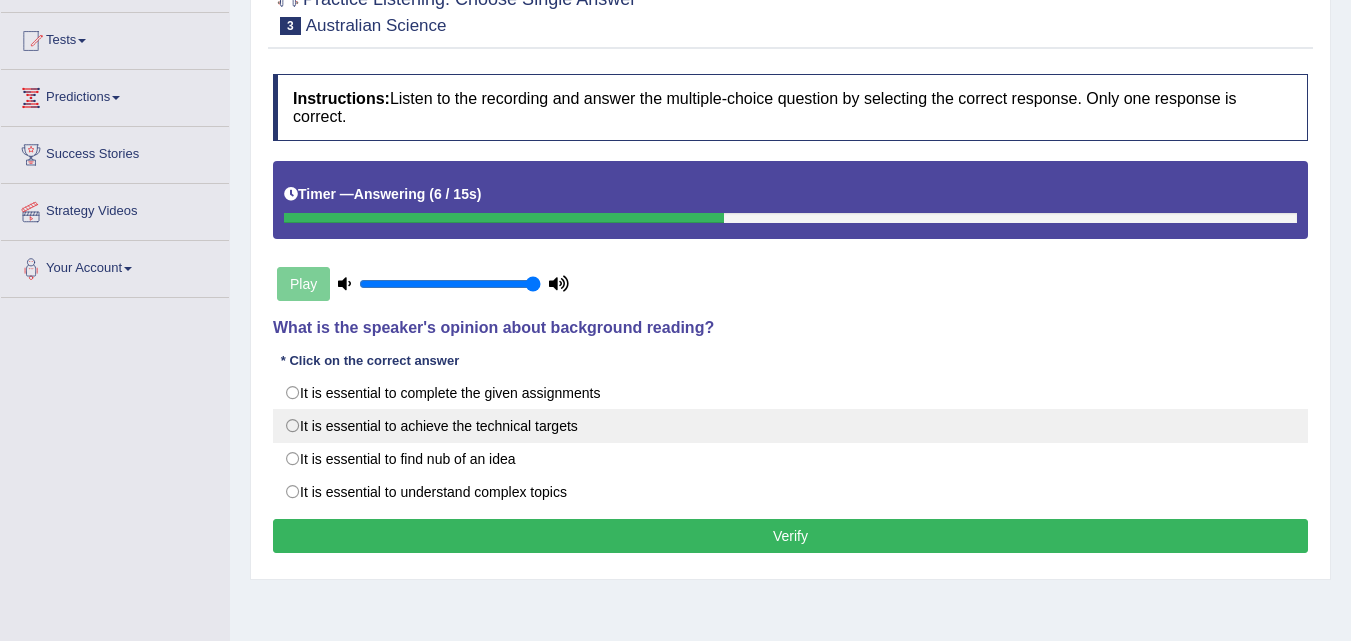 click on "It is essential to achieve the technical targets" at bounding box center (790, 426) 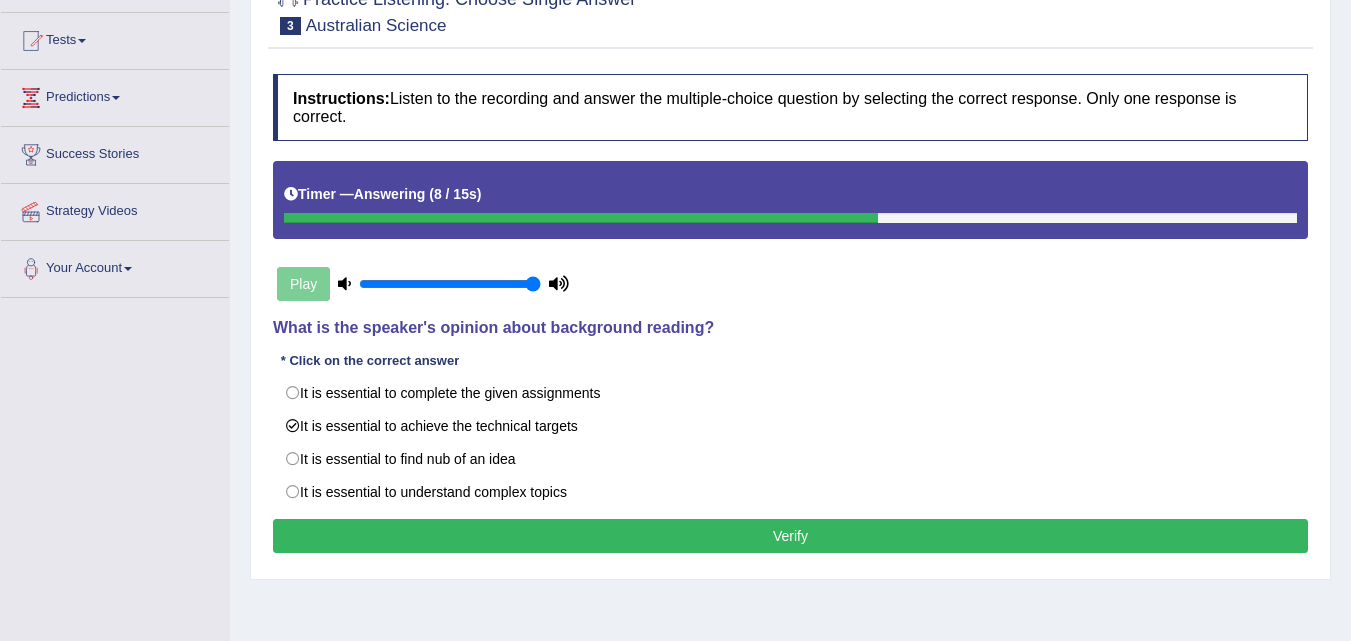 click on "Verify" at bounding box center (790, 536) 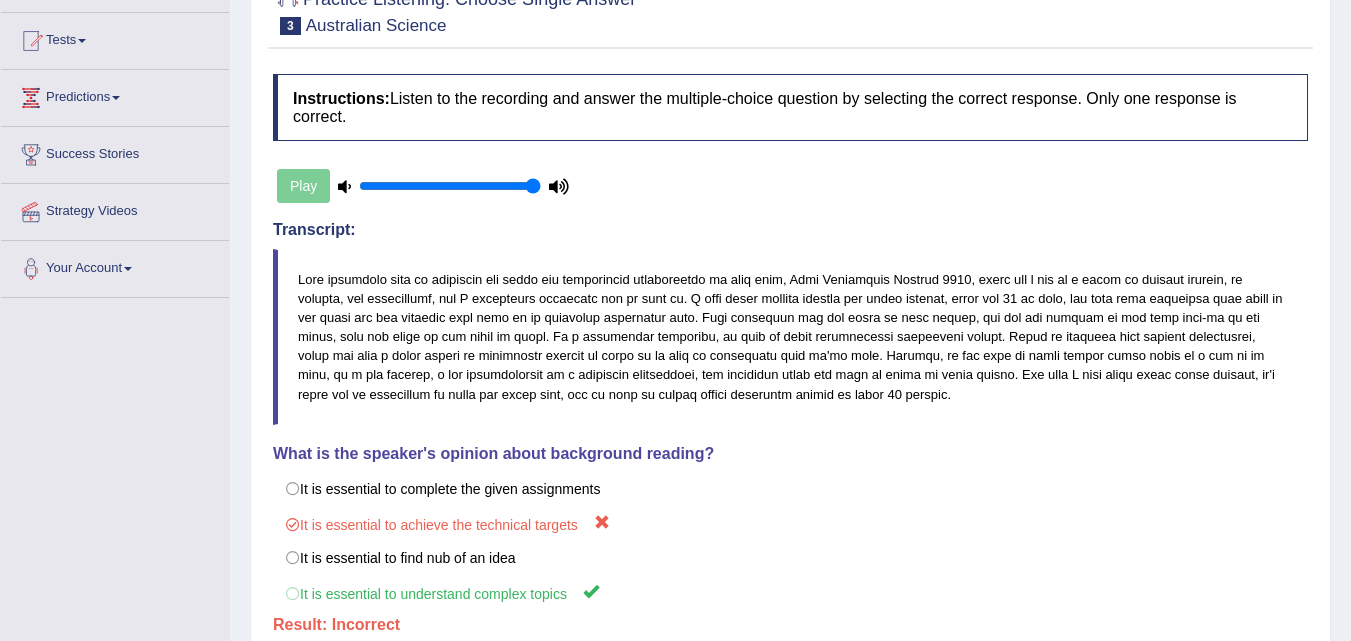 scroll, scrollTop: 0, scrollLeft: 0, axis: both 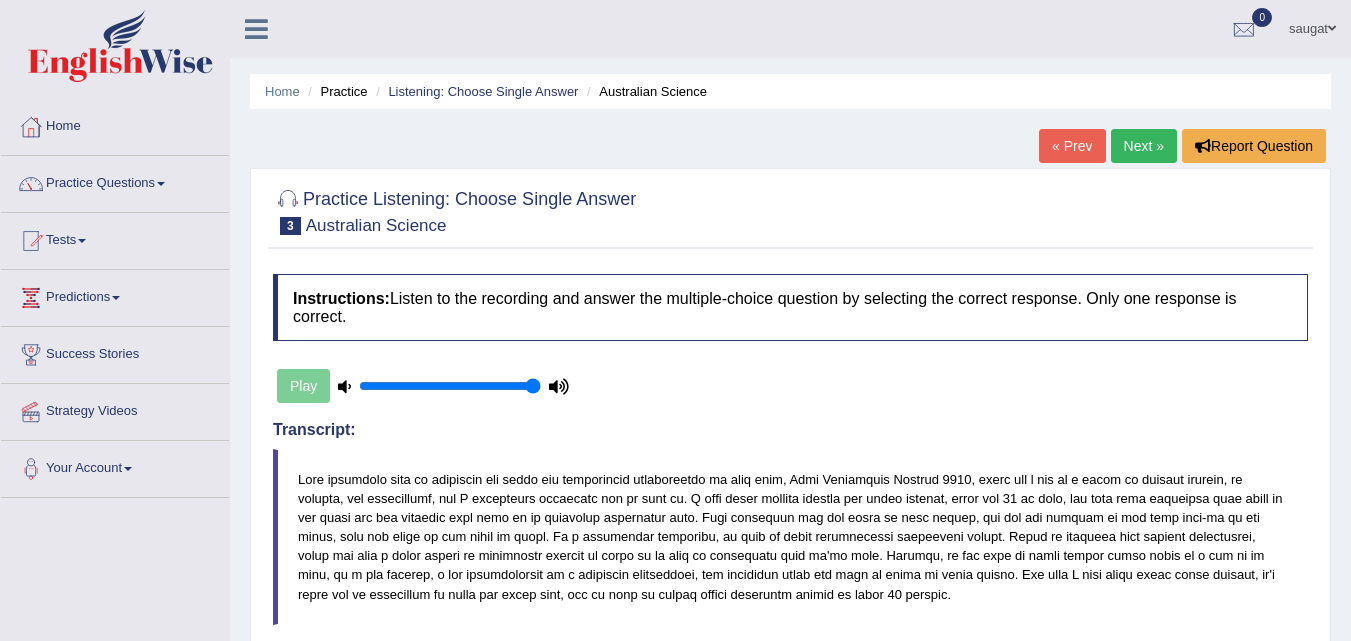 click on "Next »" at bounding box center (1144, 146) 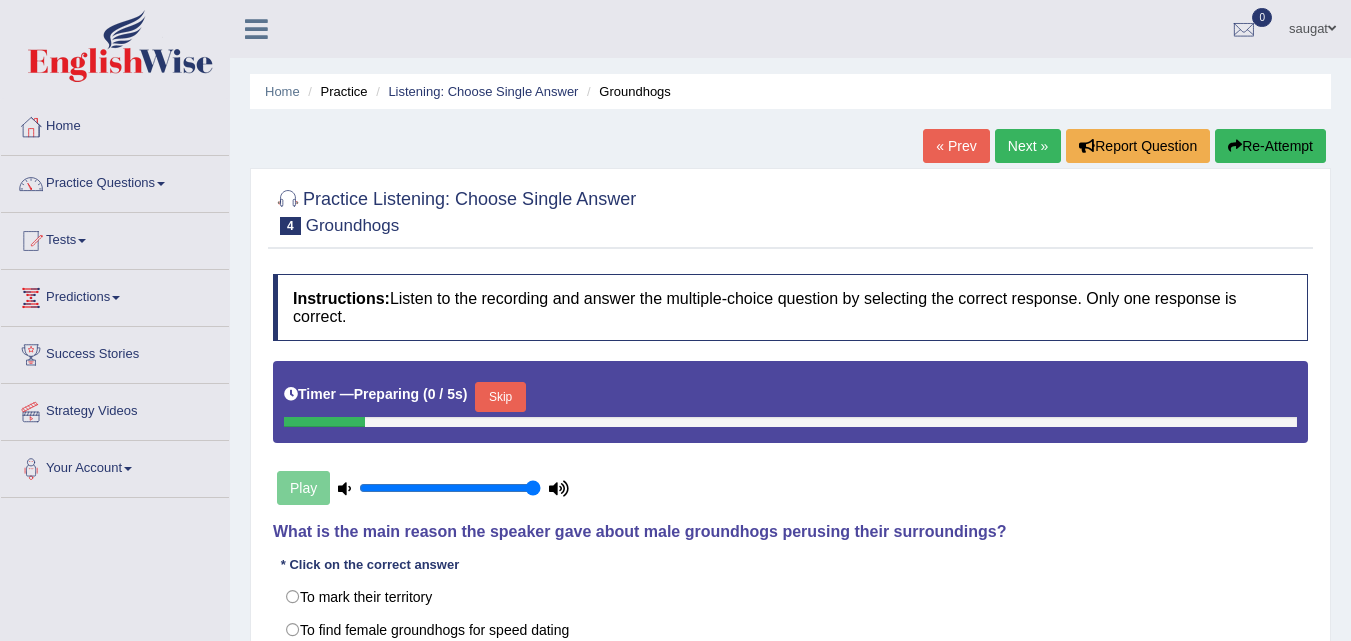 scroll, scrollTop: 0, scrollLeft: 0, axis: both 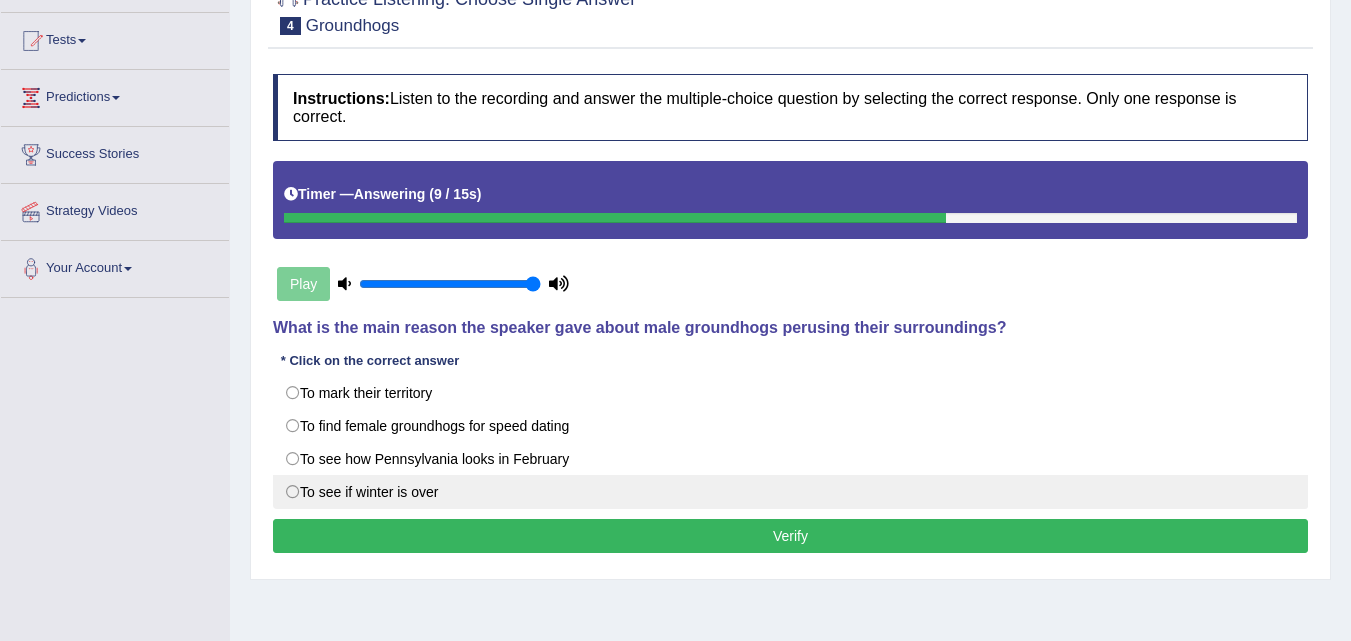 click on "To see if winter is over" at bounding box center [790, 492] 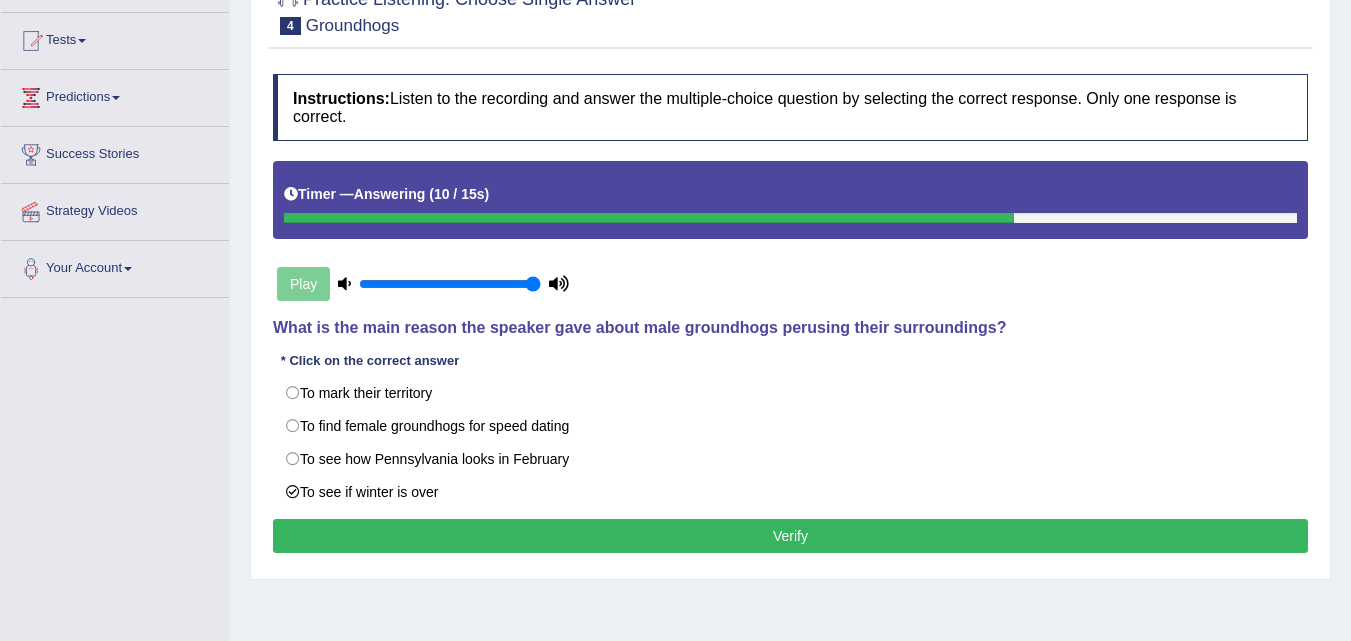 click on "Verify" at bounding box center (790, 536) 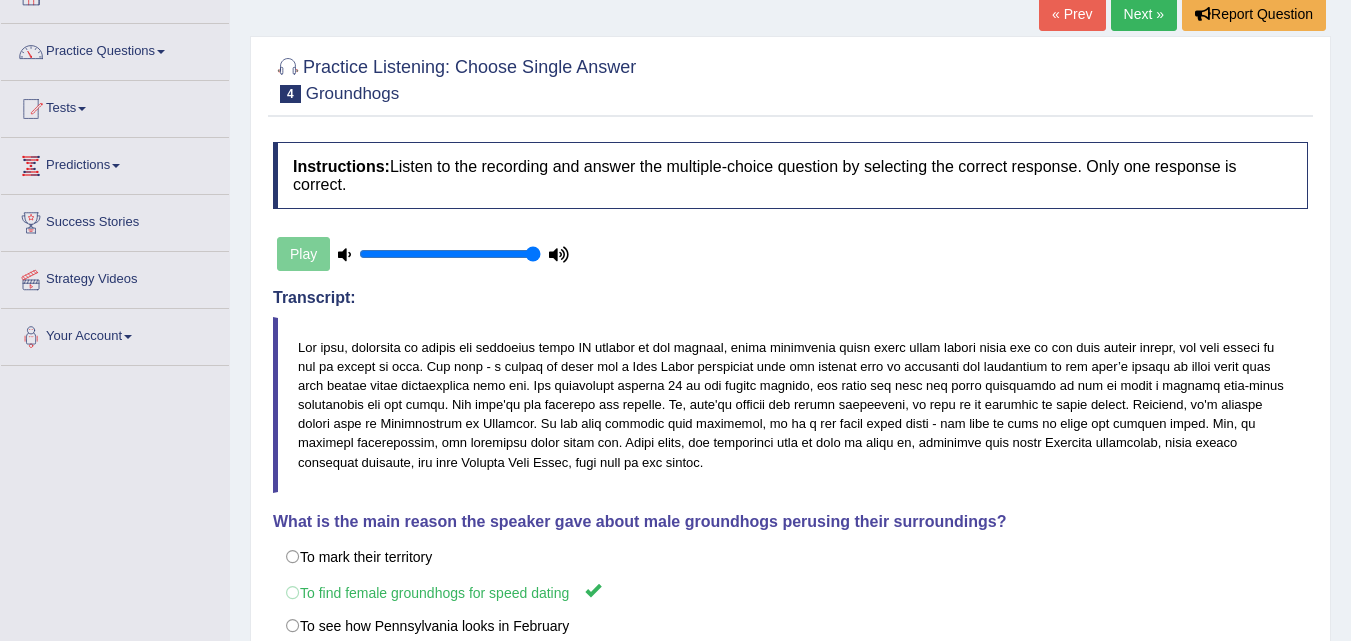 scroll, scrollTop: 100, scrollLeft: 0, axis: vertical 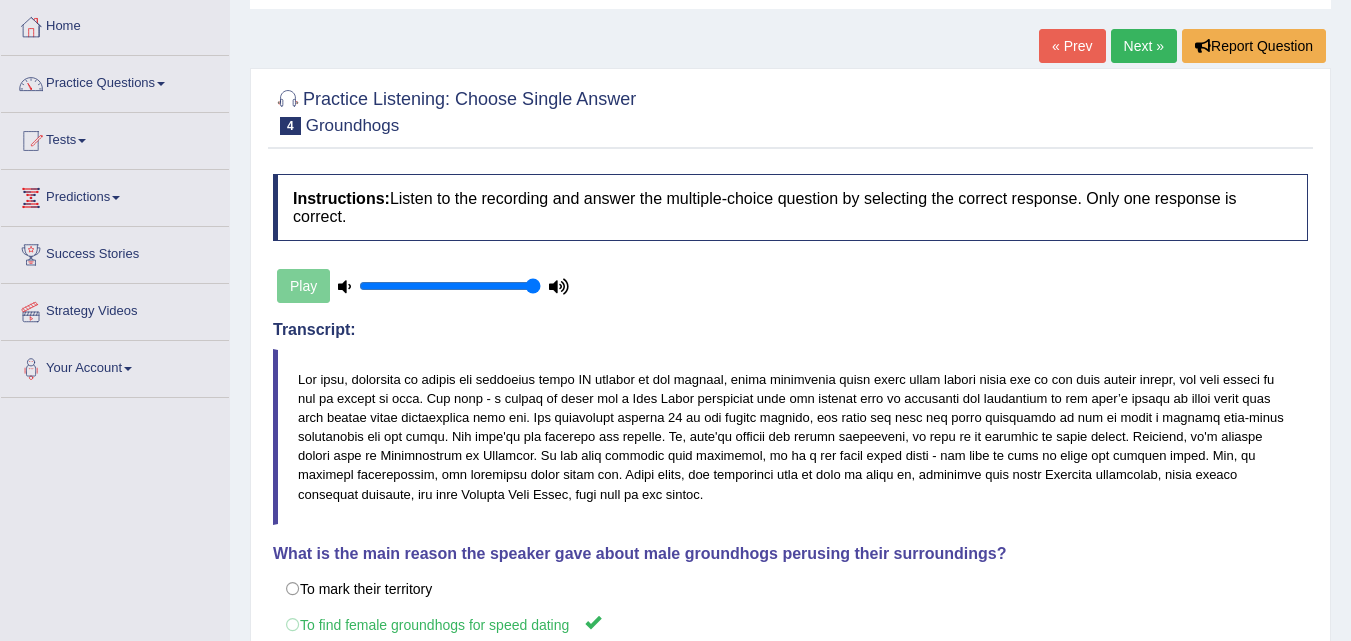 click on "Next »" at bounding box center [1144, 46] 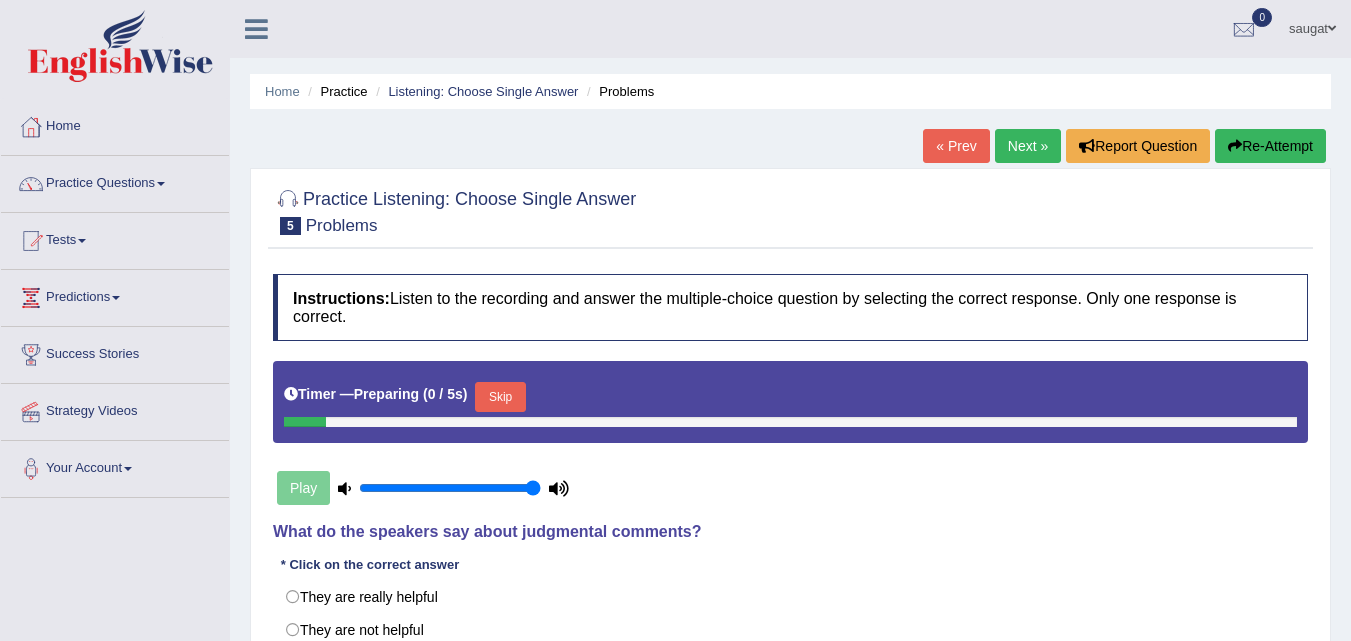 scroll, scrollTop: 0, scrollLeft: 0, axis: both 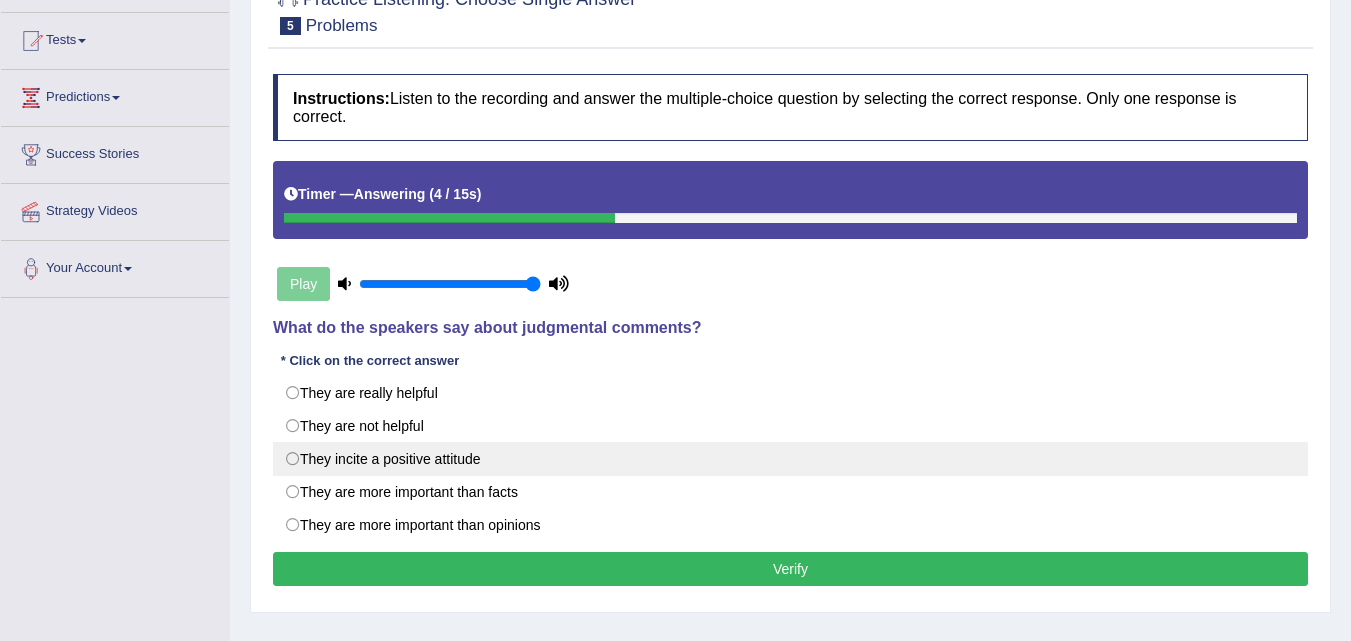 click on "They incite a positive attitude" at bounding box center [790, 459] 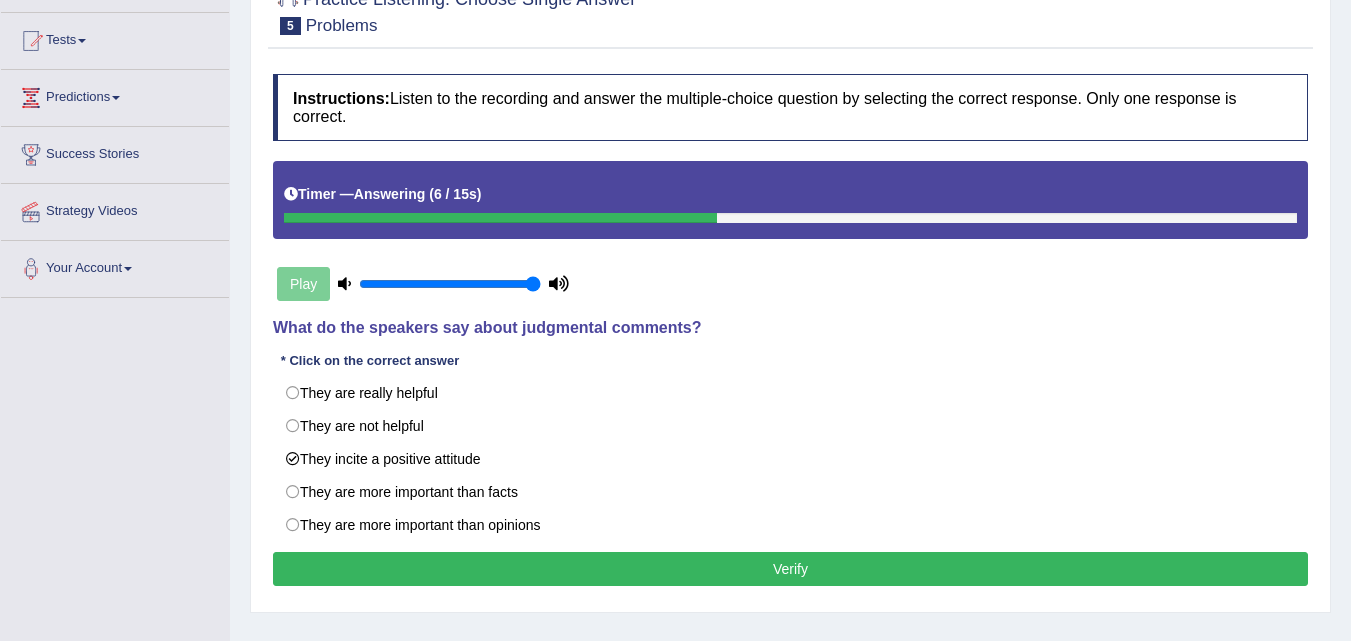 click on "Verify" at bounding box center (790, 569) 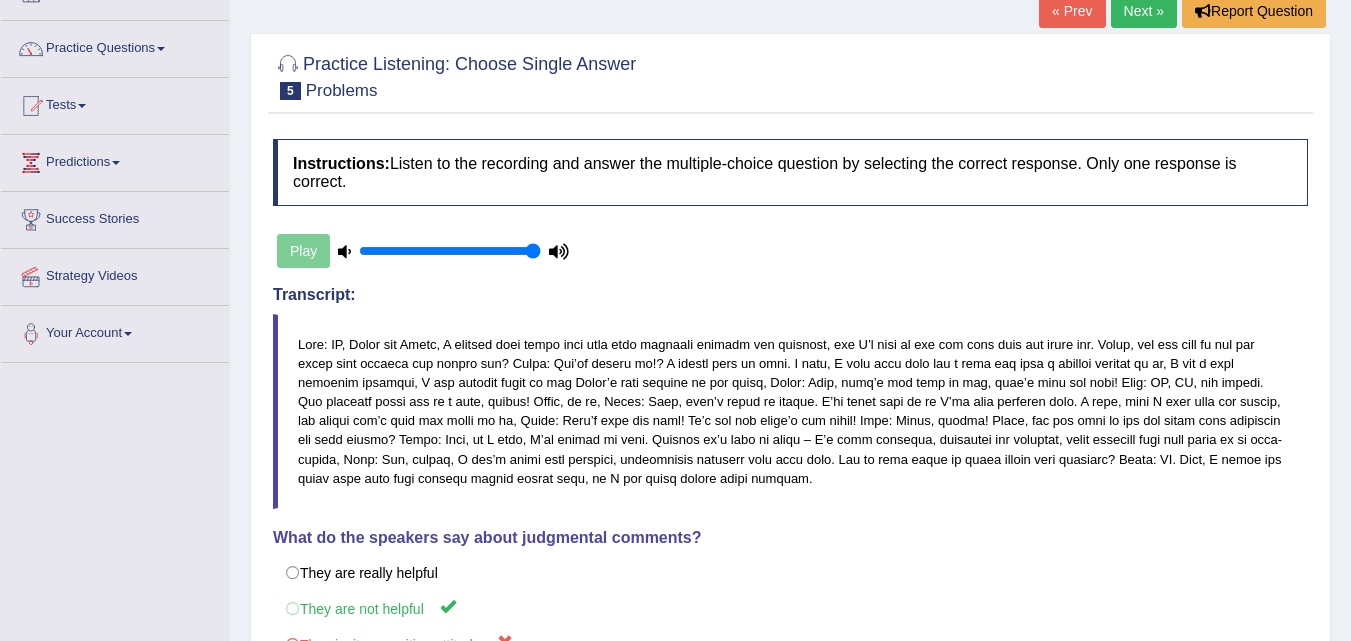 scroll, scrollTop: 100, scrollLeft: 0, axis: vertical 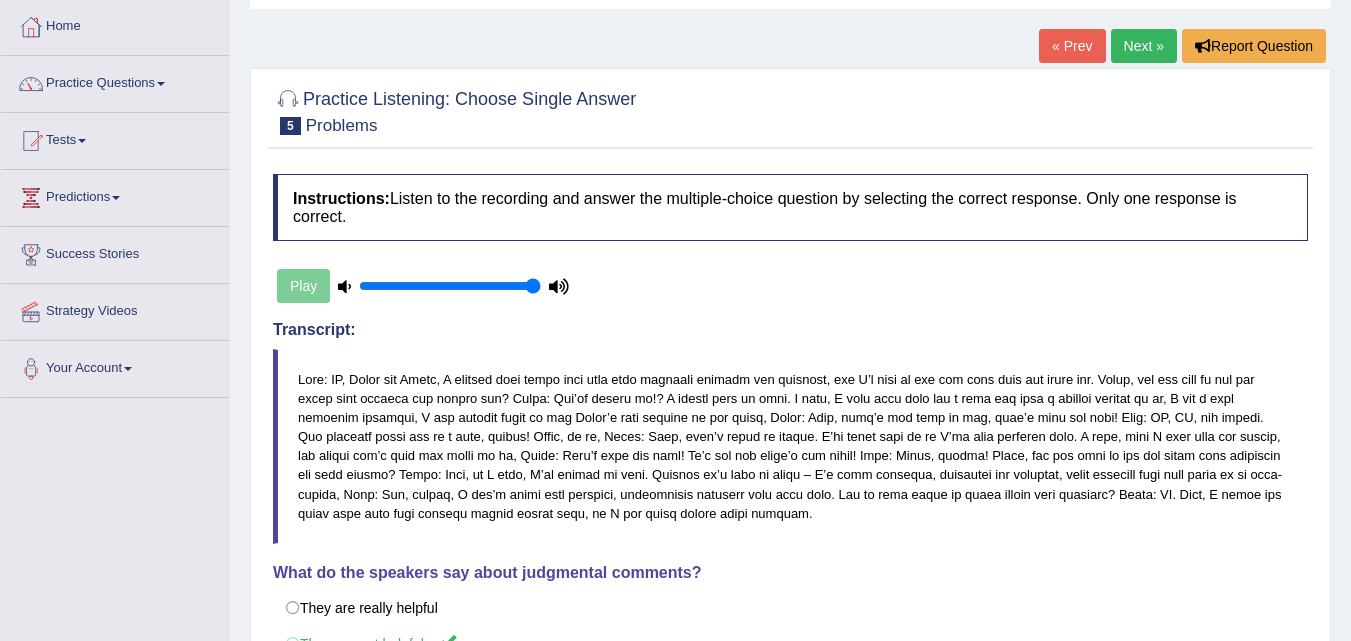 click on "Next »" at bounding box center (1144, 46) 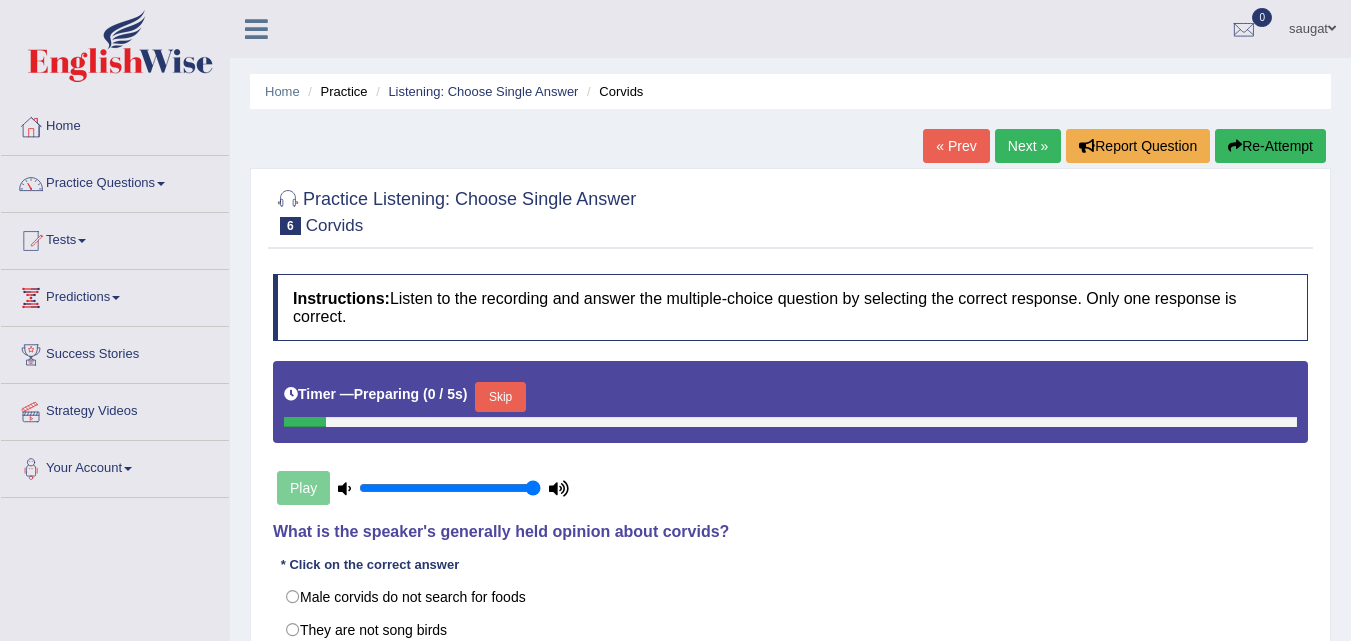 scroll, scrollTop: 0, scrollLeft: 0, axis: both 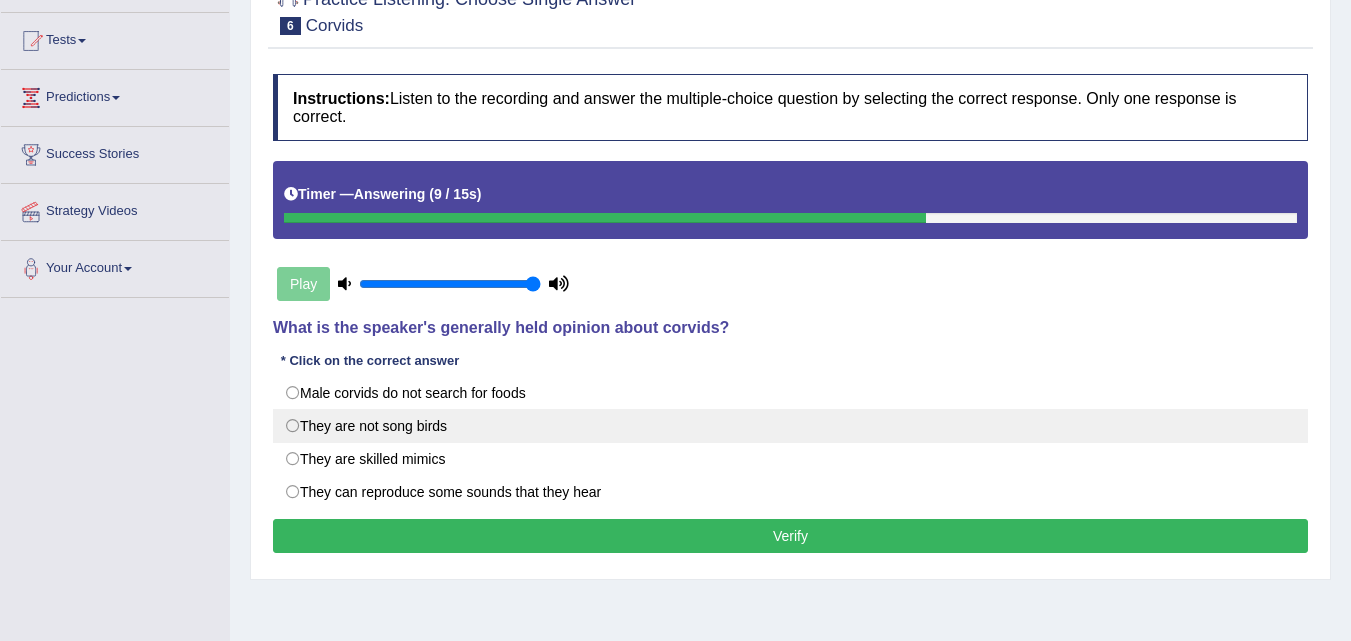 click on "They are not song birds" at bounding box center (790, 426) 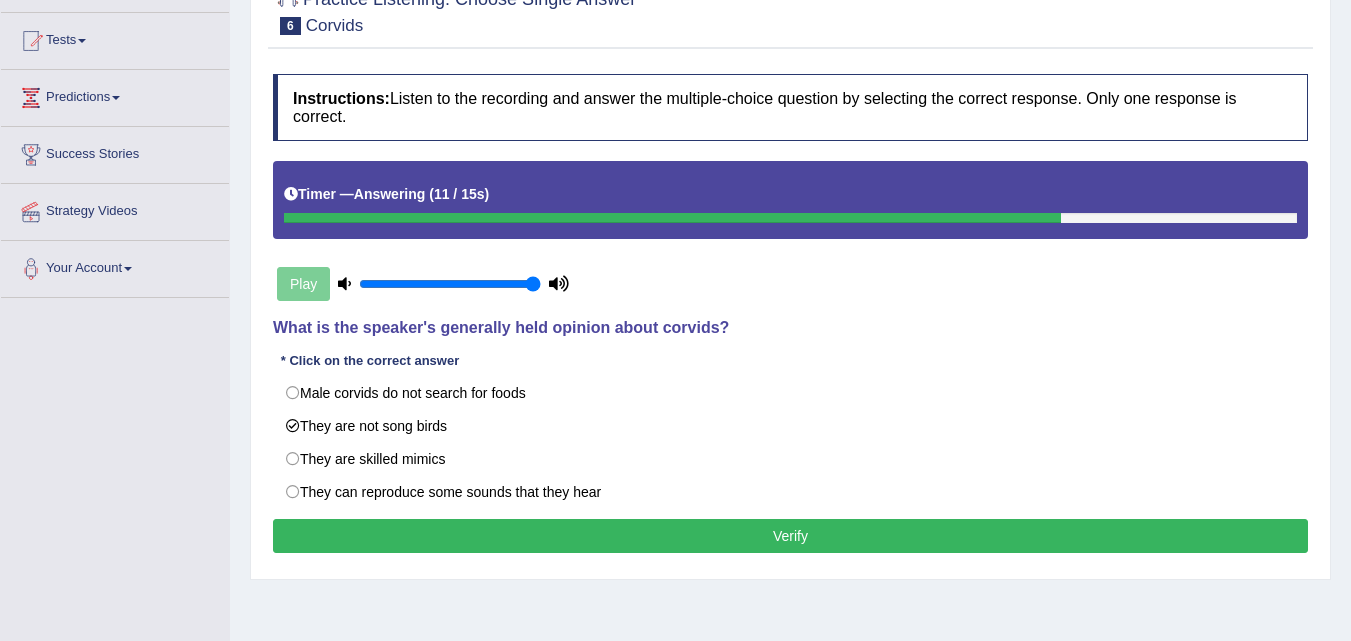 click on "Verify" at bounding box center [790, 536] 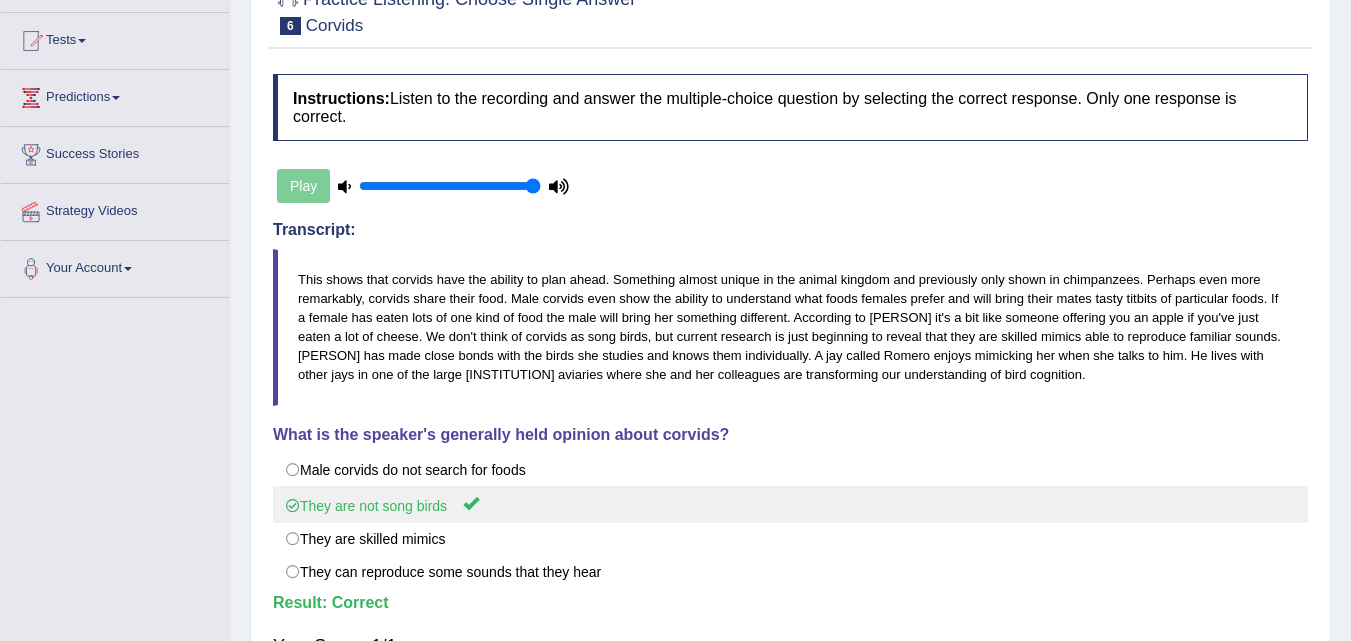 scroll, scrollTop: 0, scrollLeft: 0, axis: both 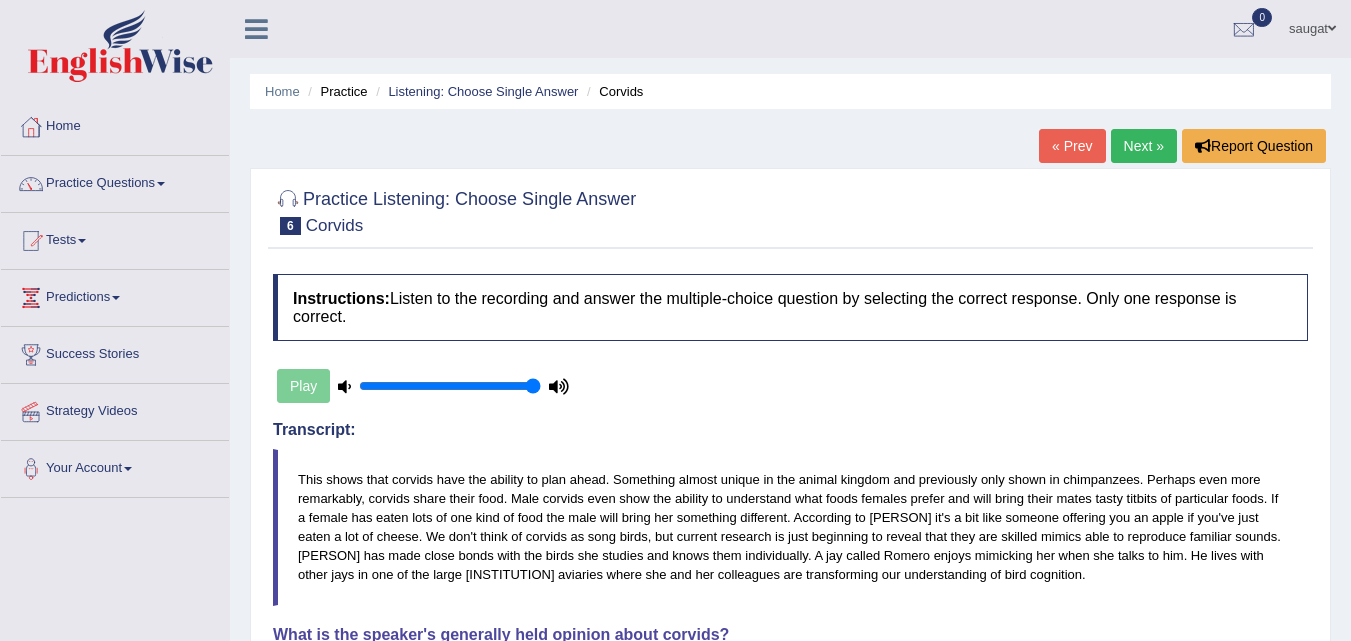 click on "Next »" at bounding box center (1144, 146) 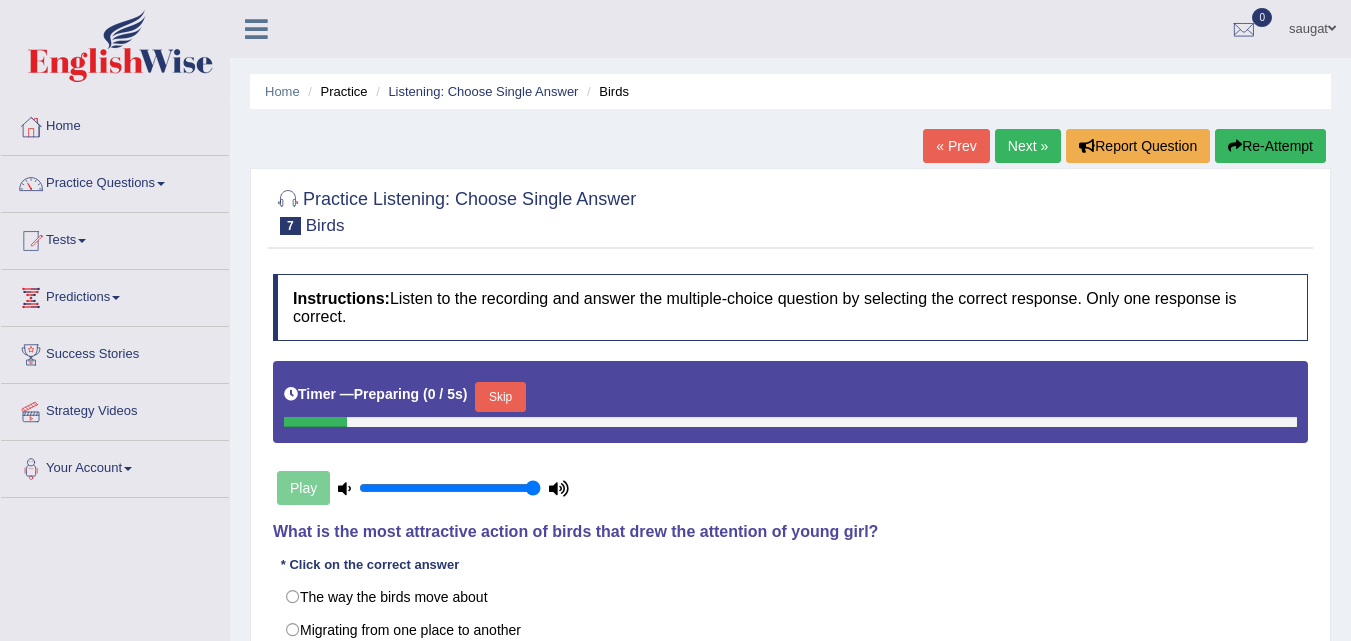 scroll, scrollTop: 0, scrollLeft: 0, axis: both 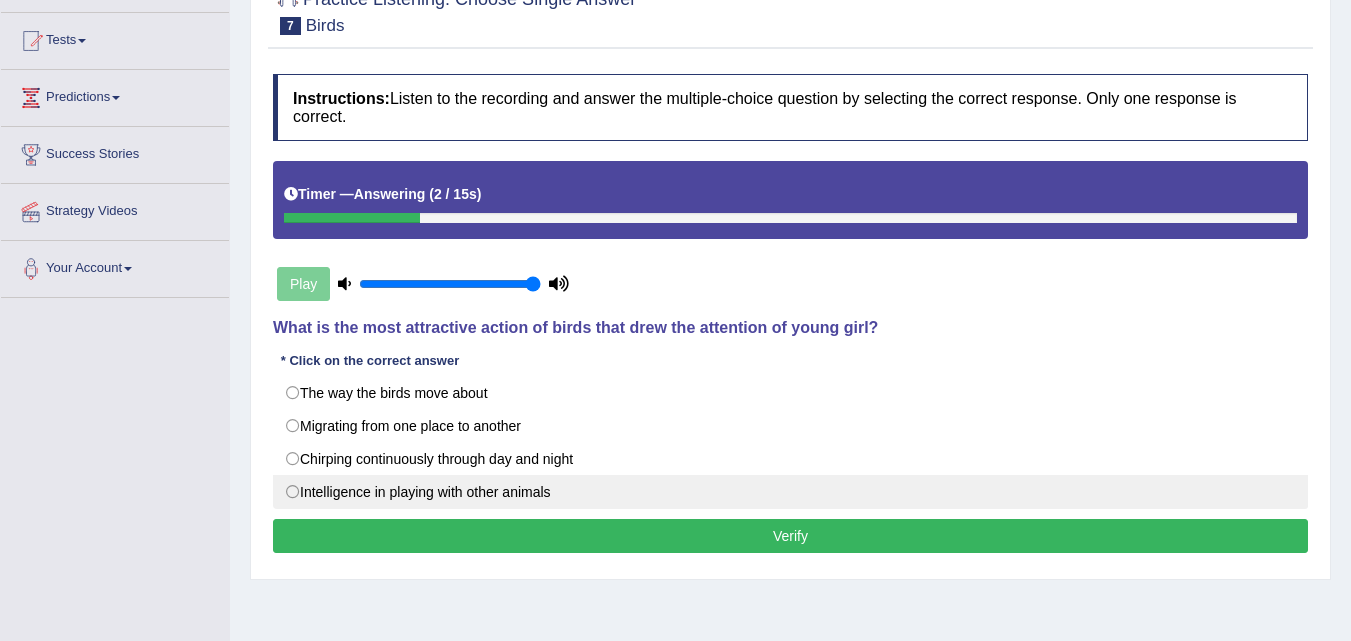 click on "Intelligence in playing with other animals" at bounding box center (790, 492) 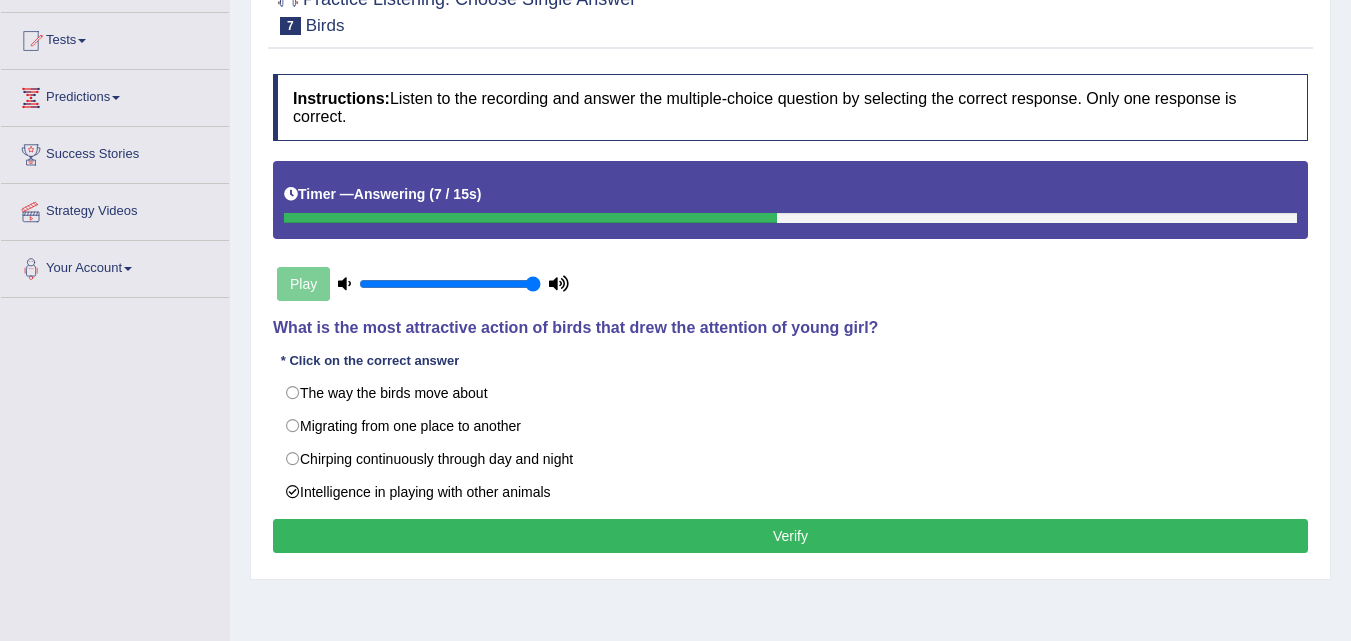 click on "Verify" at bounding box center [790, 536] 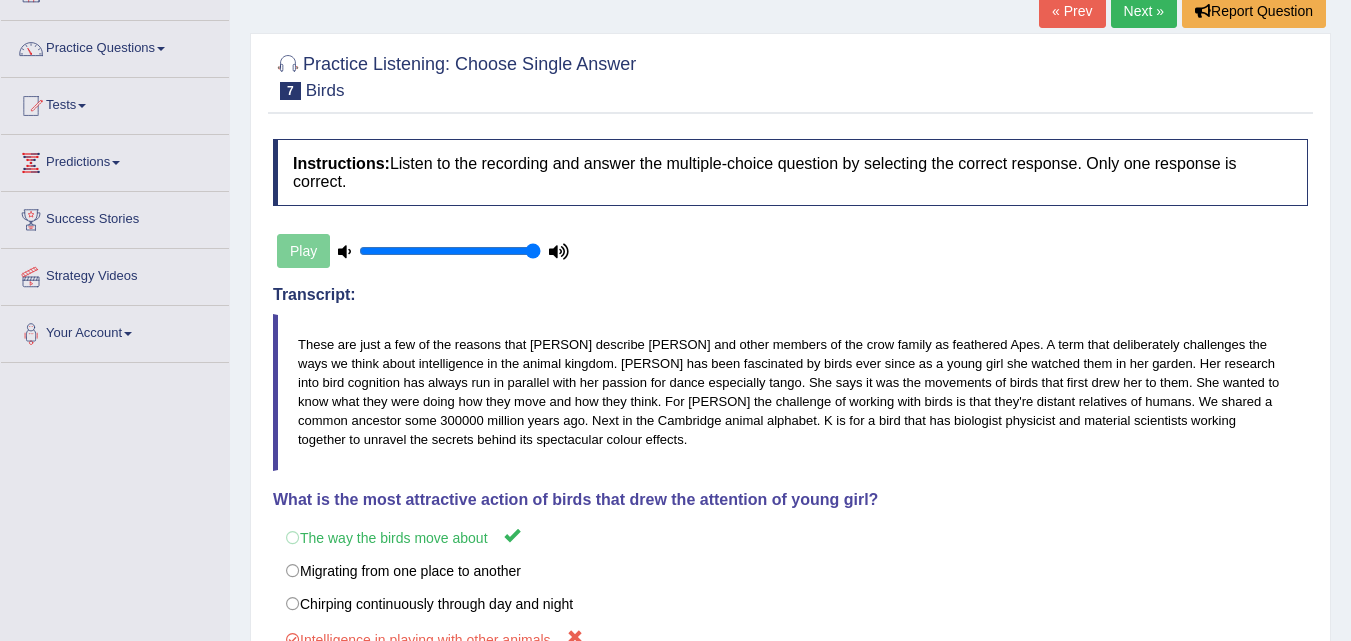 scroll, scrollTop: 100, scrollLeft: 0, axis: vertical 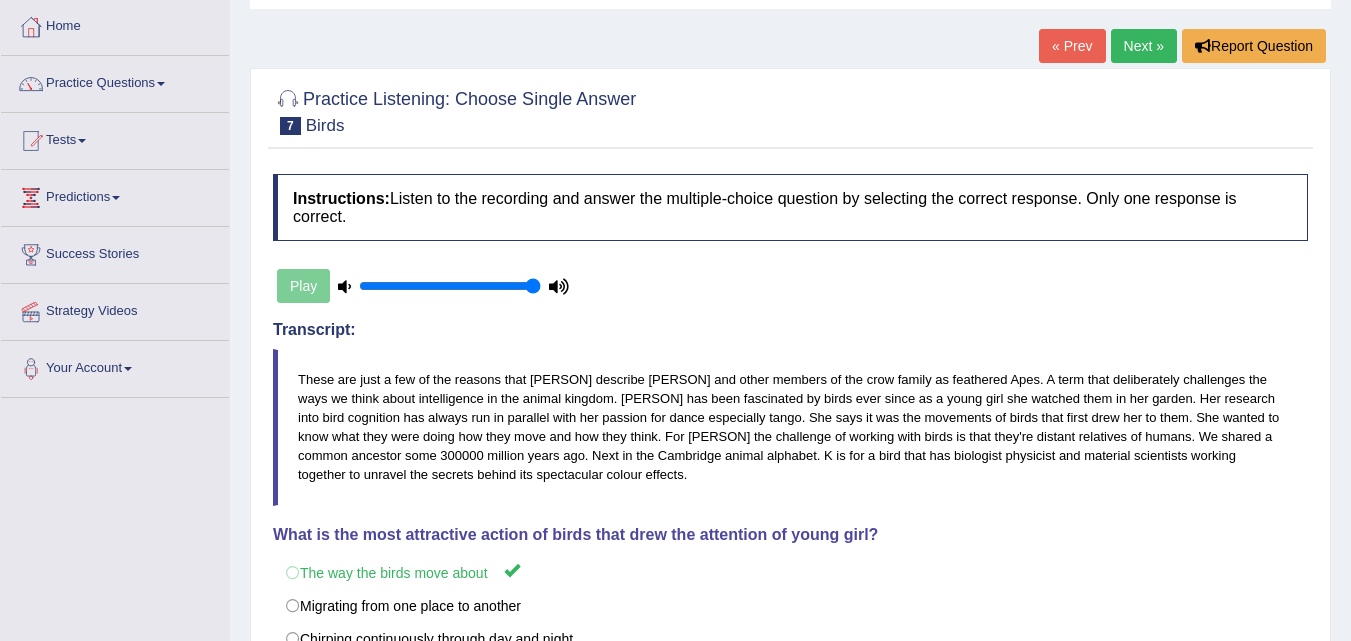 click on "Next »" at bounding box center [1144, 46] 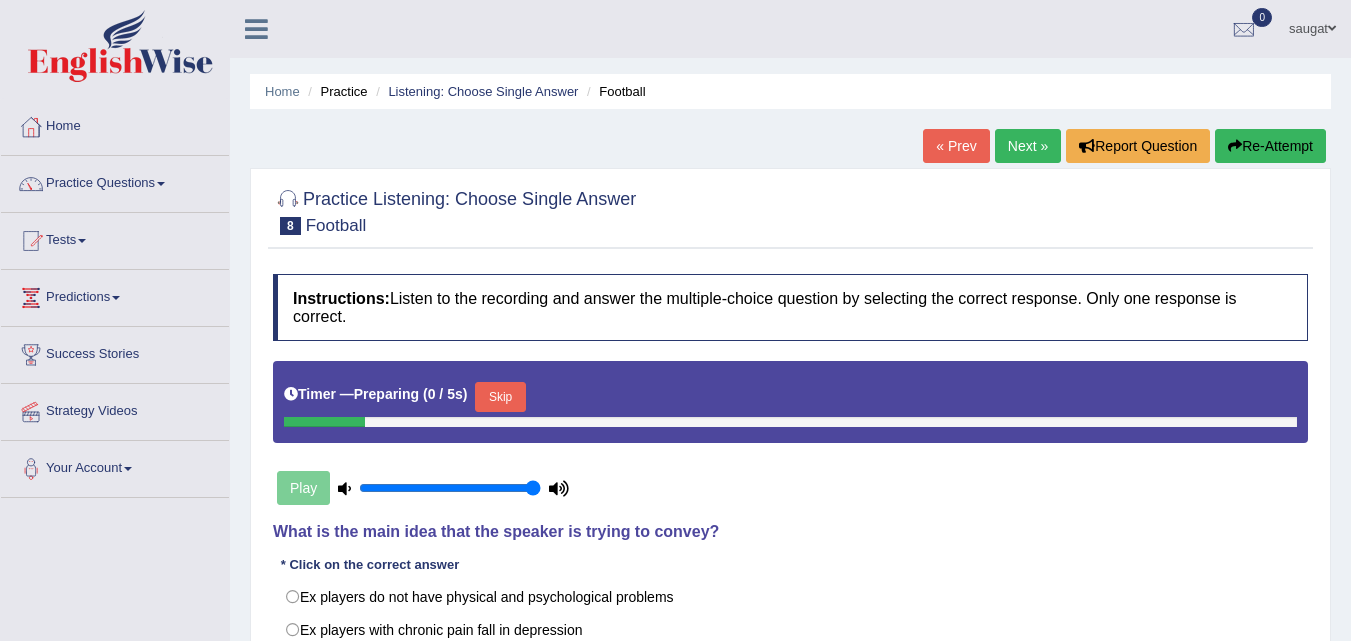 scroll, scrollTop: 0, scrollLeft: 0, axis: both 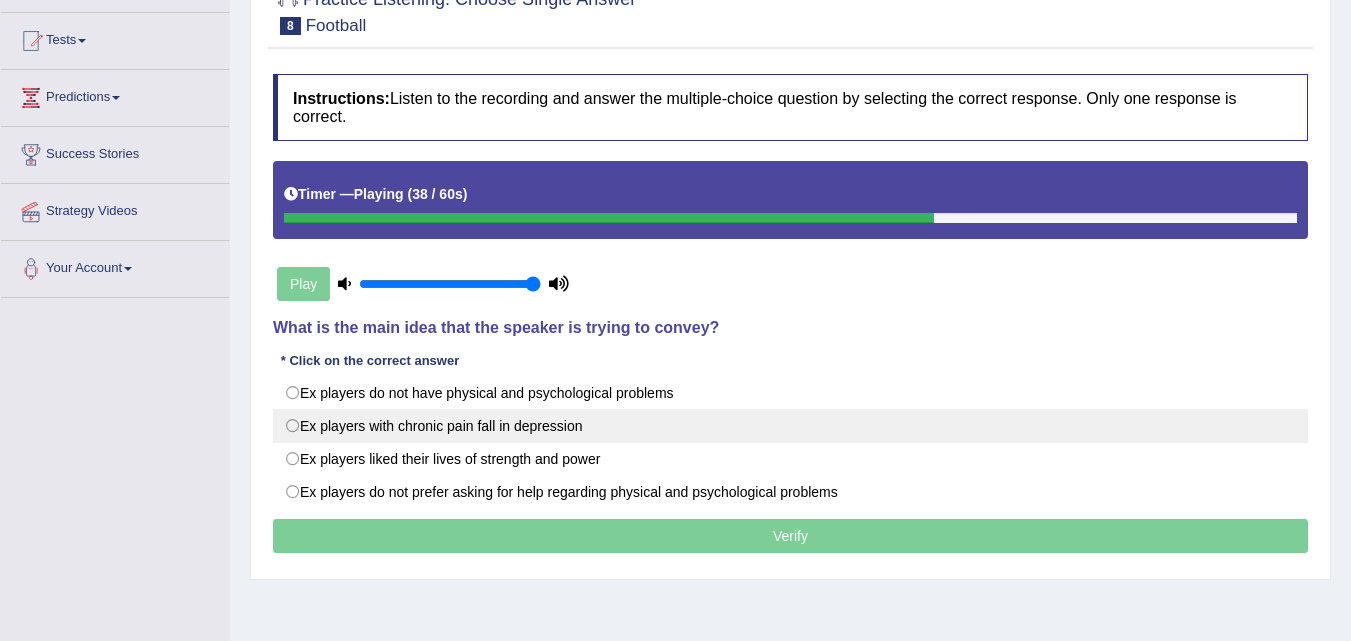 click on "Ex players with chronic pain fall in depression" at bounding box center (790, 426) 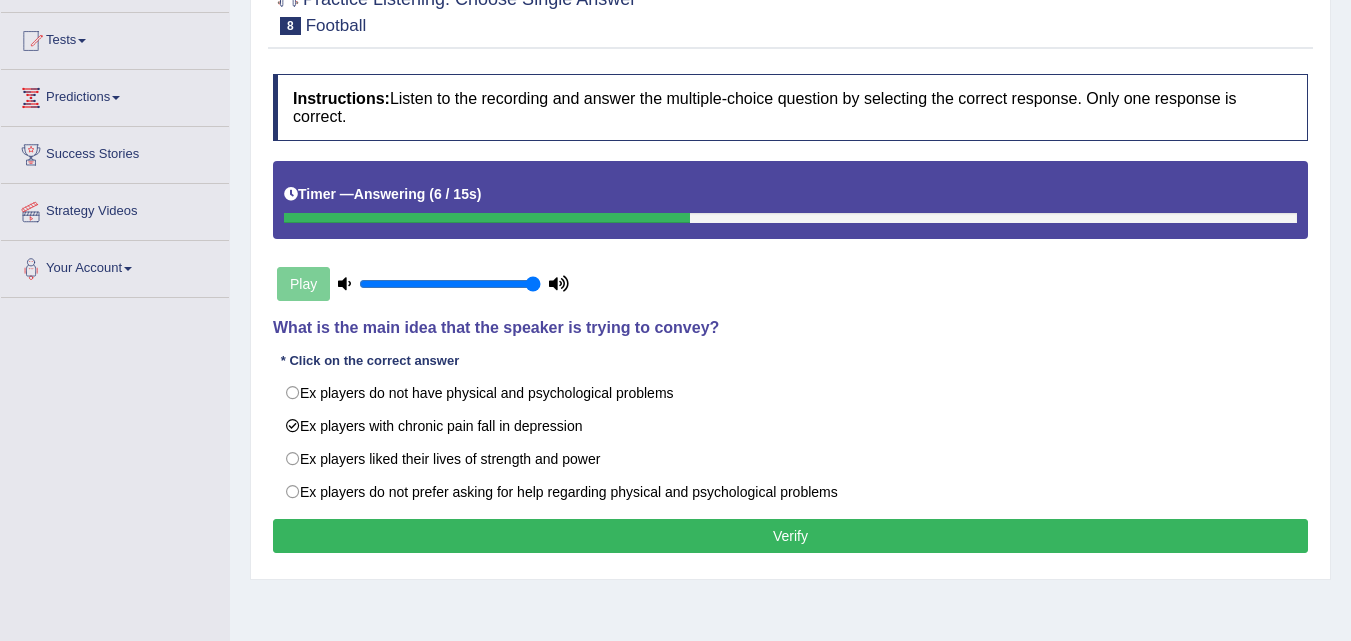 click on "Verify" at bounding box center [790, 536] 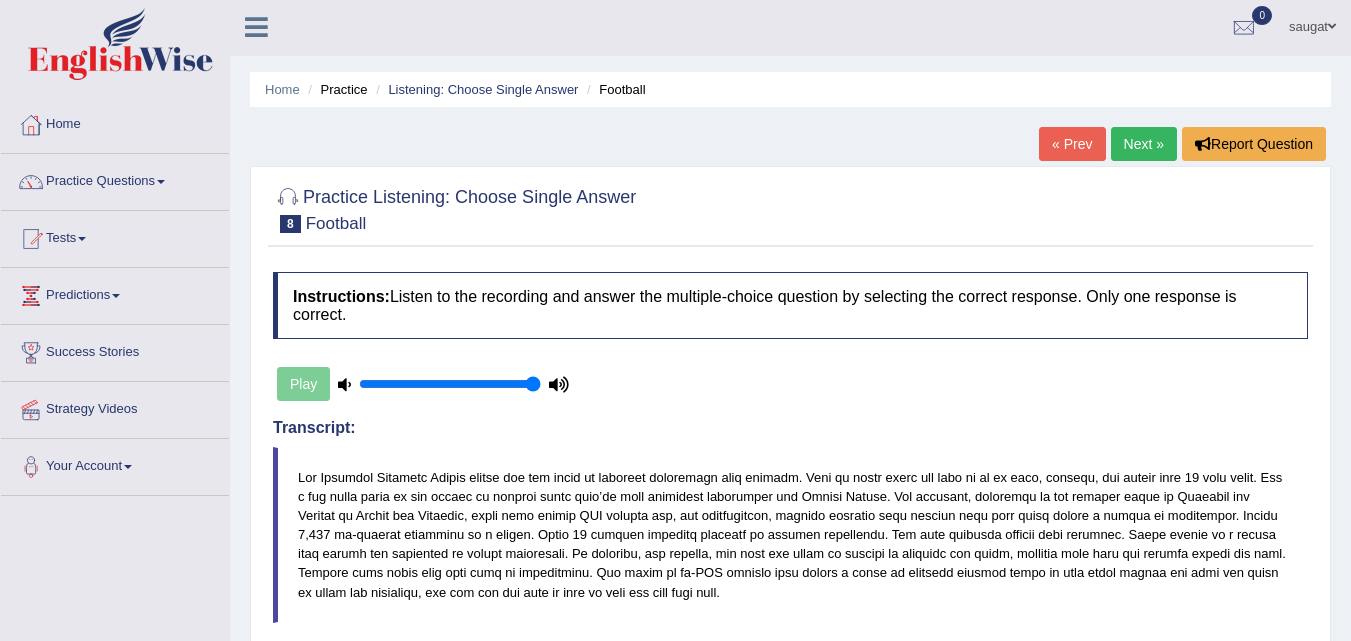 scroll, scrollTop: 0, scrollLeft: 0, axis: both 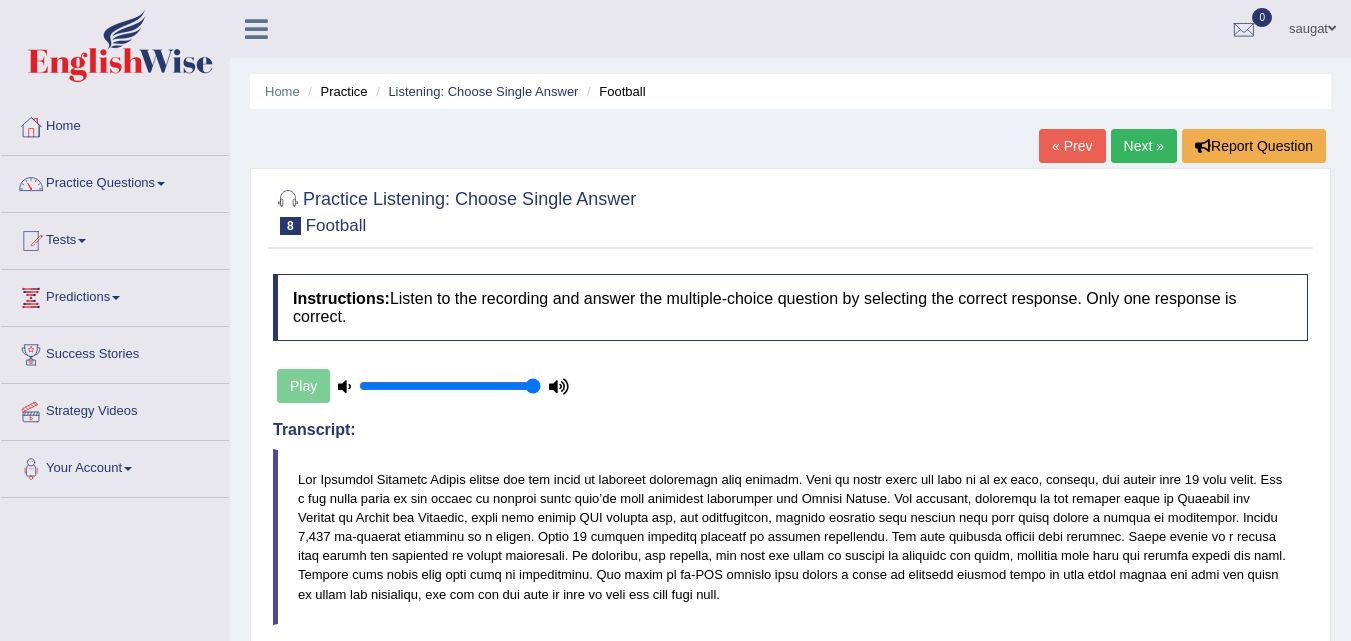 click on "Next »" at bounding box center [1144, 146] 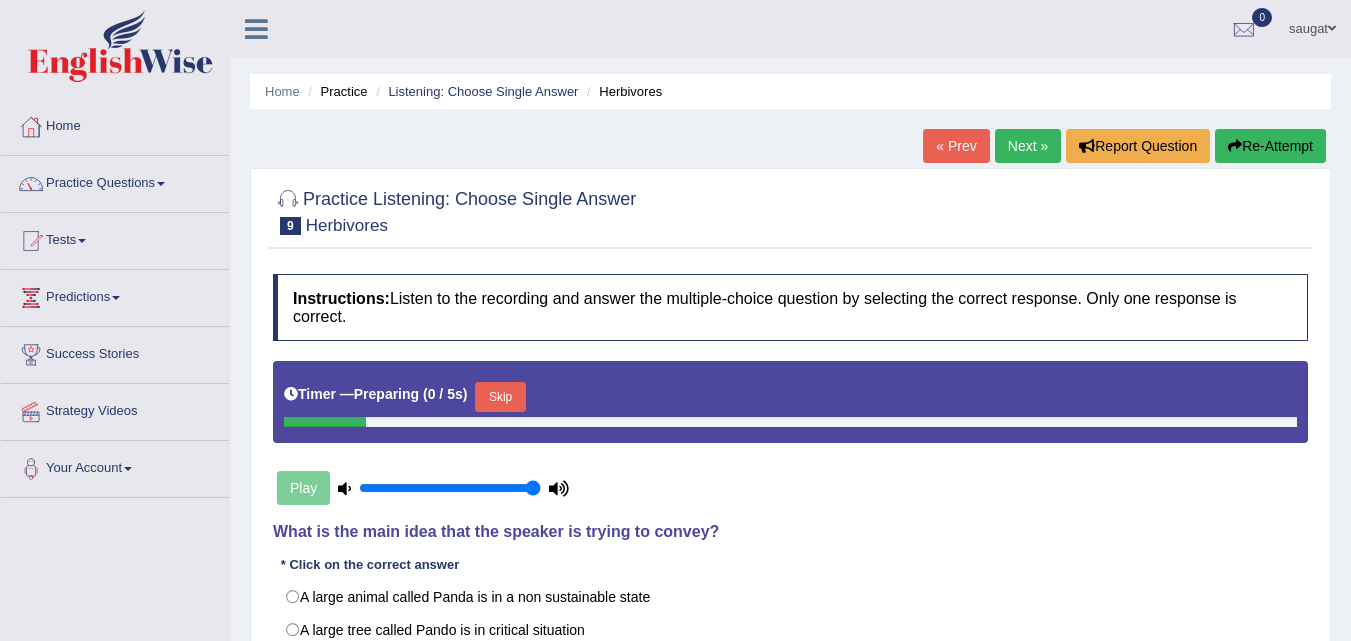 scroll, scrollTop: 0, scrollLeft: 0, axis: both 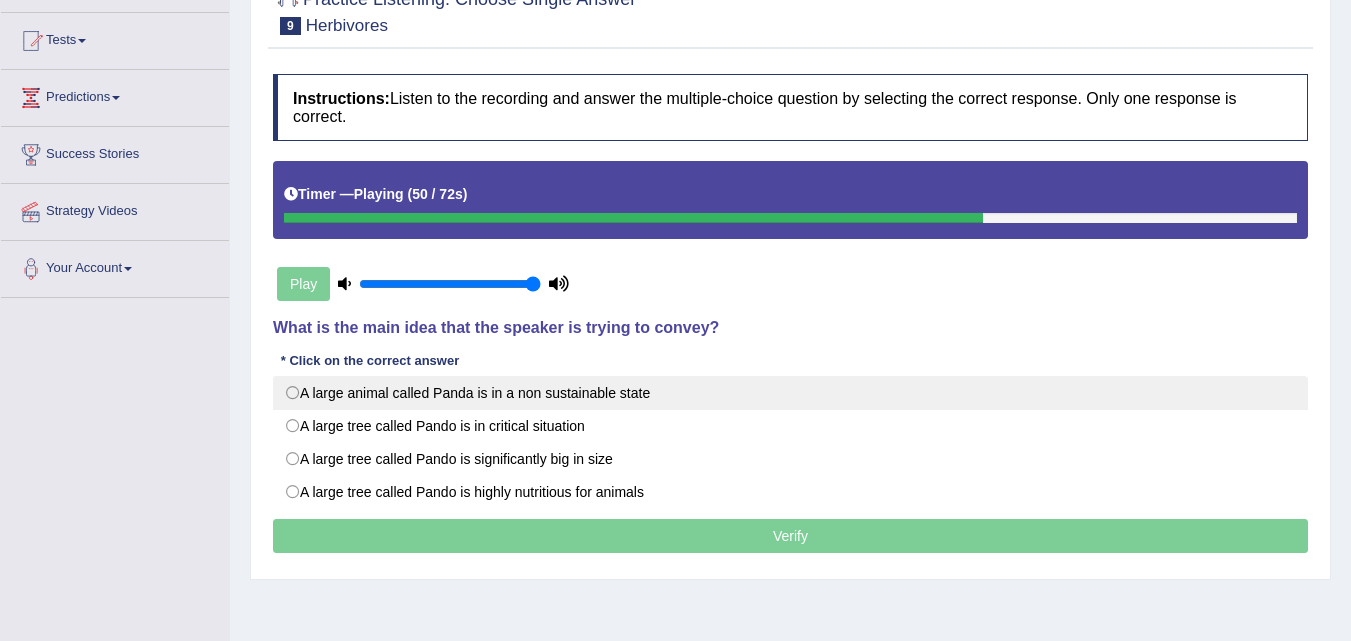 click on "A large animal called Panda is in a non sustainable state" at bounding box center [790, 393] 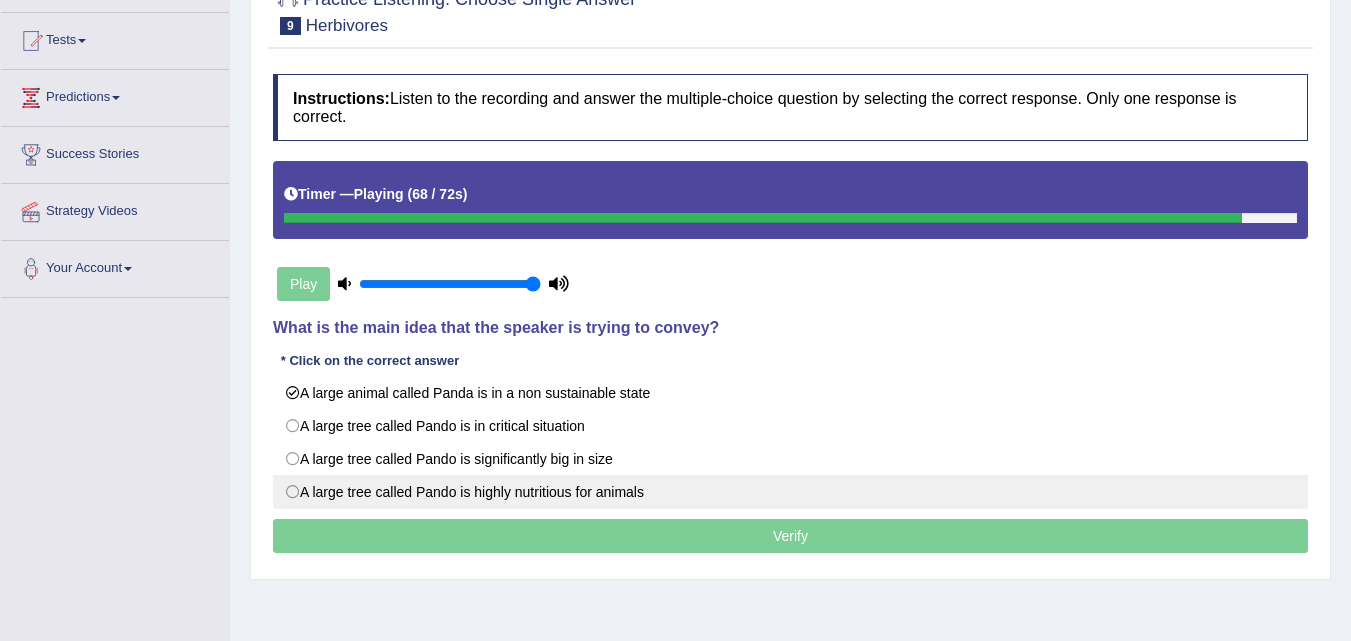 click on "A large tree called Pando is highly nutritious for animals" at bounding box center (790, 492) 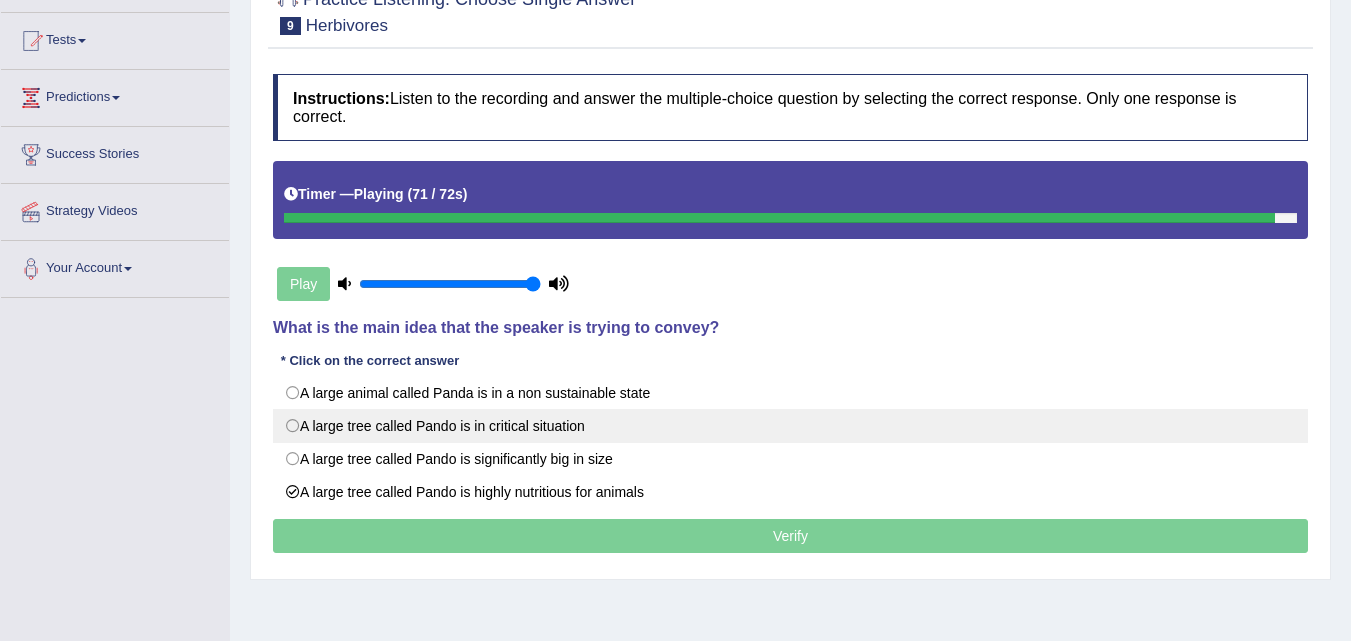 click on "A large tree called Pando is in critical situation" at bounding box center (790, 426) 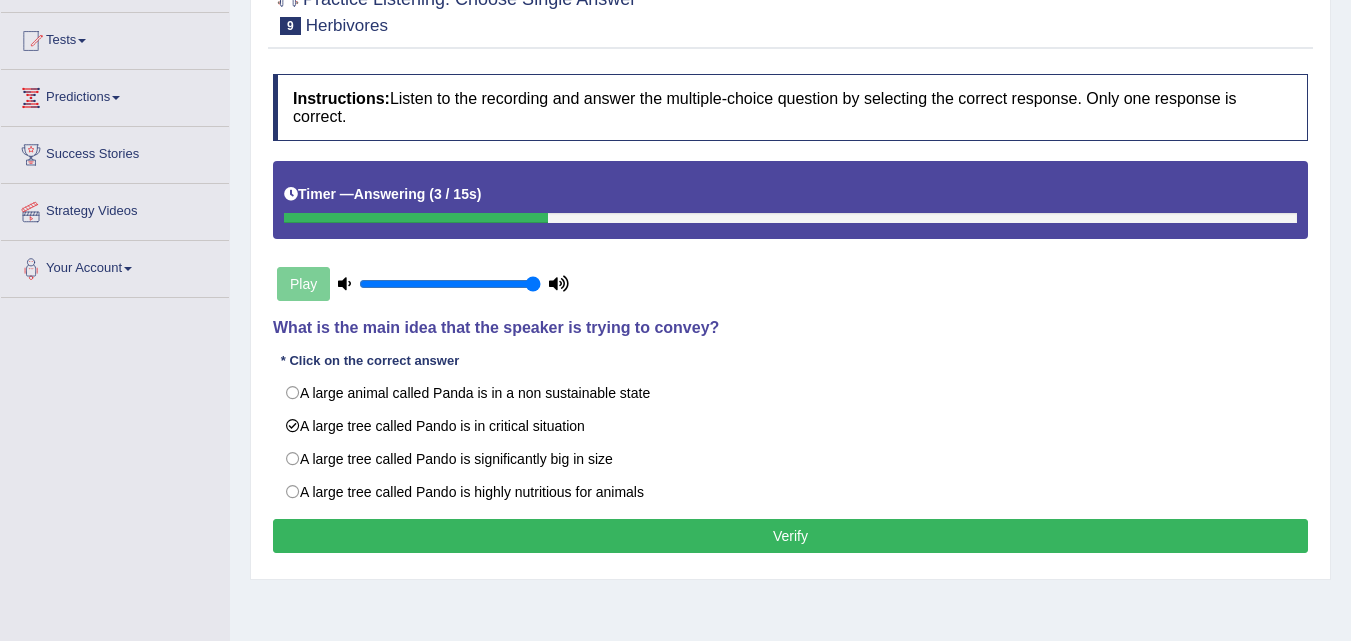 click on "Verify" at bounding box center [790, 536] 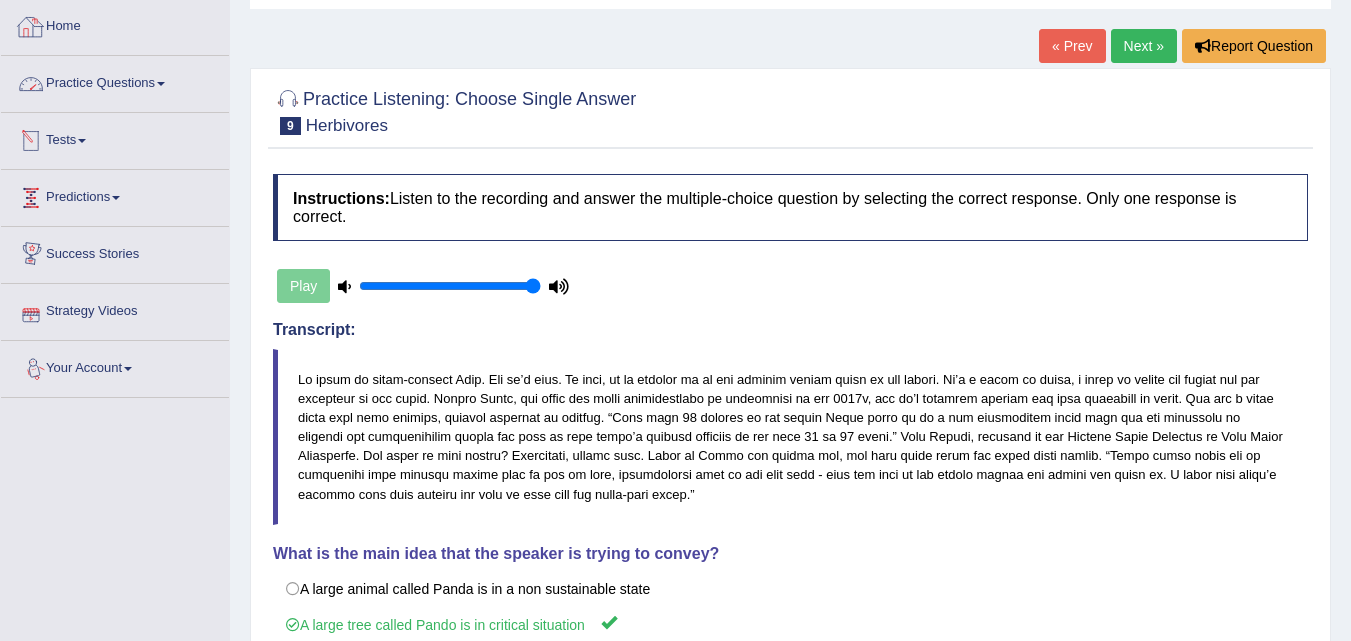 scroll, scrollTop: 0, scrollLeft: 0, axis: both 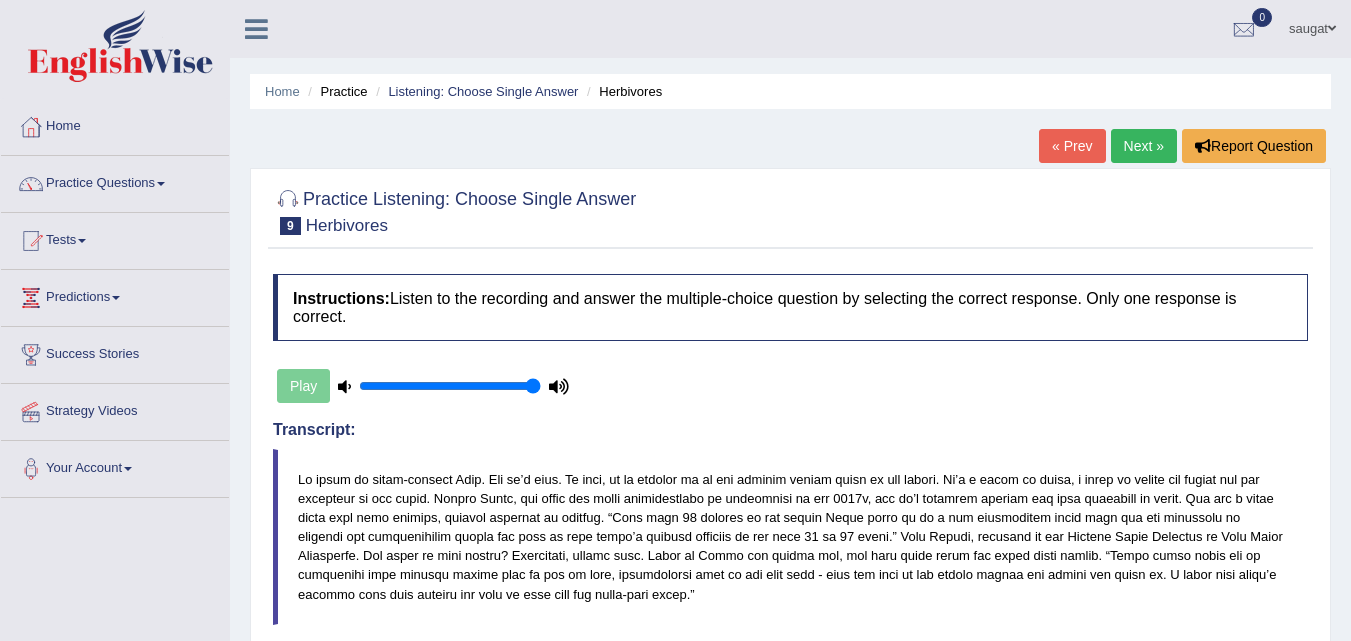click on "Practice Questions" at bounding box center [115, 181] 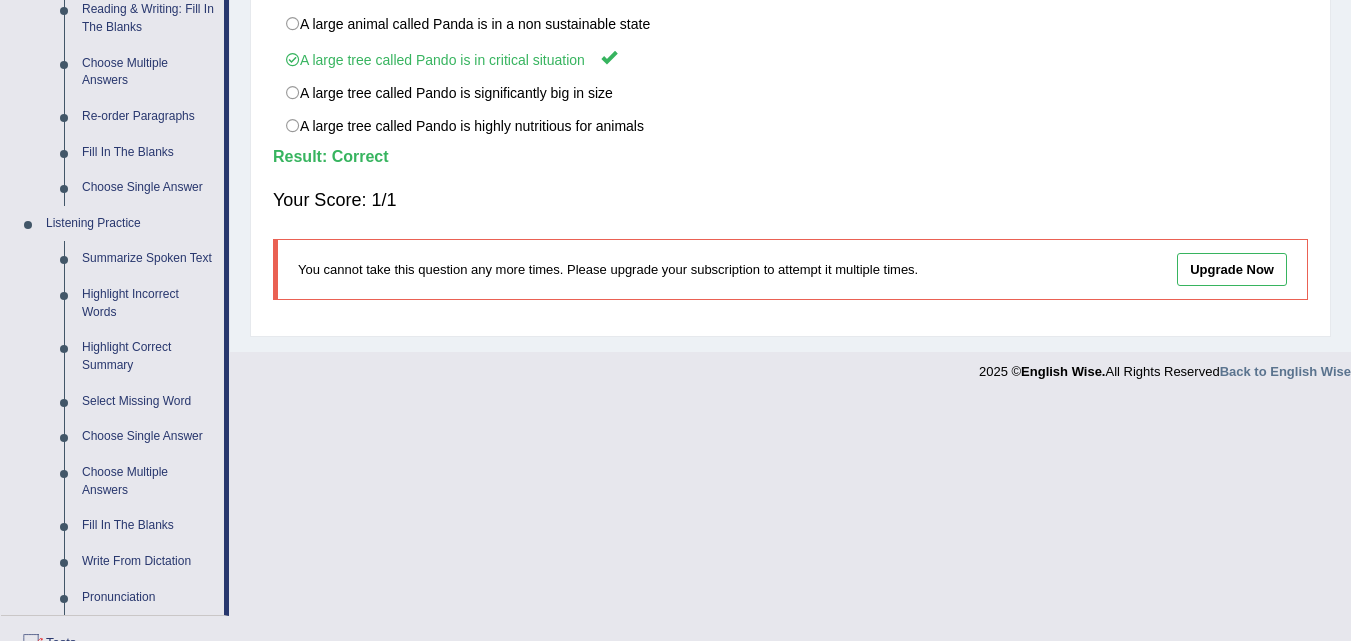 scroll, scrollTop: 700, scrollLeft: 0, axis: vertical 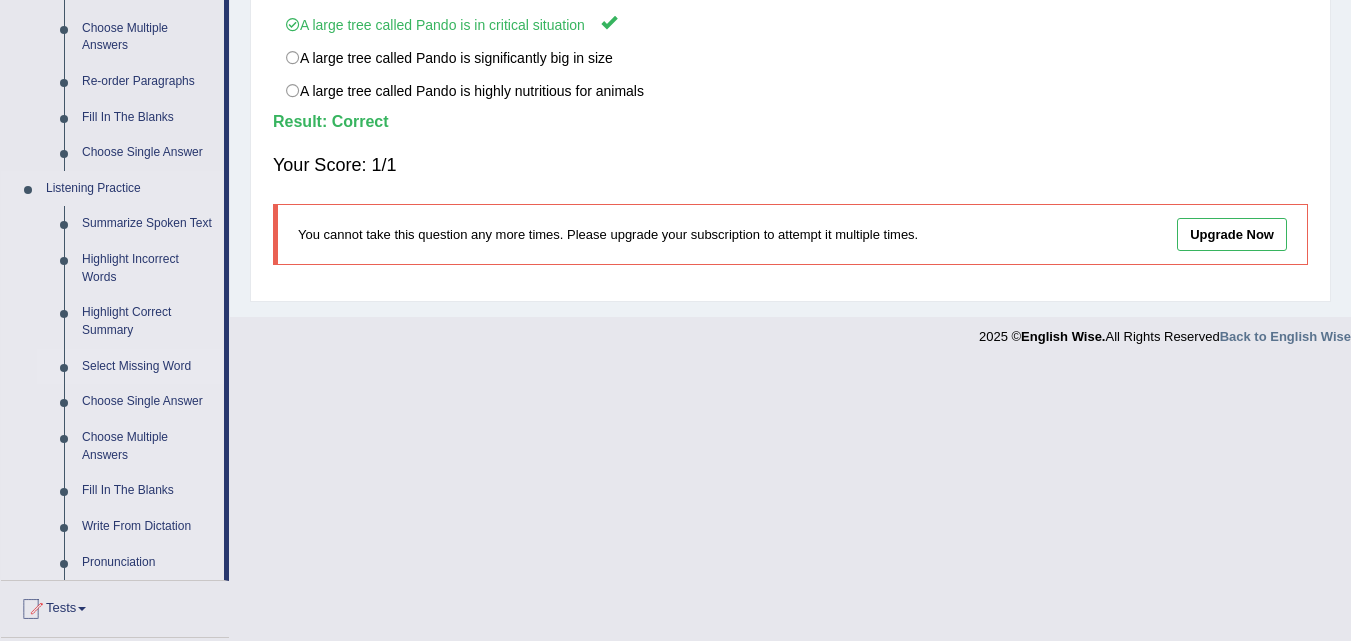 click on "Select Missing Word" at bounding box center (148, 367) 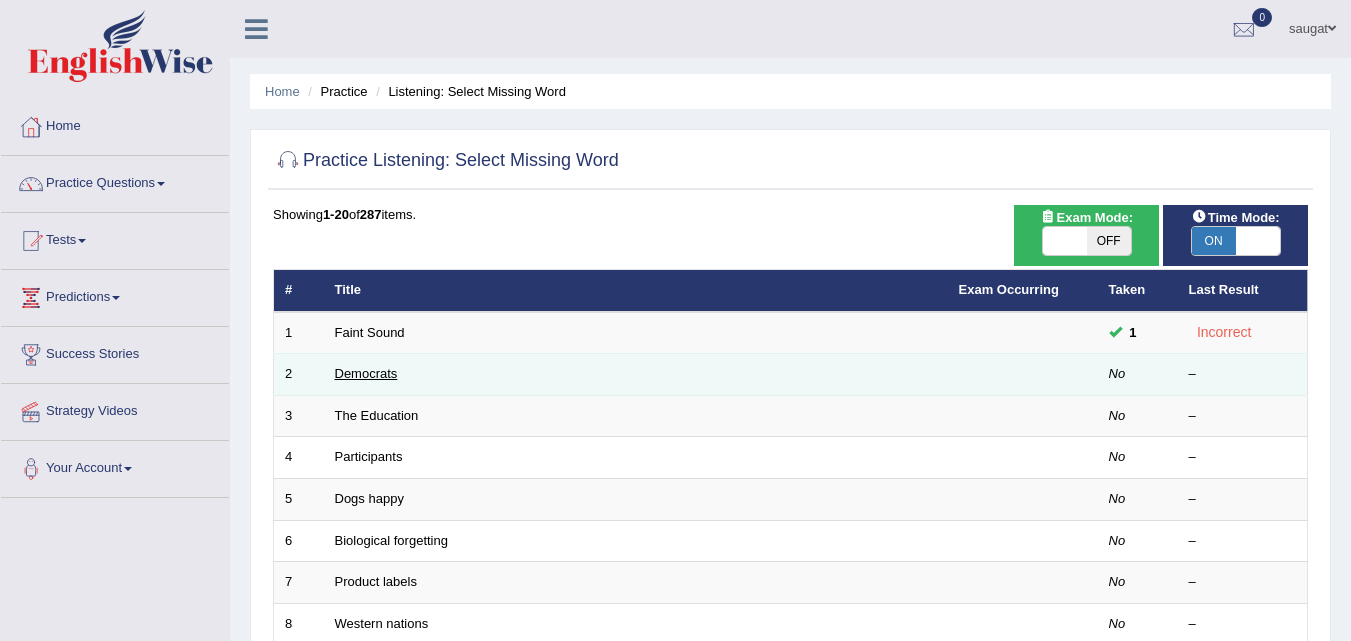 scroll, scrollTop: 0, scrollLeft: 0, axis: both 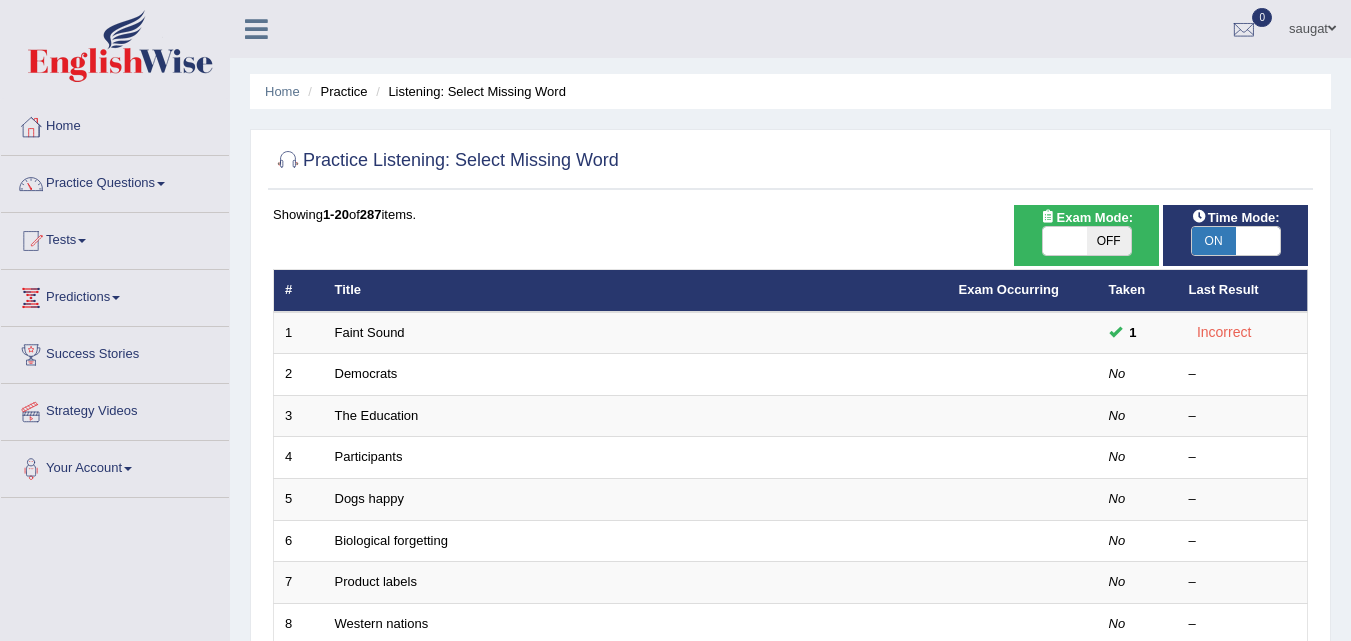 click on "Practice Questions" at bounding box center [115, 181] 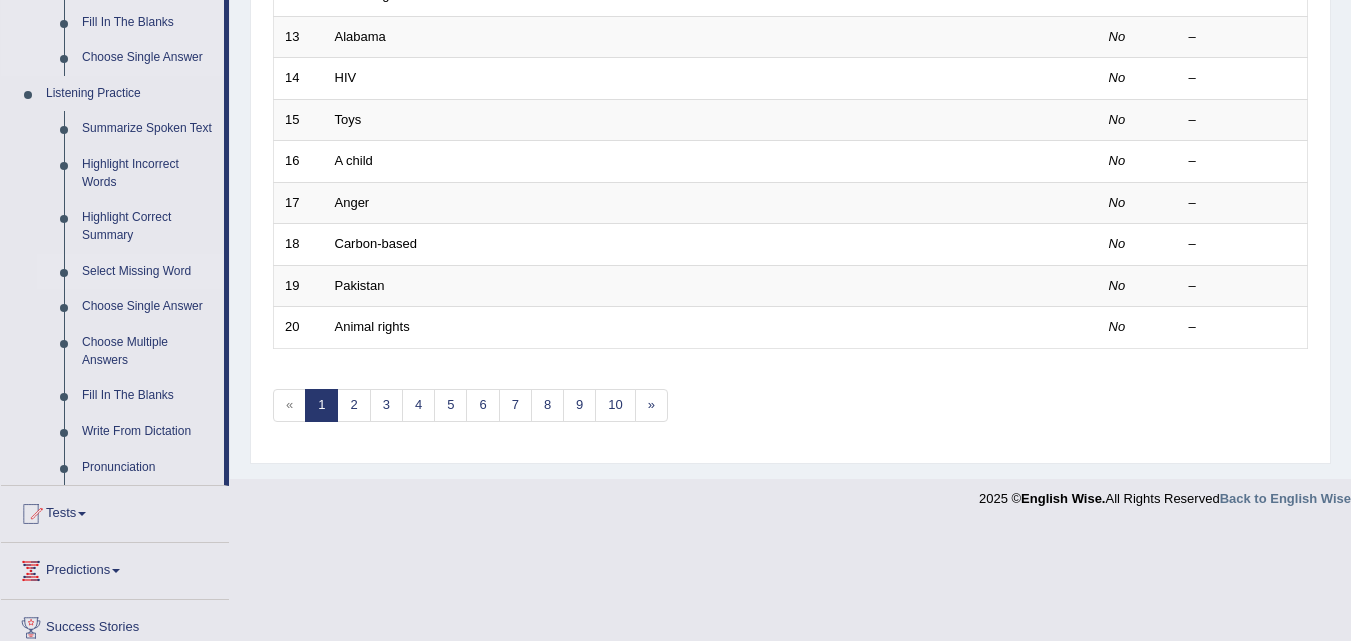 scroll, scrollTop: 800, scrollLeft: 0, axis: vertical 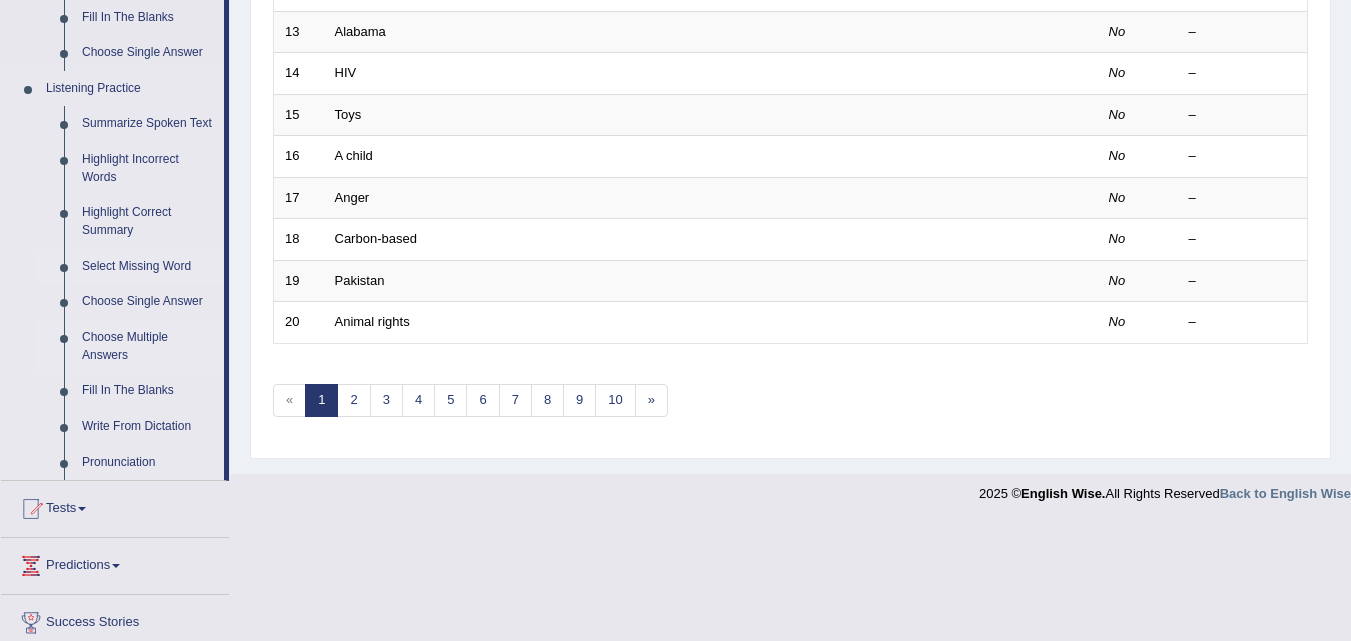 click on "Choose Multiple Answers" at bounding box center [148, 346] 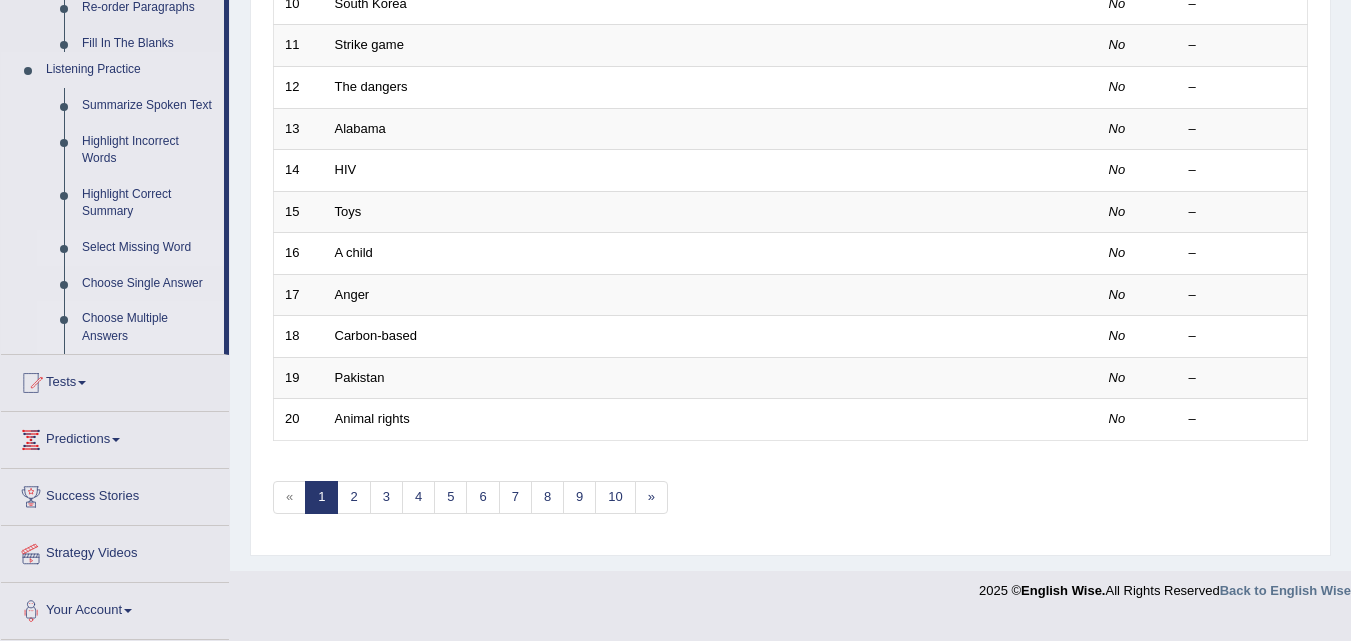 scroll, scrollTop: 683, scrollLeft: 0, axis: vertical 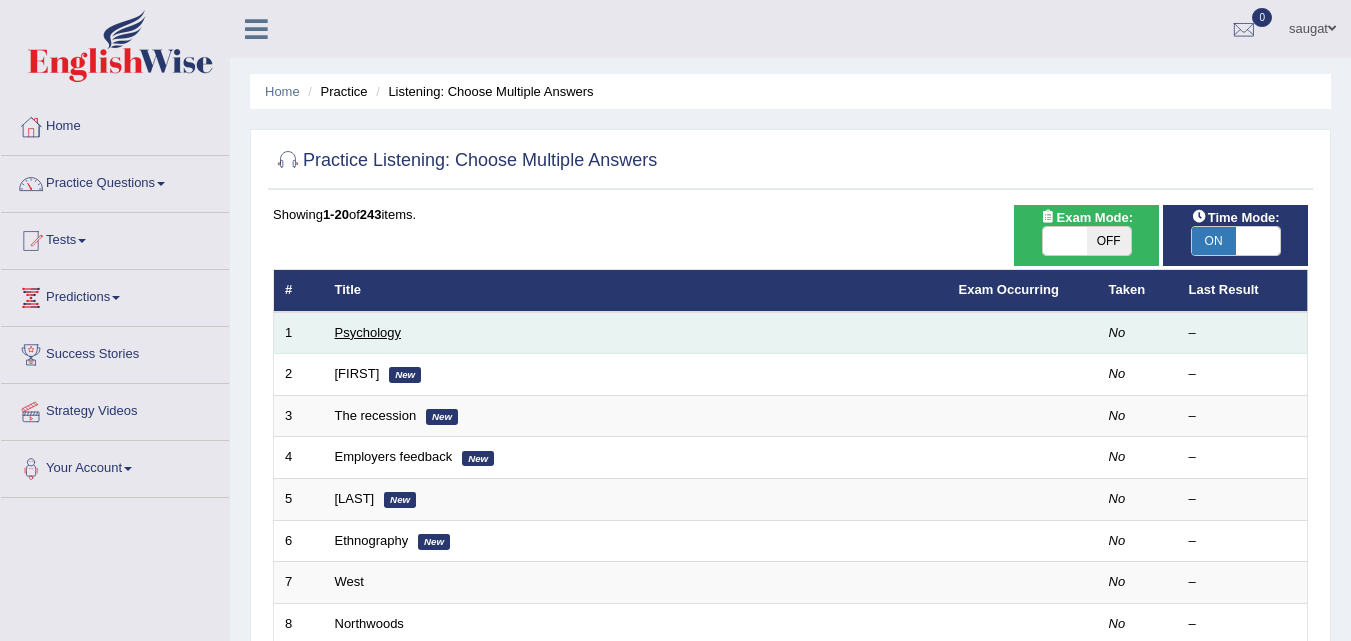 click on "Psychology" at bounding box center [368, 332] 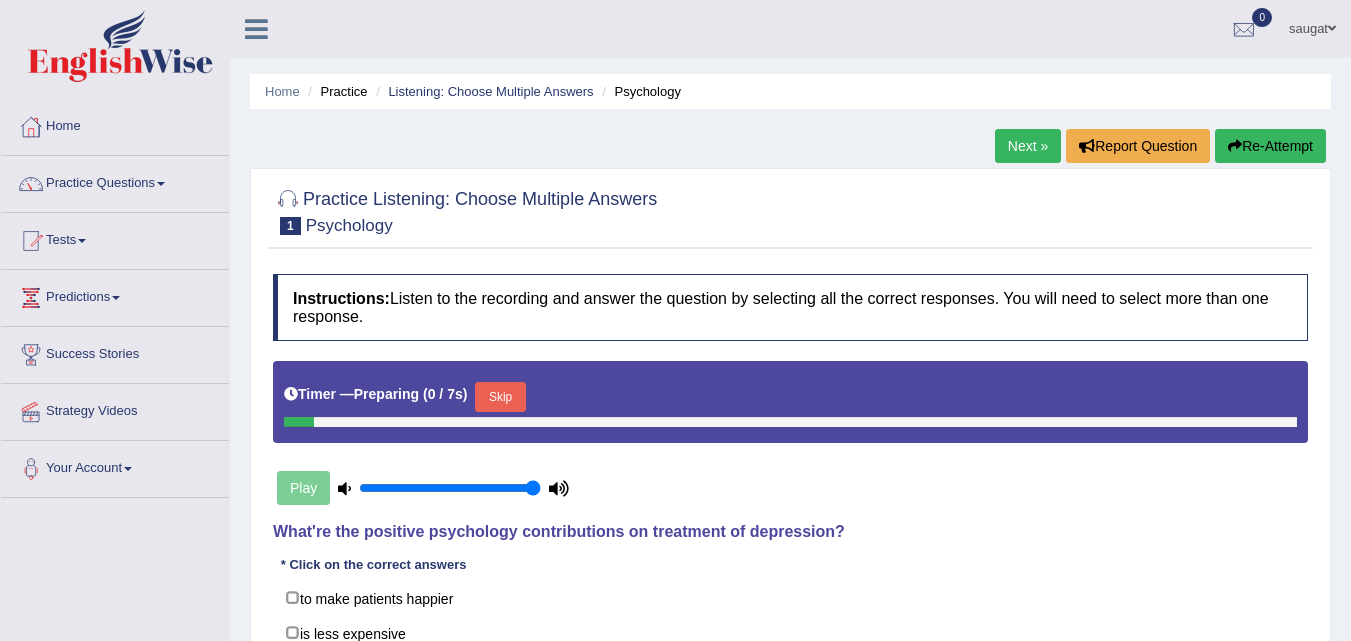 scroll, scrollTop: 0, scrollLeft: 0, axis: both 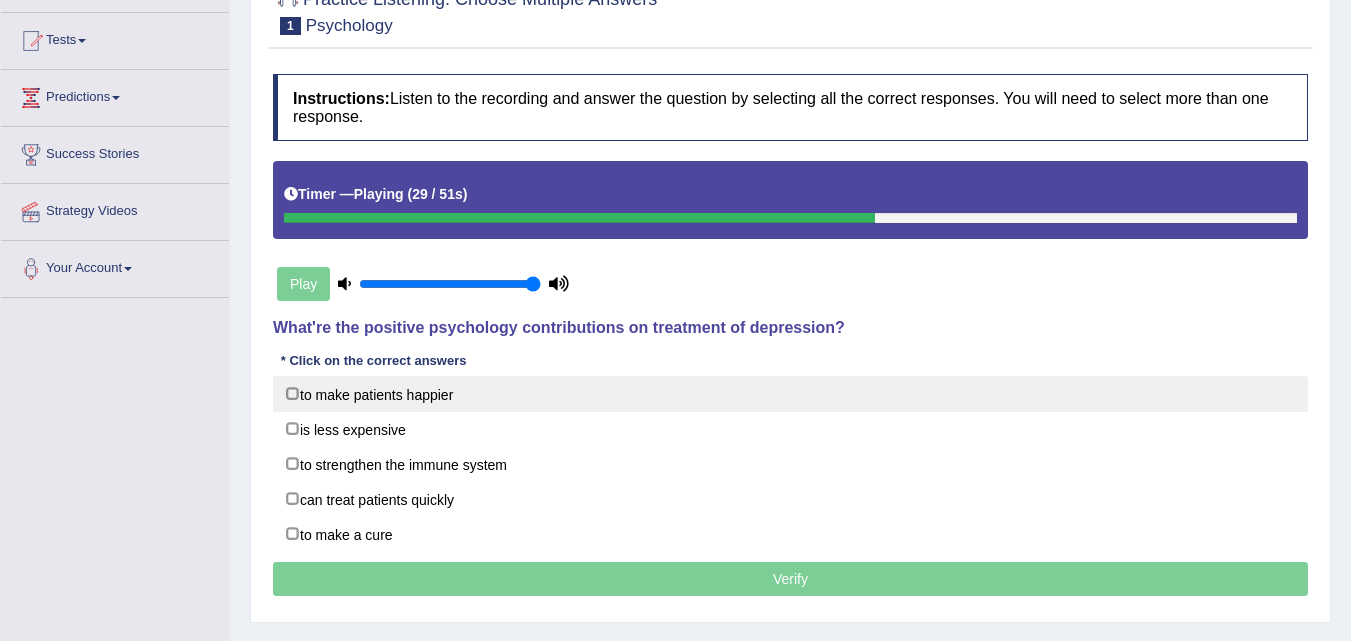 click on "to make patients happier" at bounding box center (790, 394) 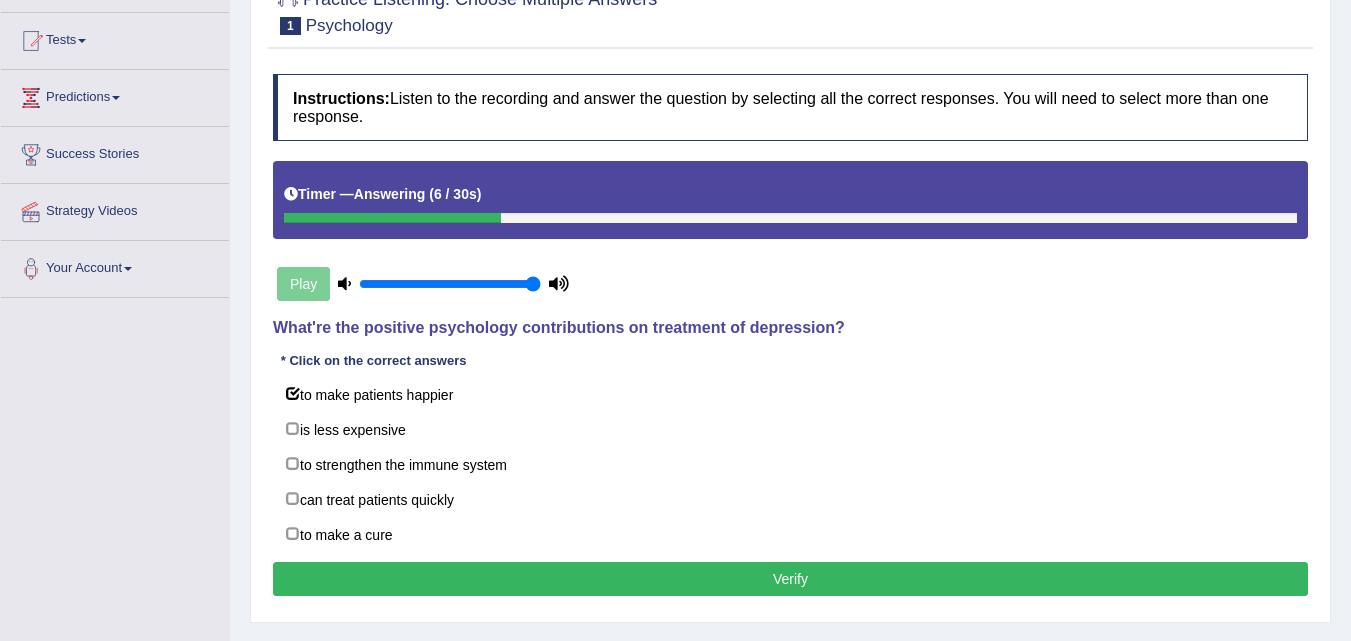 click on "Verify" at bounding box center (790, 579) 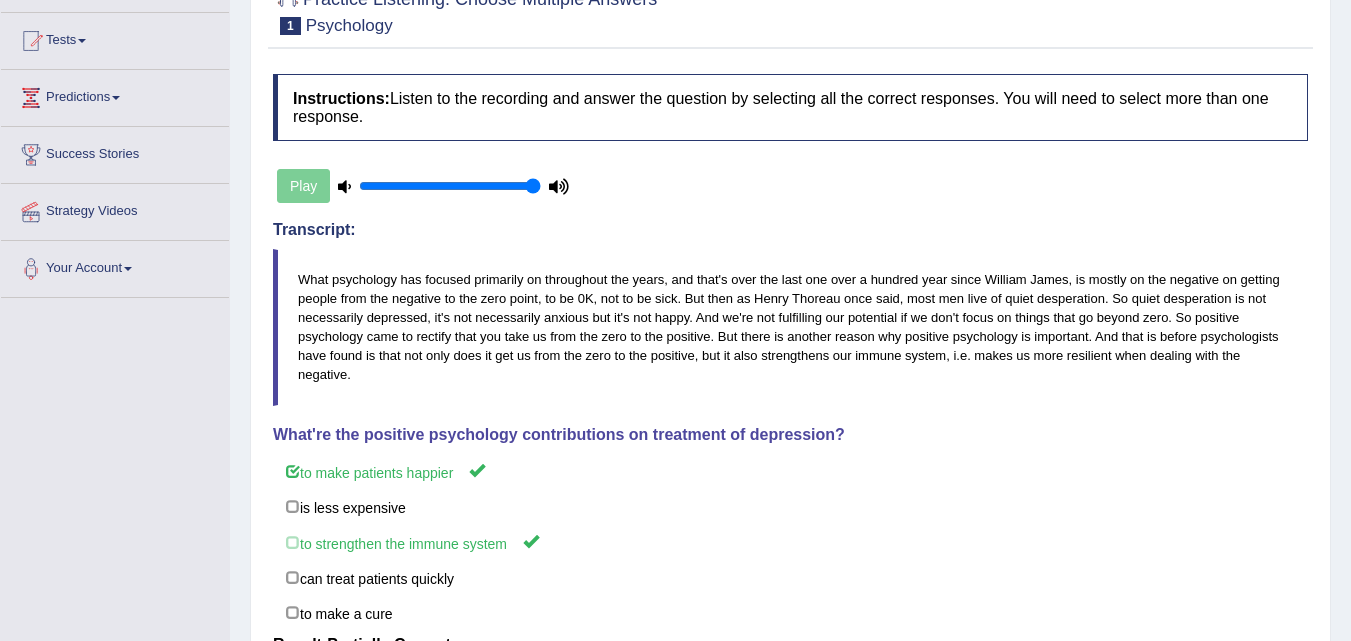 scroll, scrollTop: 300, scrollLeft: 0, axis: vertical 